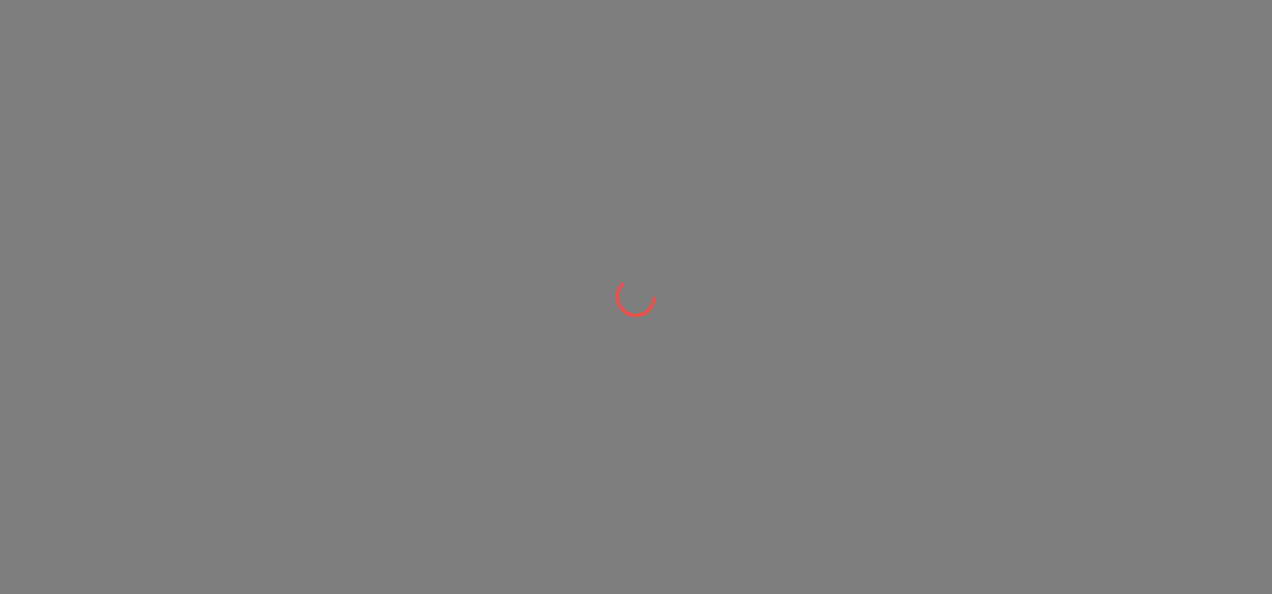 scroll, scrollTop: 0, scrollLeft: 0, axis: both 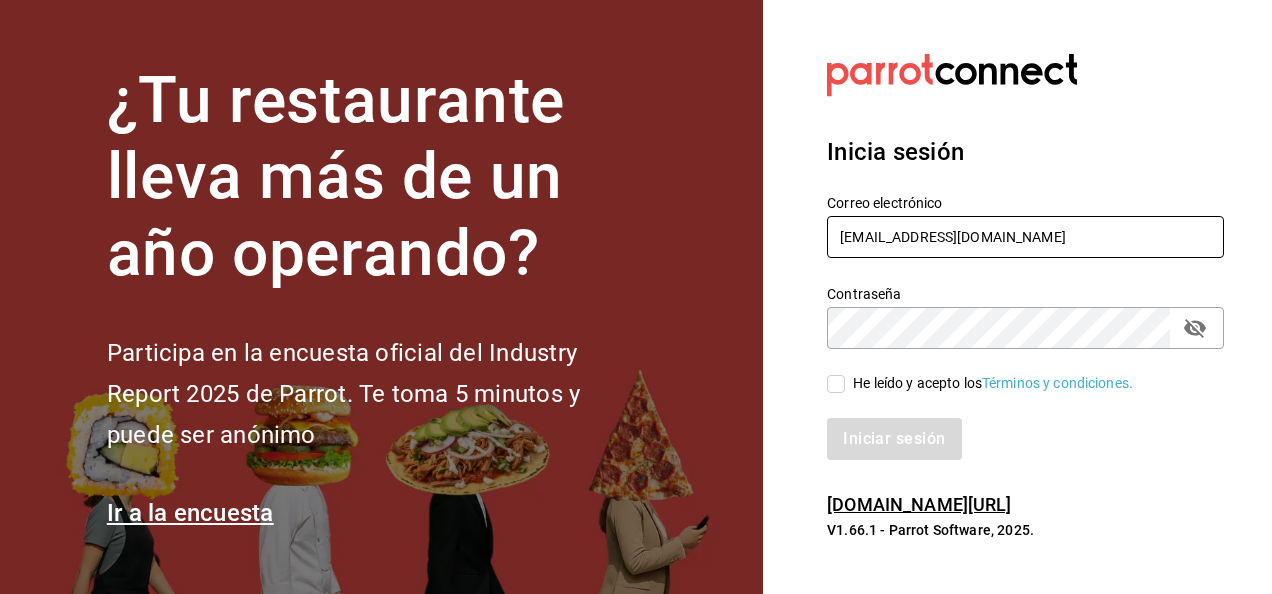 drag, startPoint x: 1077, startPoint y: 236, endPoint x: 1077, endPoint y: 36, distance: 200 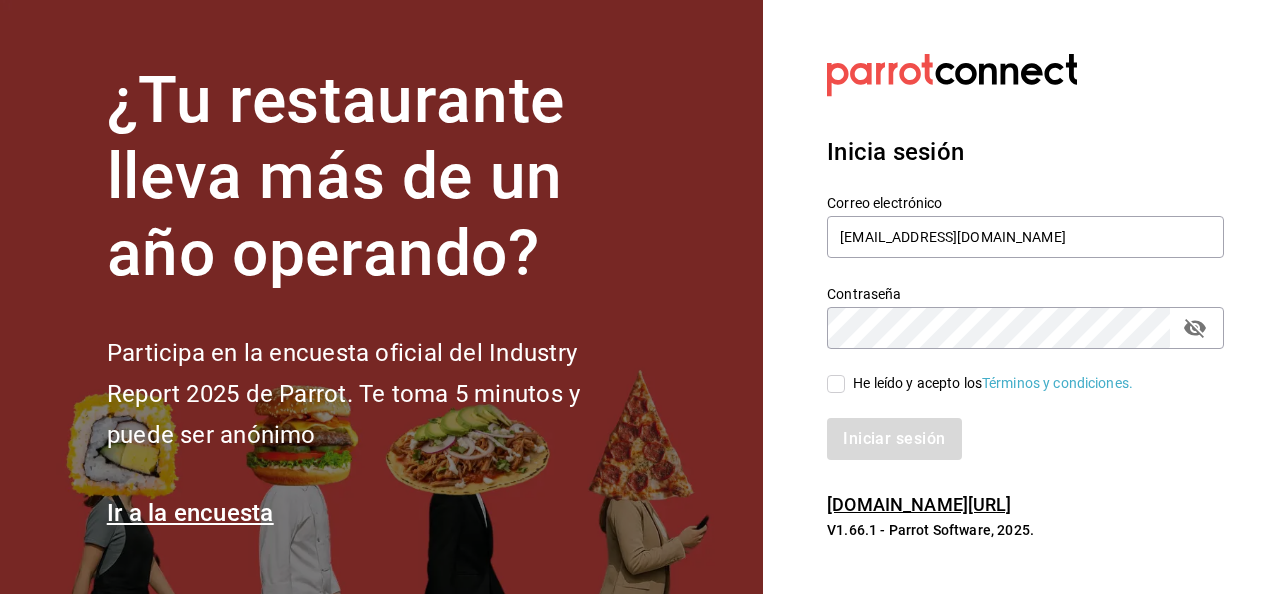 click on "Inicia sesión Correo electrónico grupofranquicias@juriquilla.com Contraseña Contraseña He leído y acepto los  Términos y condiciones. Iniciar sesión" at bounding box center (1025, 297) 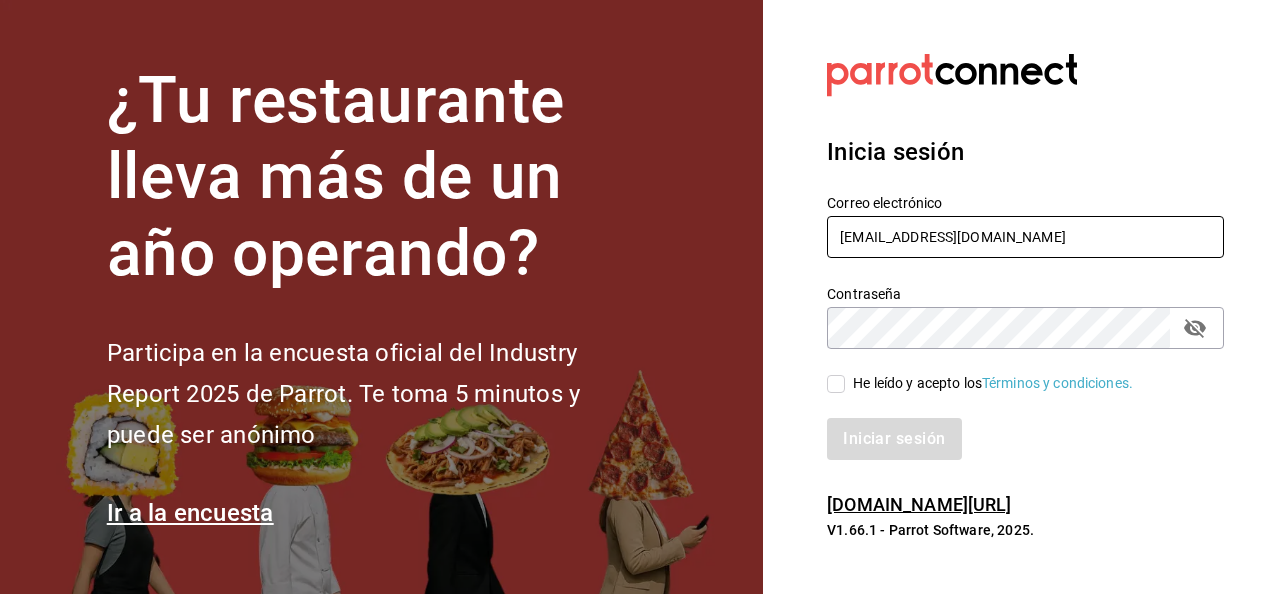 click on "grupofranquicias@juriquilla.com" at bounding box center [1025, 237] 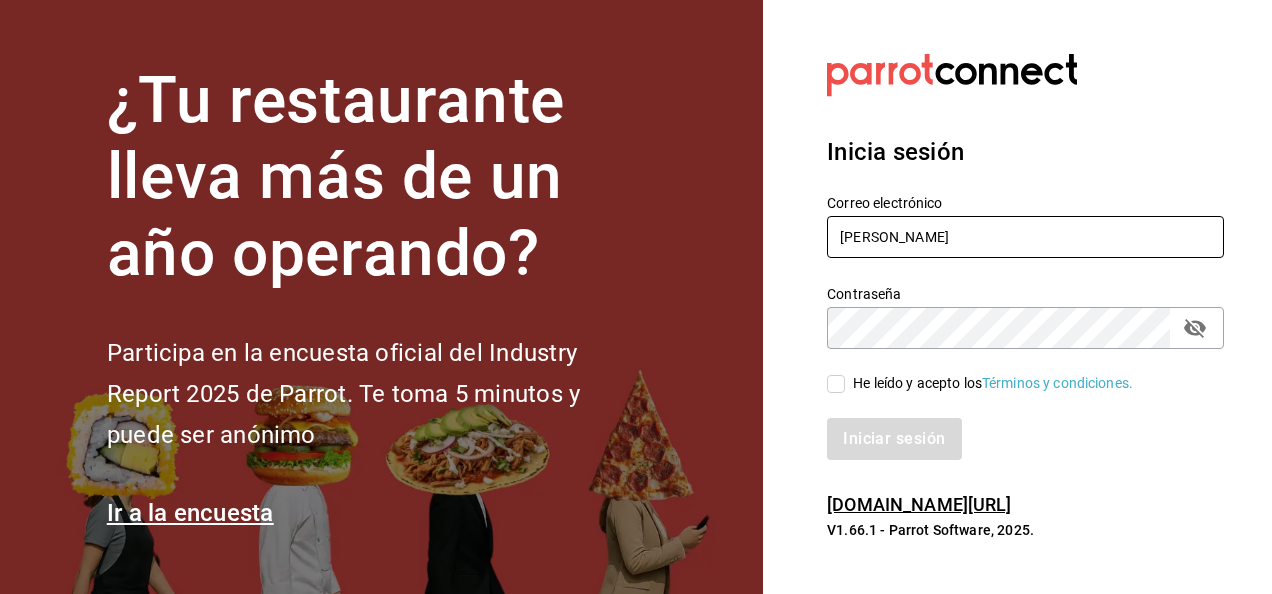 type on "[PERSON_NAME][EMAIL_ADDRESS][DOMAIN_NAME]" 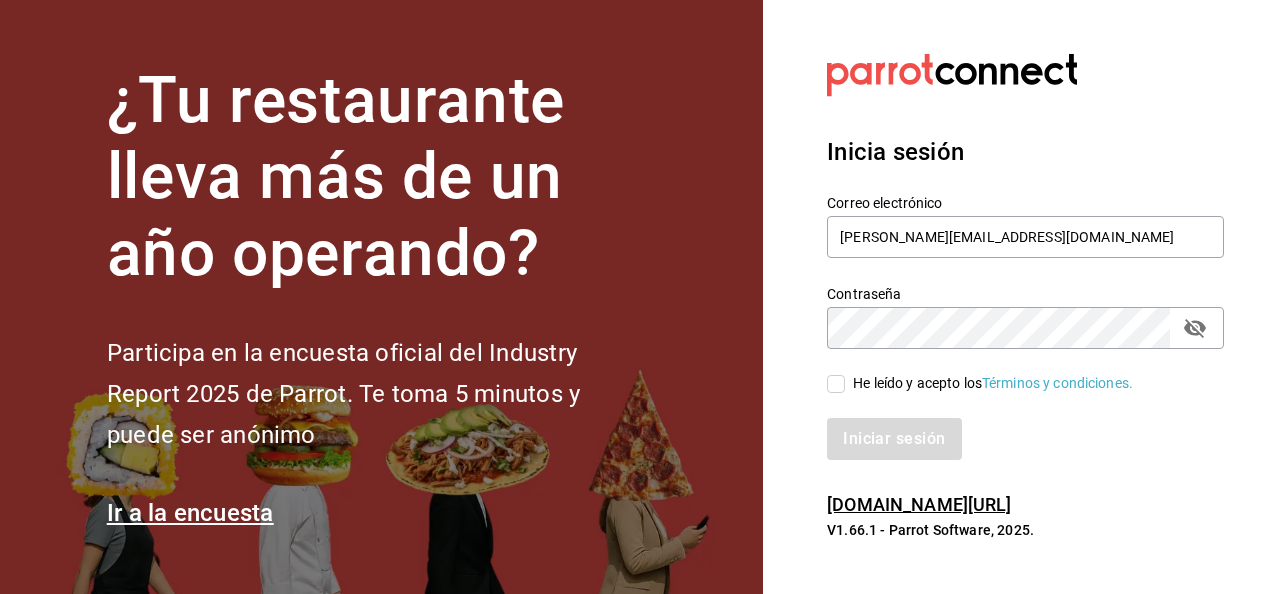 click on "He leído y acepto los  Términos y condiciones." at bounding box center (836, 384) 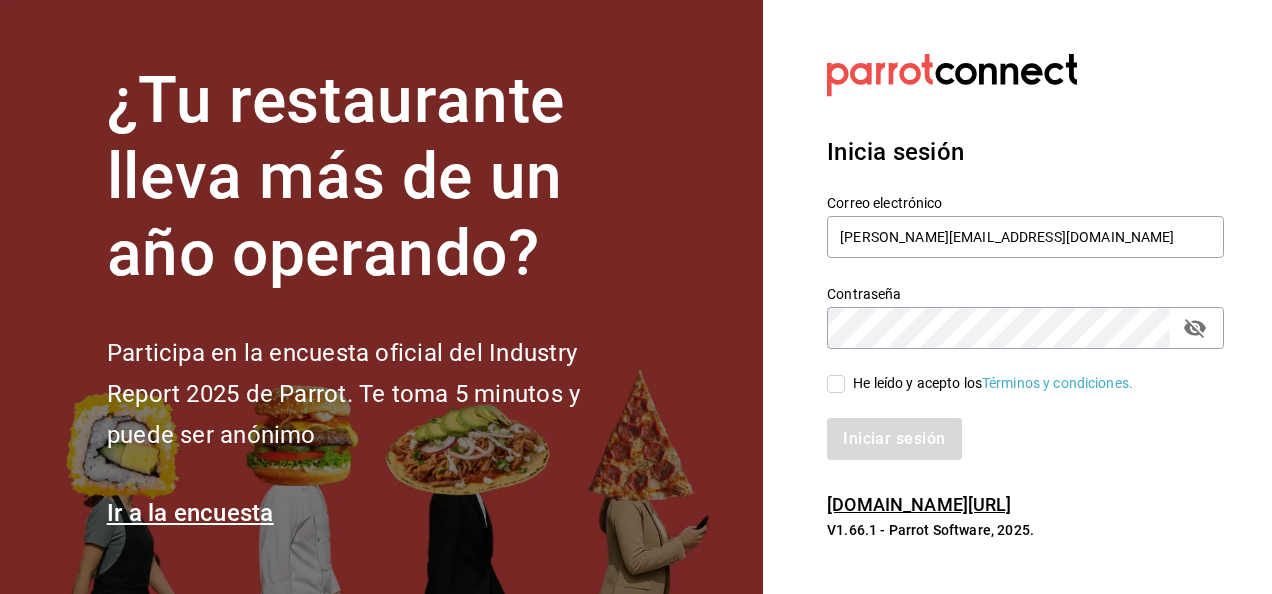 checkbox on "true" 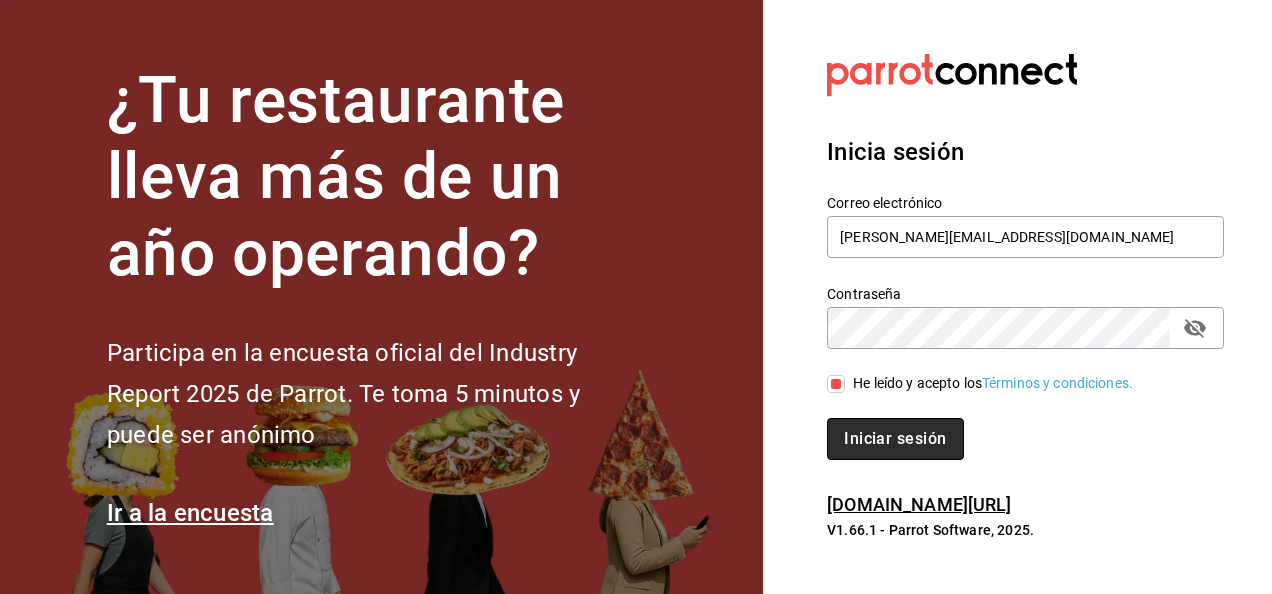 click on "Iniciar sesión" at bounding box center (895, 439) 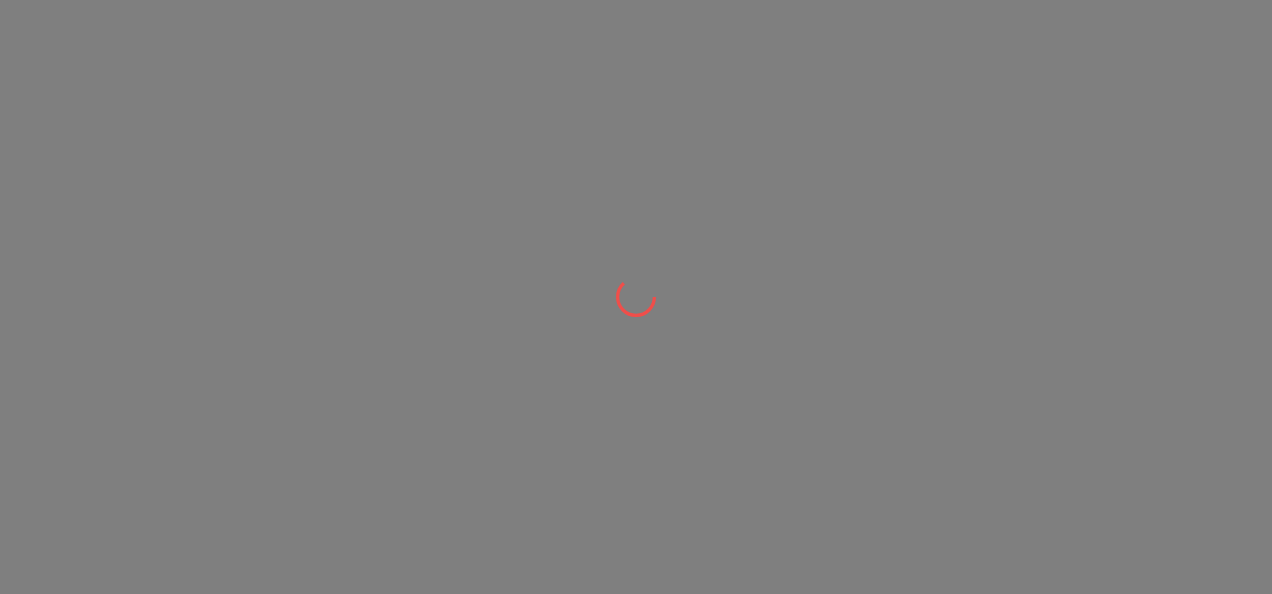 scroll, scrollTop: 0, scrollLeft: 0, axis: both 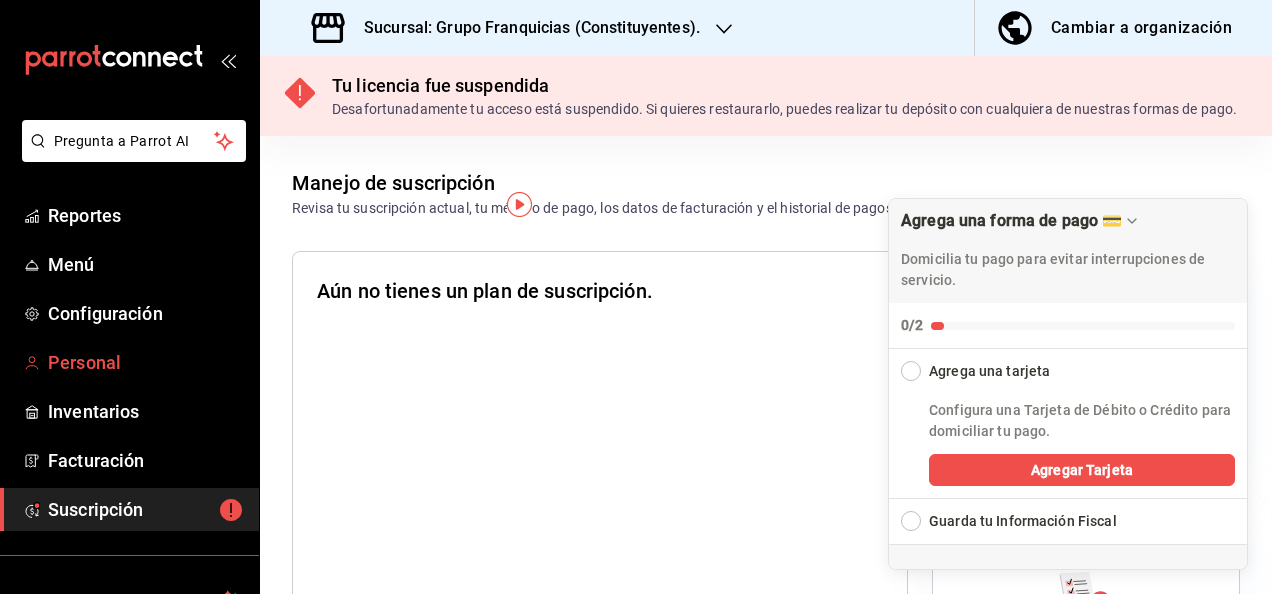 click on "Personal" at bounding box center (145, 362) 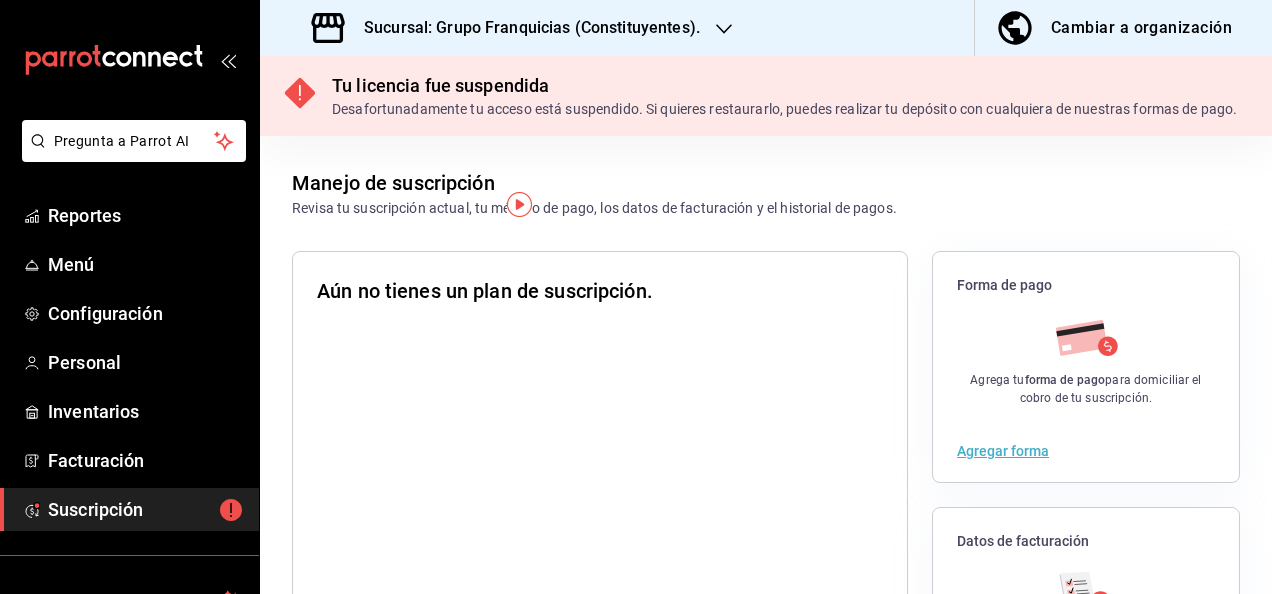 click on "Sucursal: Grupo Franquicias (Constituyentes)." at bounding box center (508, 28) 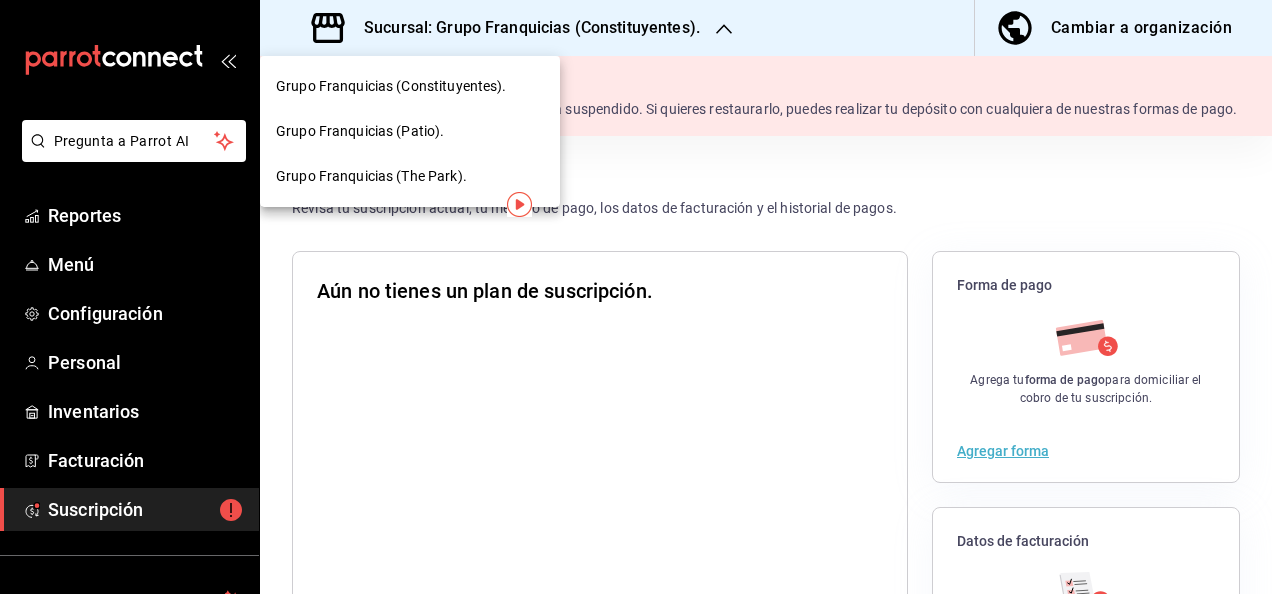 click on "Grupo Franquicias (Patio)." at bounding box center [410, 131] 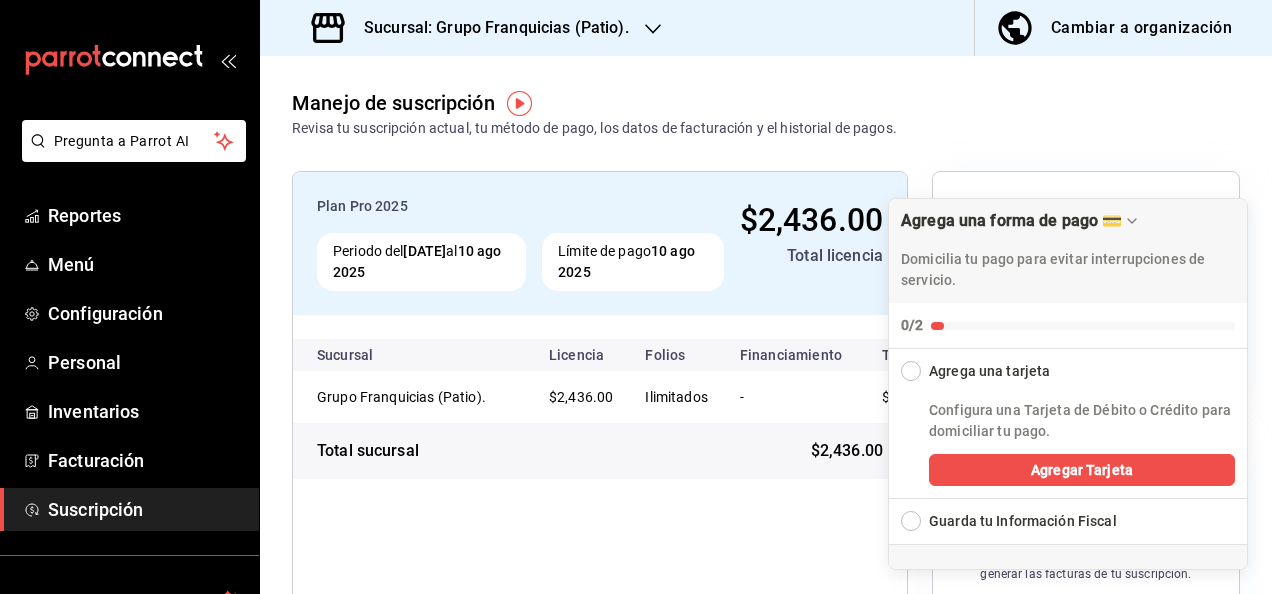 click on "Sucursal: Grupo Franquicias (Patio)." at bounding box center (472, 28) 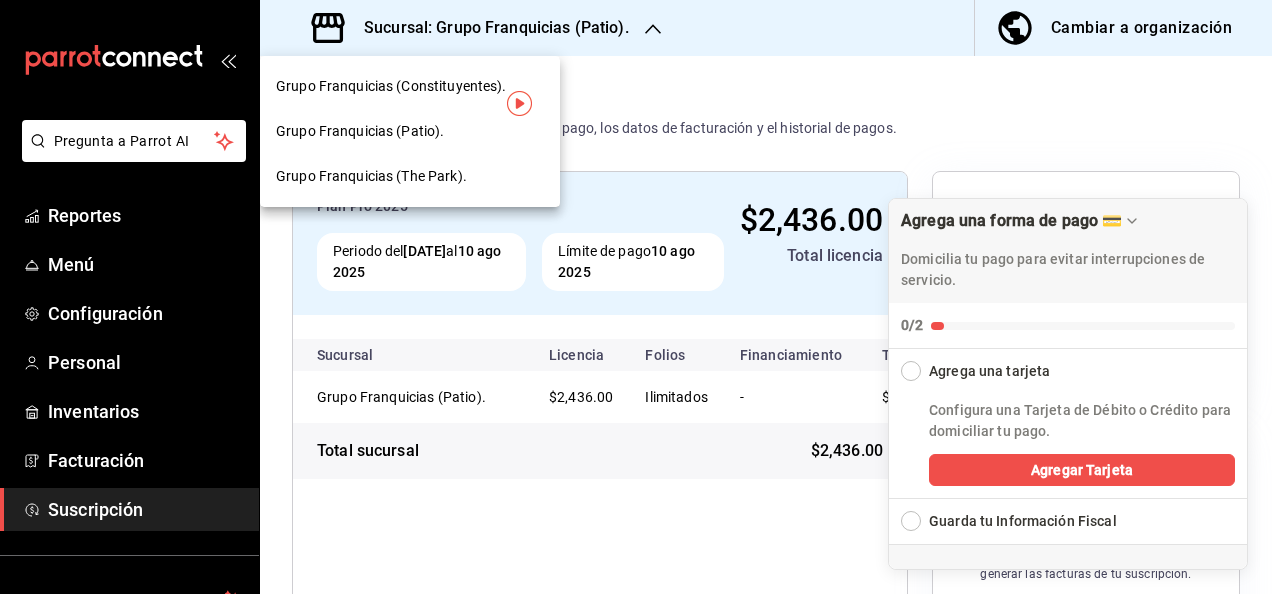 click on "Grupo Franquicias (Constituyentes)." at bounding box center (391, 86) 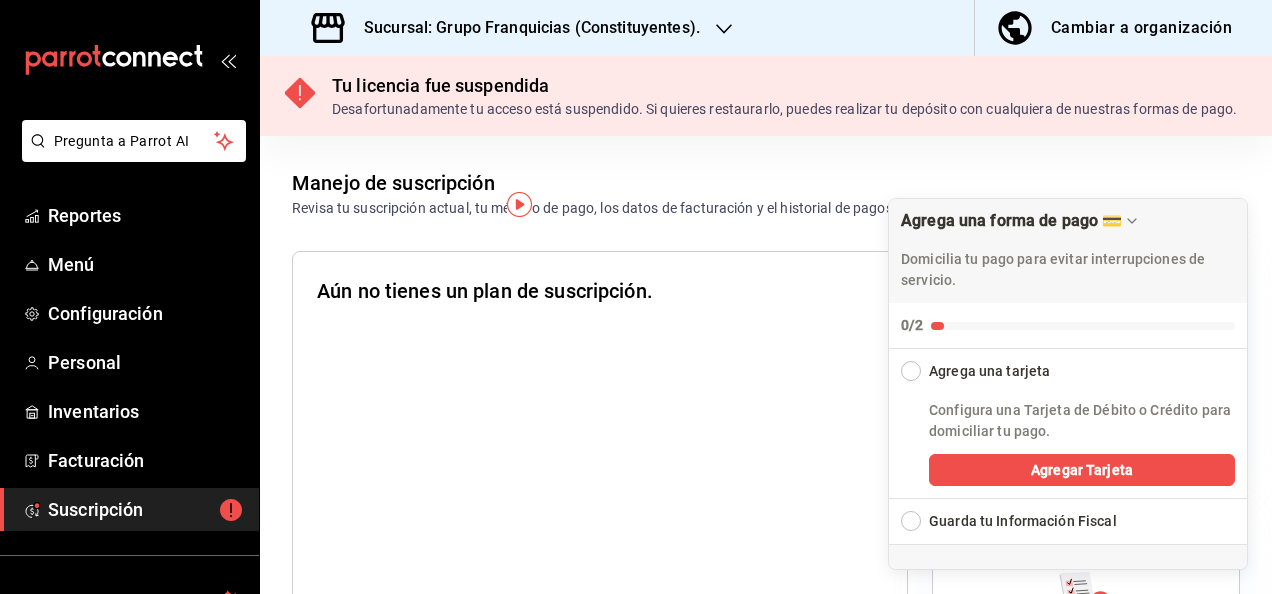click on "Sucursal: Grupo Franquicias (Constituyentes)." at bounding box center [524, 28] 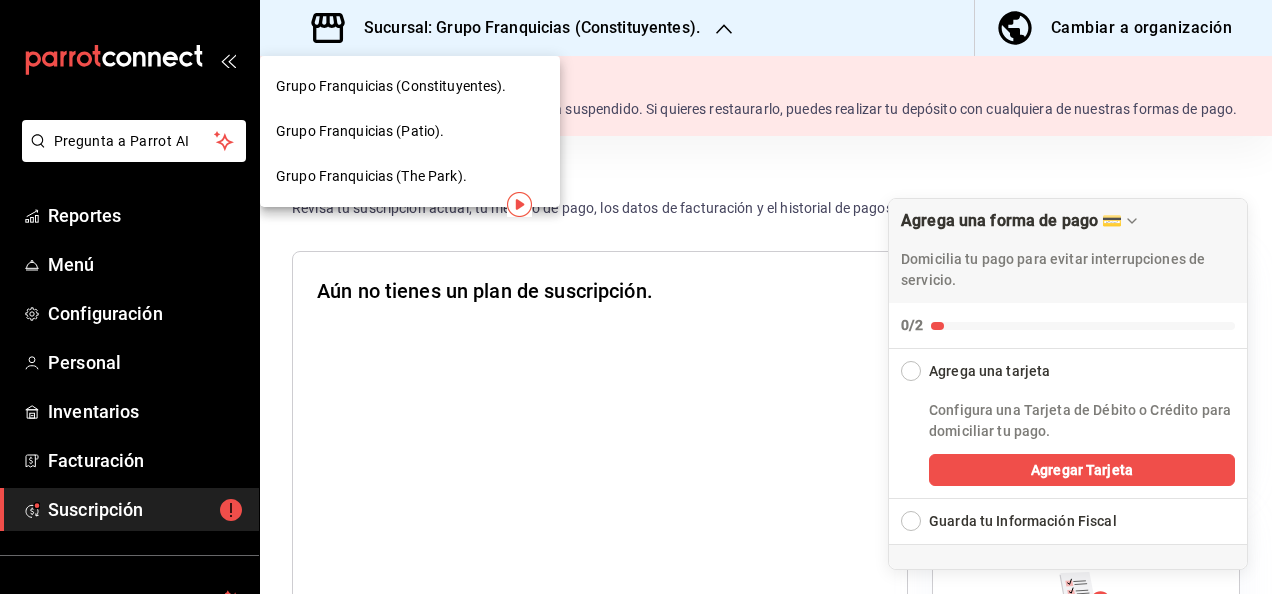click on "Grupo Franquicias (The Park)." at bounding box center (371, 176) 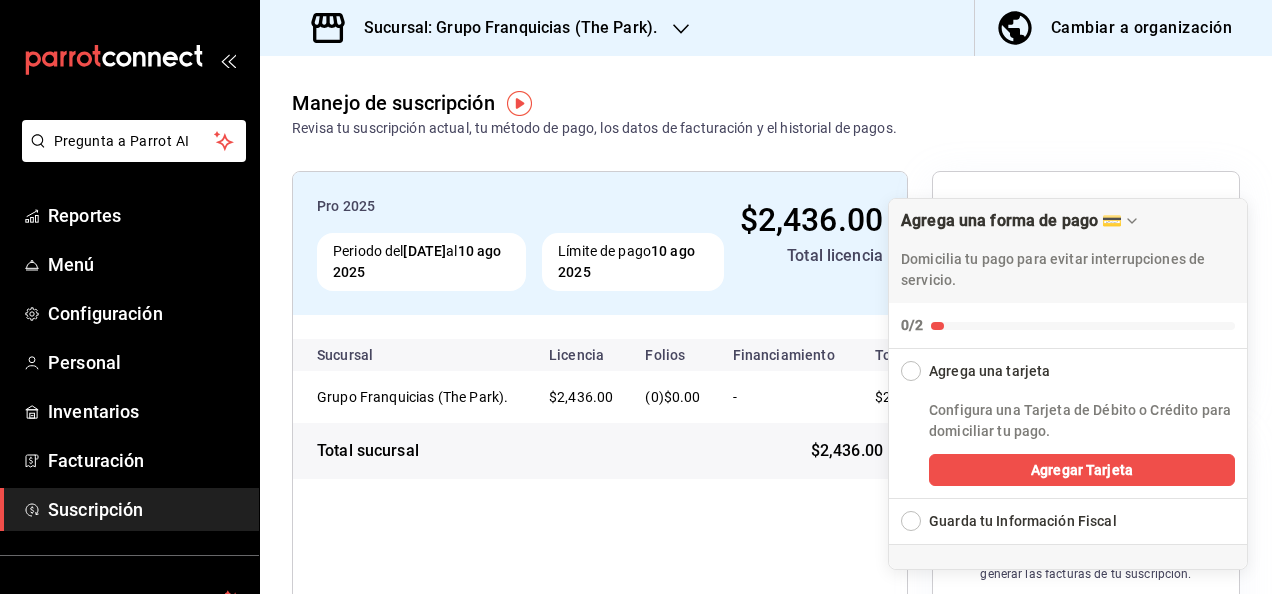 click on "Cambiar a organización" at bounding box center [1115, 28] 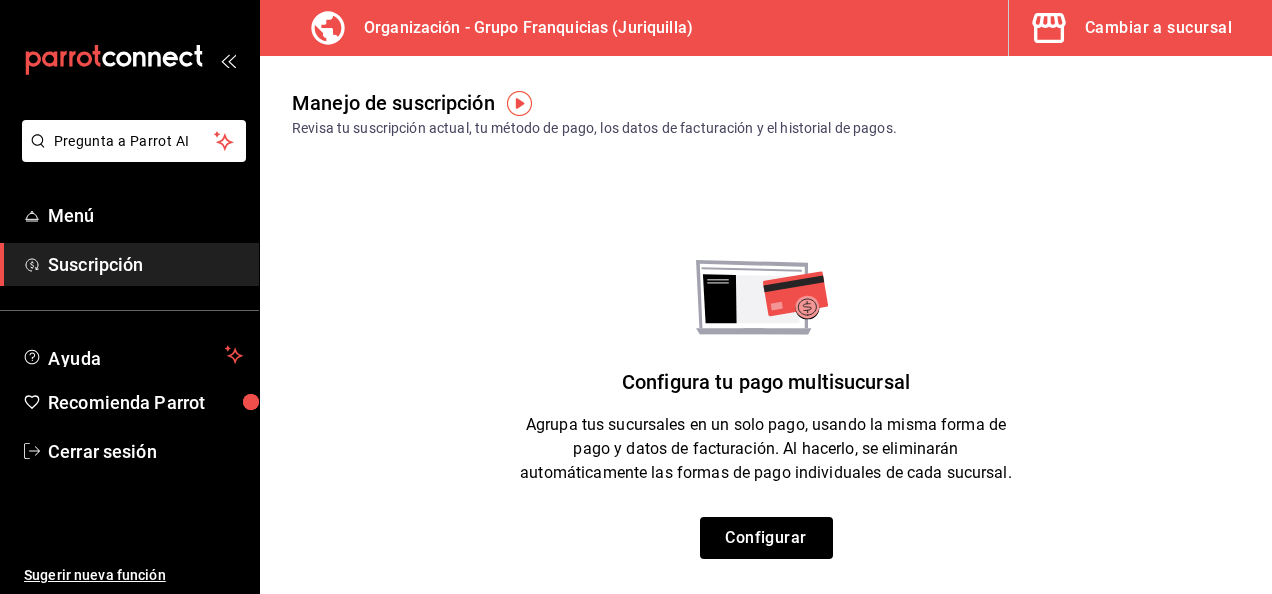 click on "Cambiar a sucursal" at bounding box center [1158, 28] 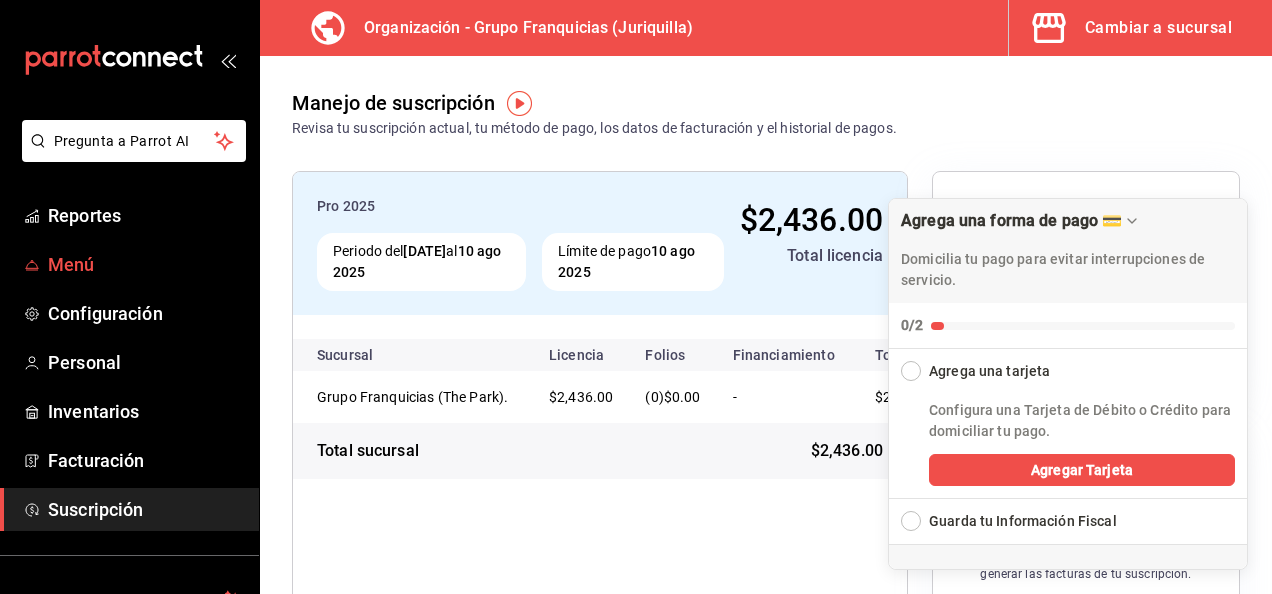 click on "Menú" at bounding box center [145, 264] 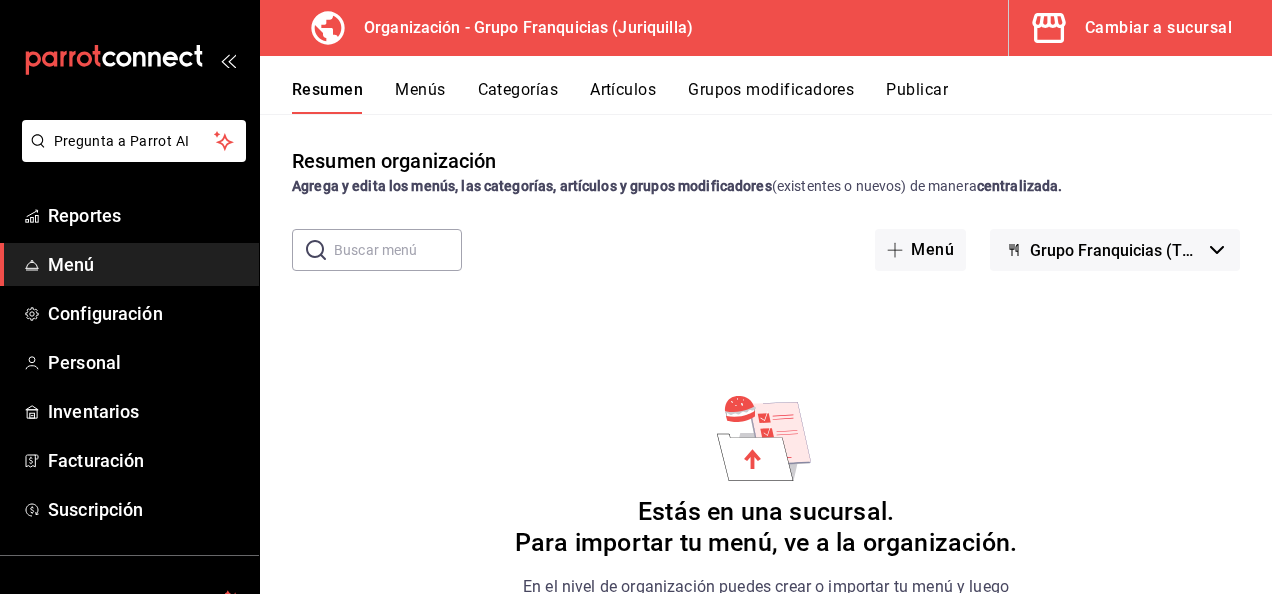 click on "Resumen Menús Categorías Artículos Grupos modificadores Publicar" at bounding box center [766, 85] 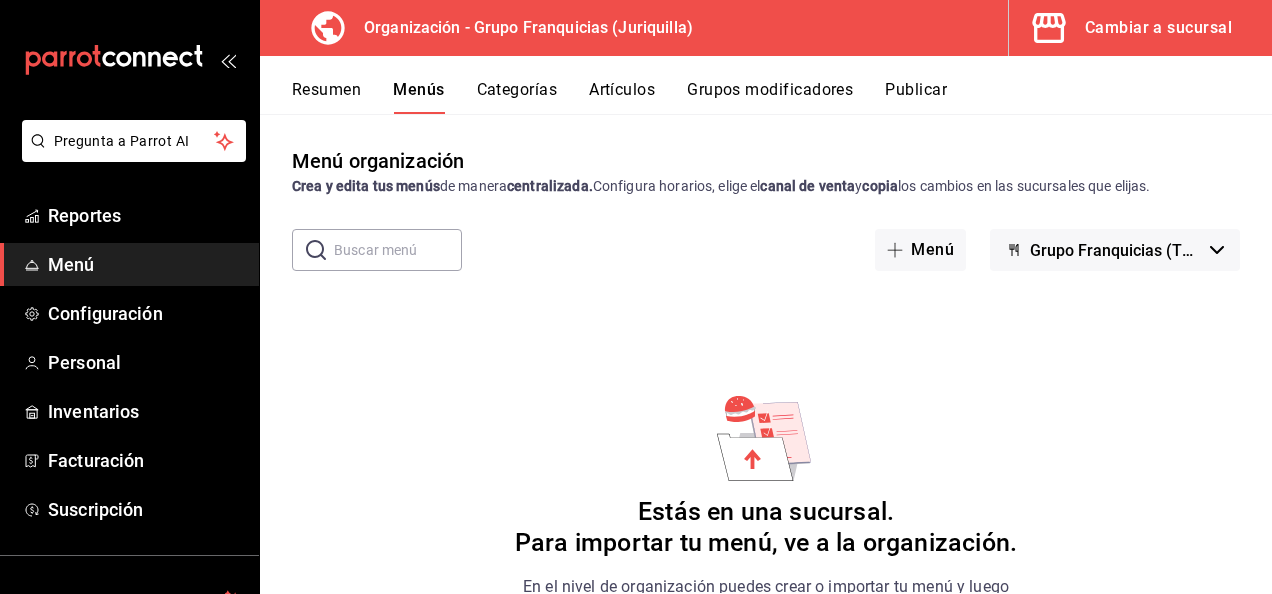scroll, scrollTop: 93, scrollLeft: 0, axis: vertical 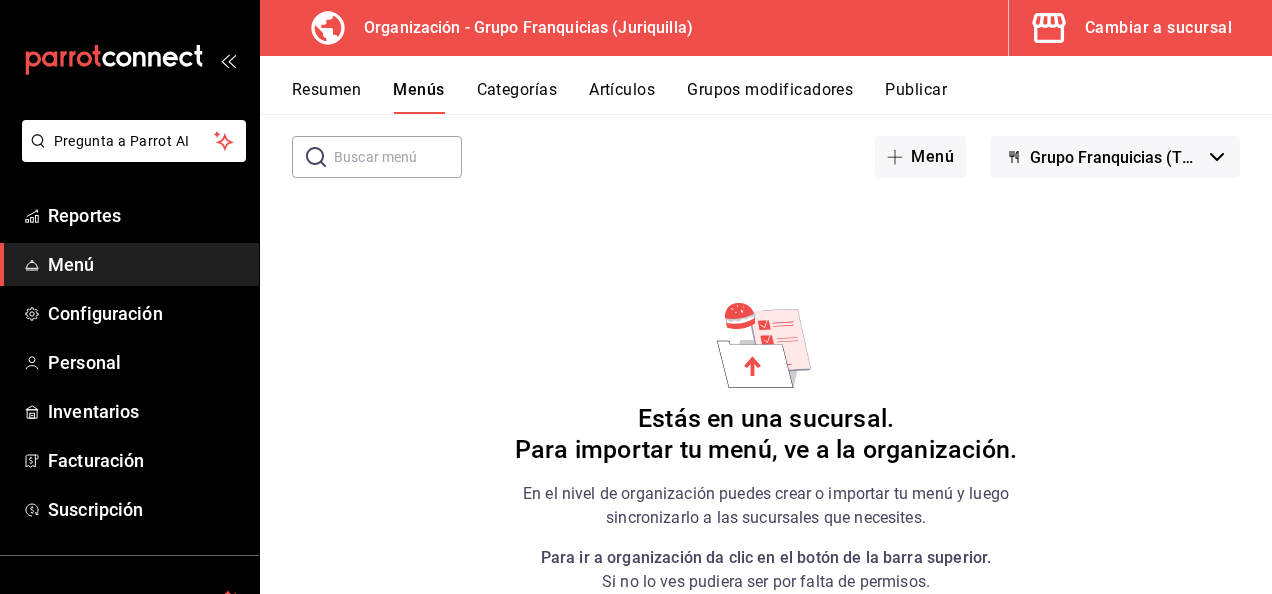 click on "Cambiar a sucursal" at bounding box center (1132, 28) 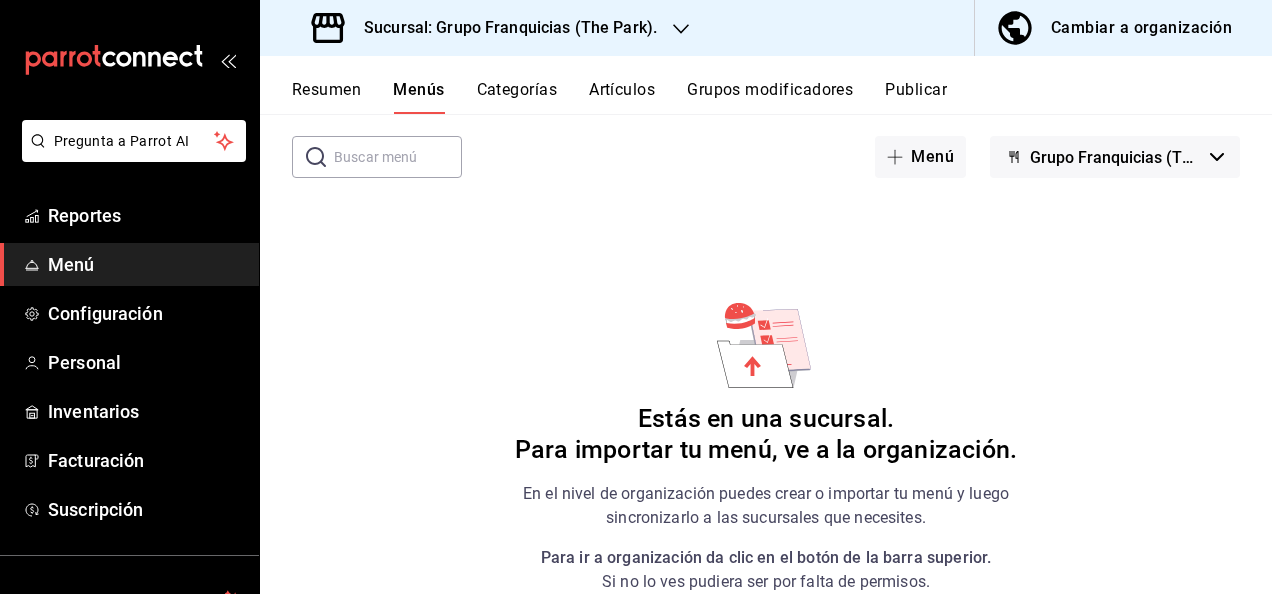 scroll, scrollTop: 0, scrollLeft: 0, axis: both 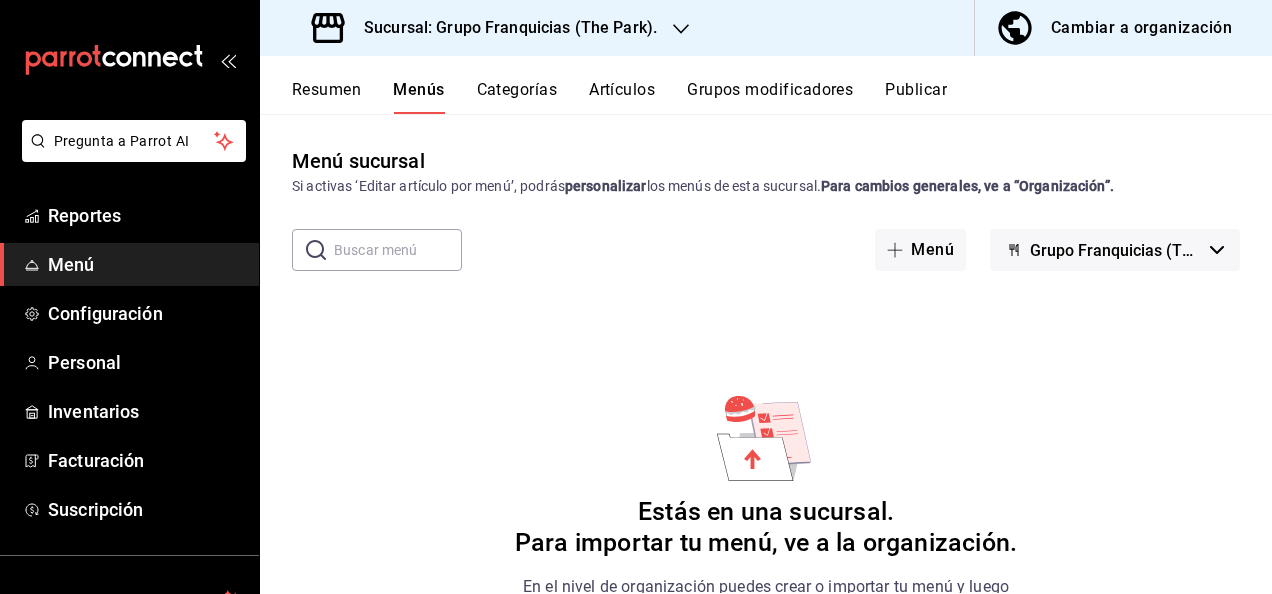 click on "Resumen" at bounding box center (326, 97) 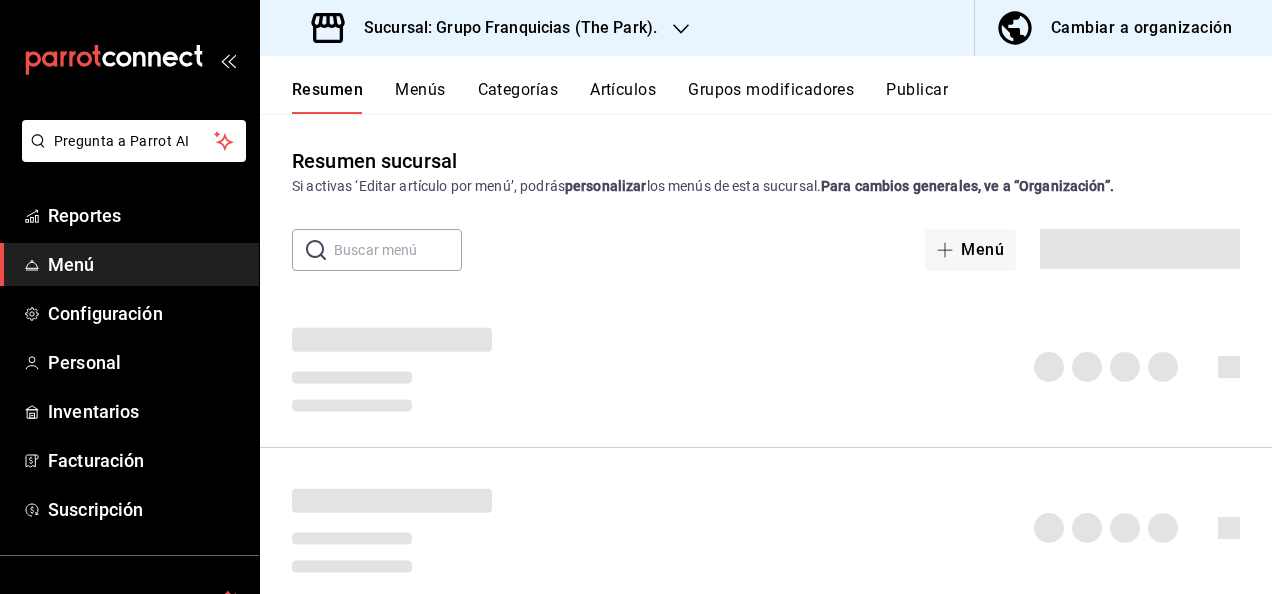 click on "Categorías" at bounding box center (518, 97) 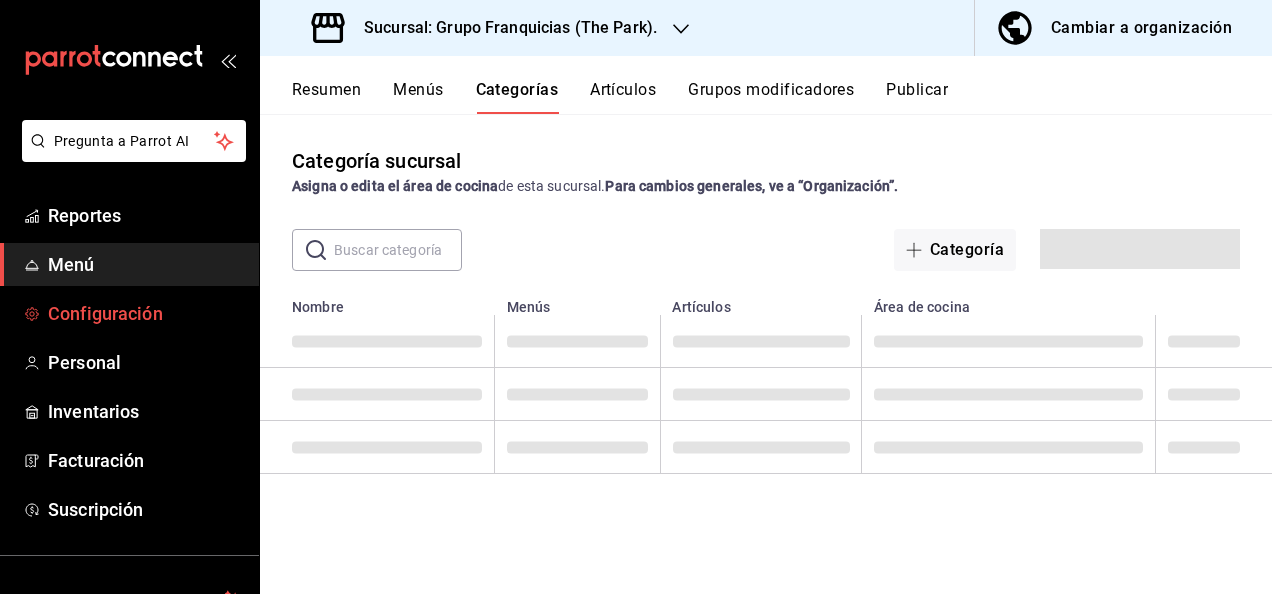 click on "Configuración" at bounding box center [145, 313] 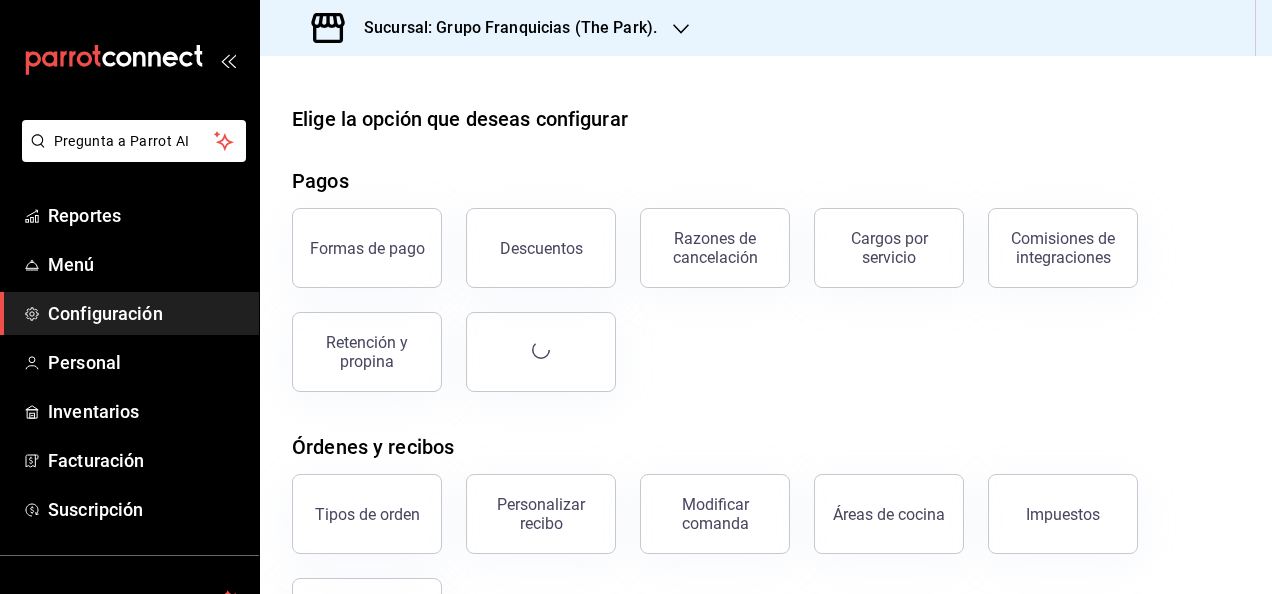 click 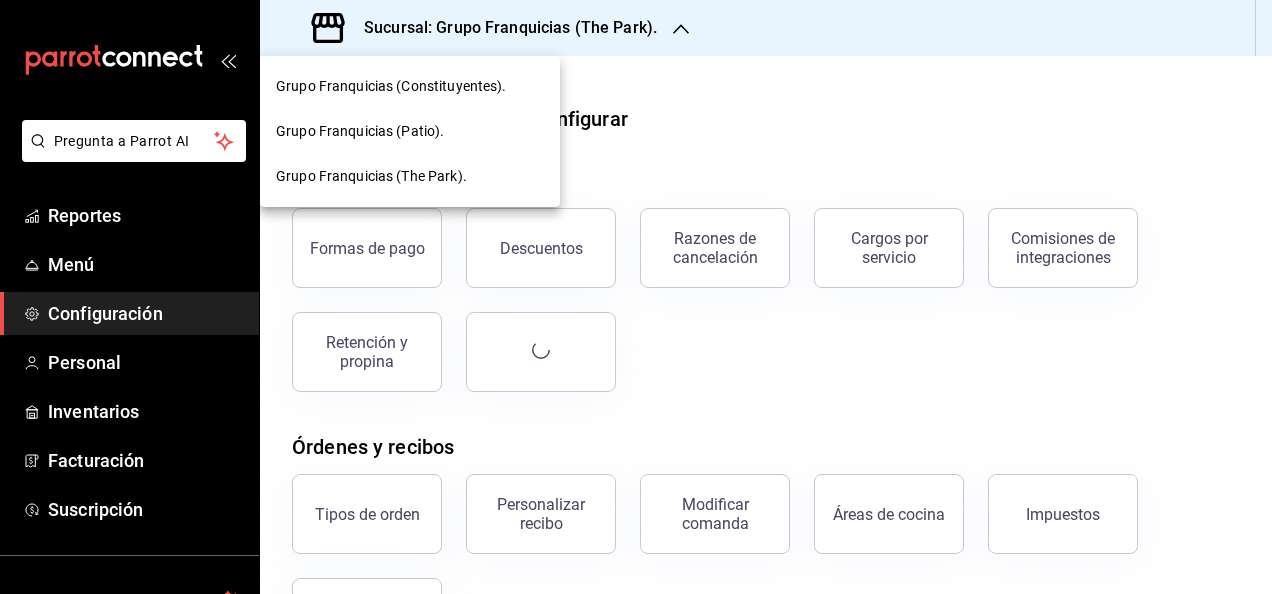 click on "Grupo Franquicias (Constituyentes)." at bounding box center (391, 86) 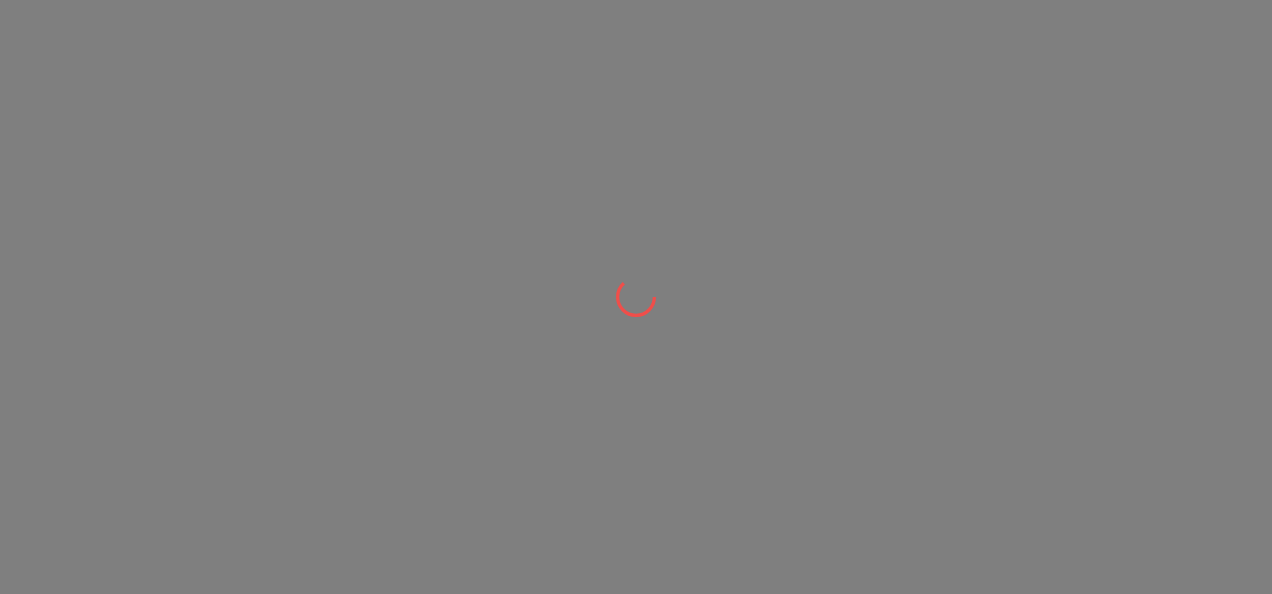 scroll, scrollTop: 0, scrollLeft: 0, axis: both 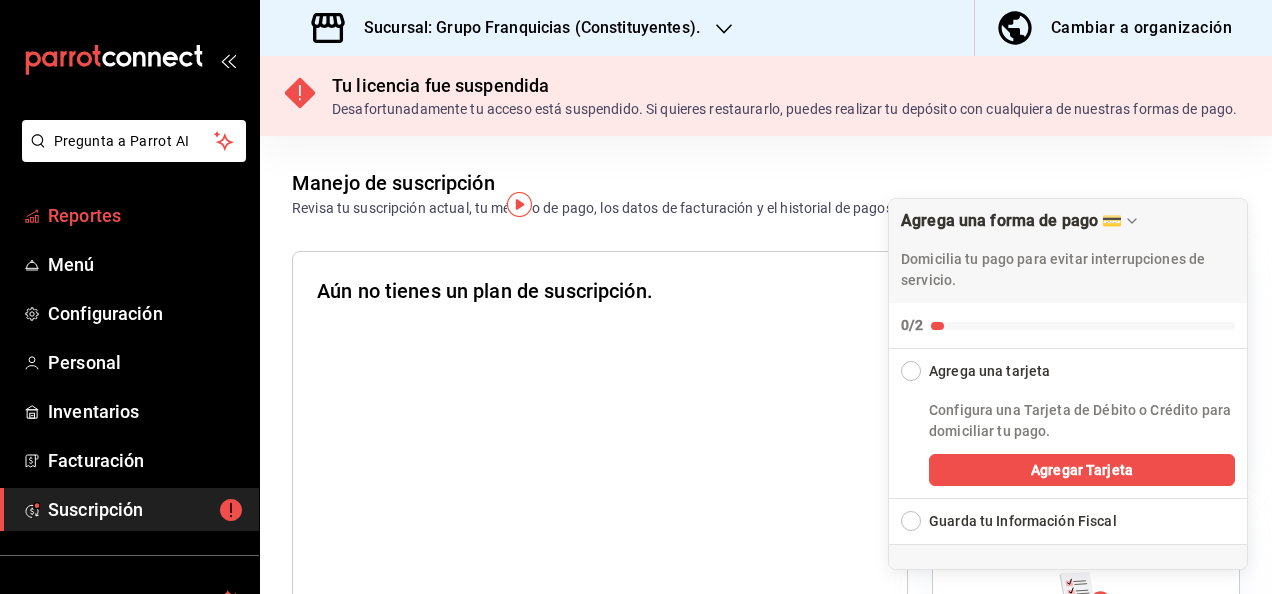 click on "Reportes" at bounding box center [129, 215] 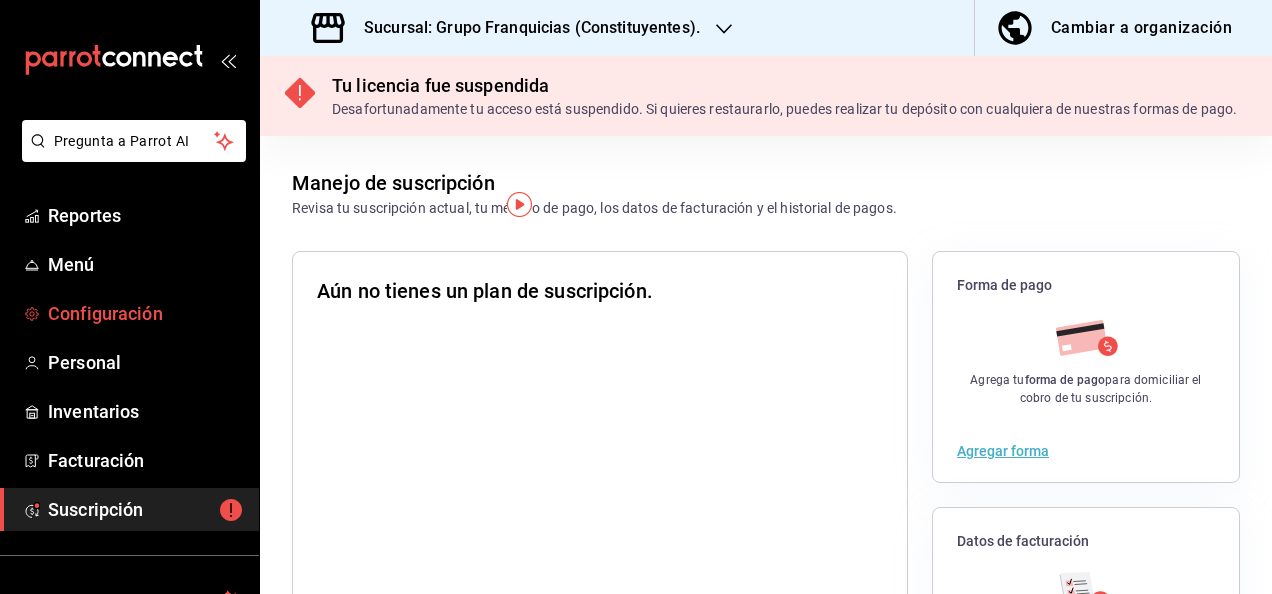 click on "Configuración" at bounding box center (145, 313) 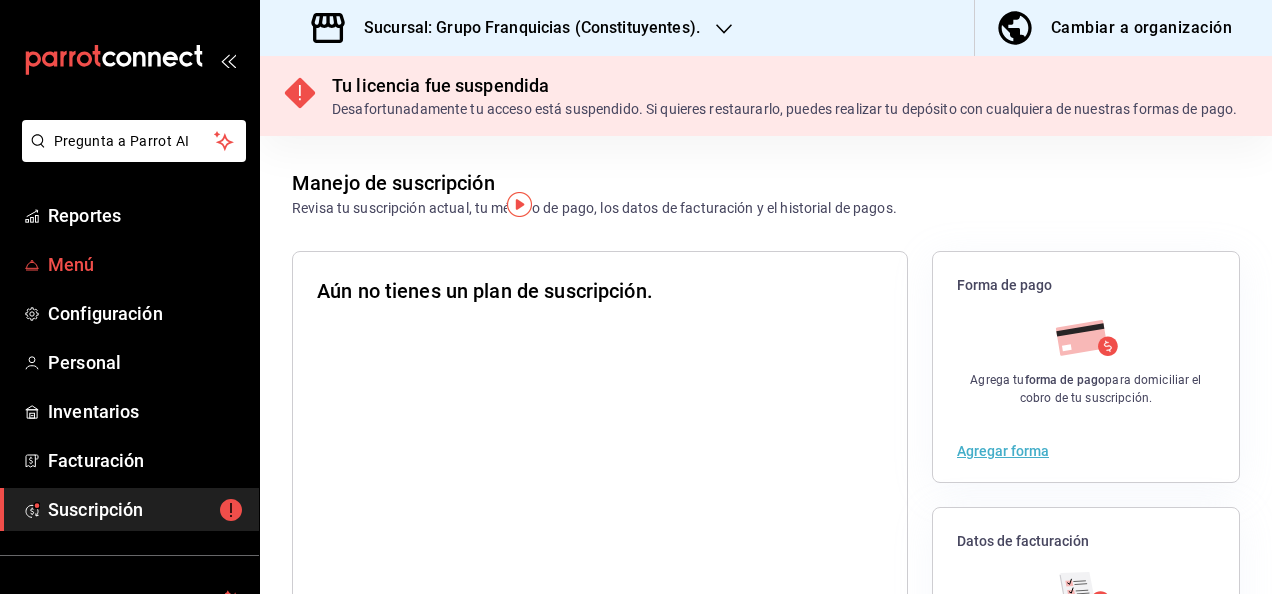 click on "Menú" at bounding box center (145, 264) 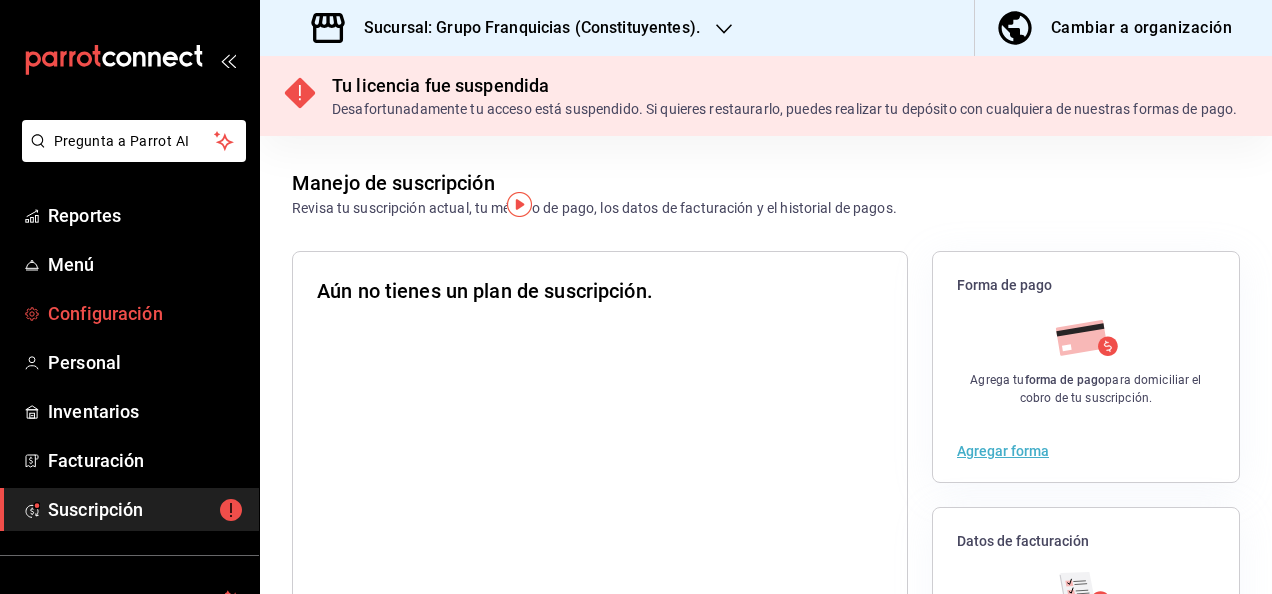 click on "Configuración" at bounding box center [145, 313] 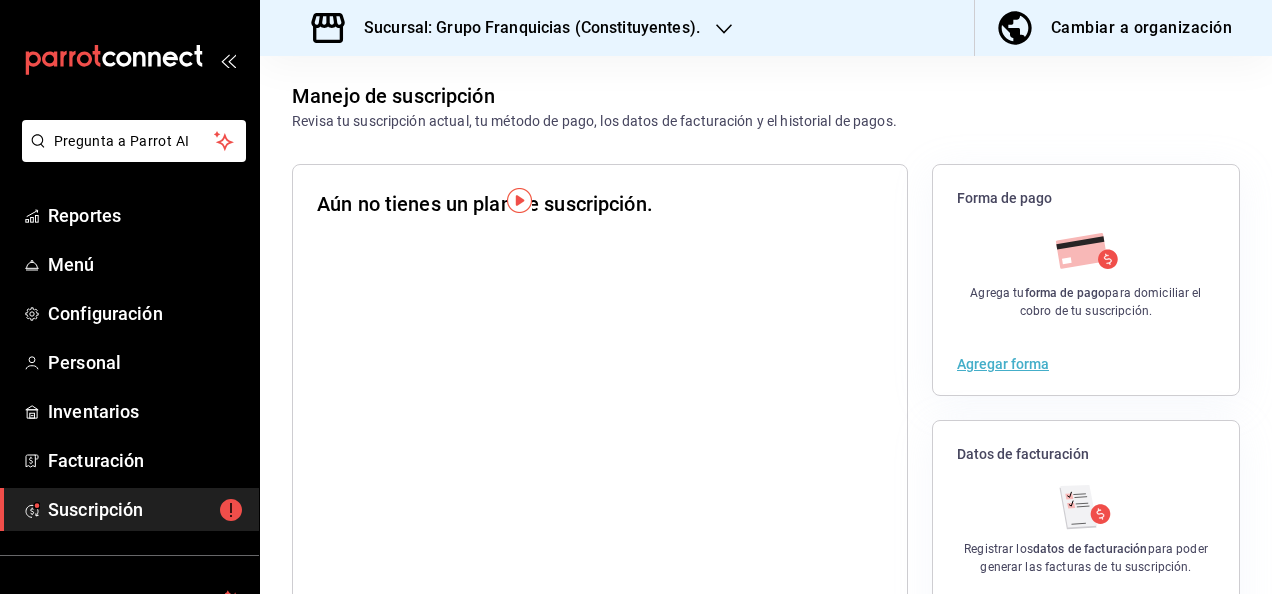 scroll, scrollTop: 0, scrollLeft: 0, axis: both 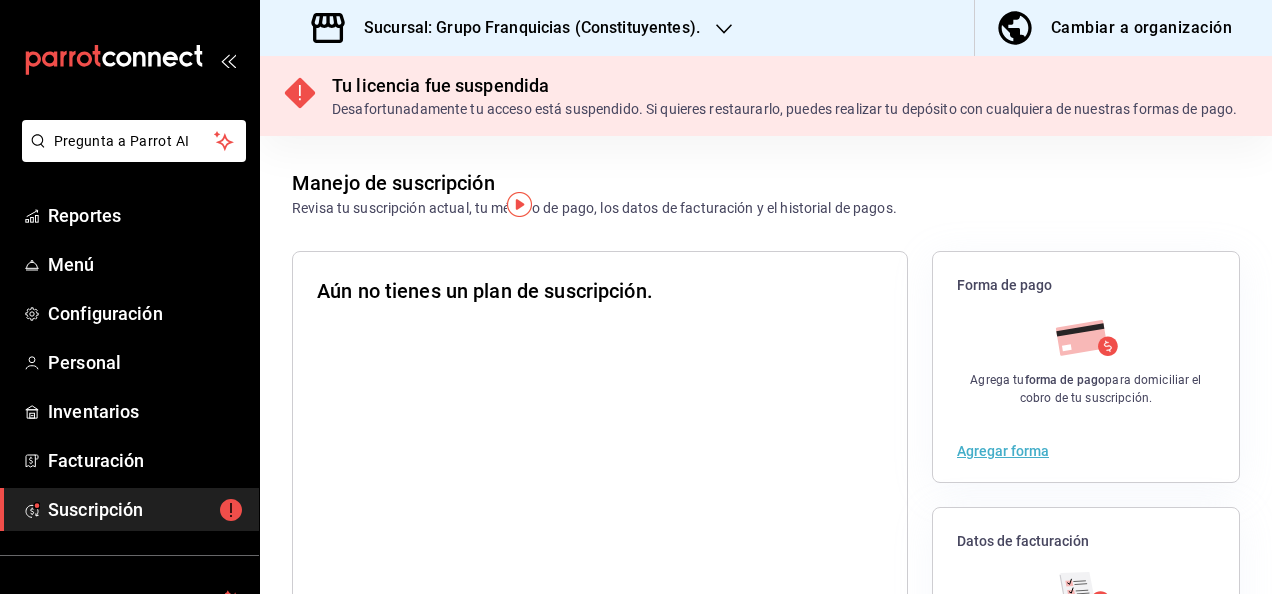 click on "Sucursal: Grupo Franquicias (Constituyentes)." at bounding box center (508, 28) 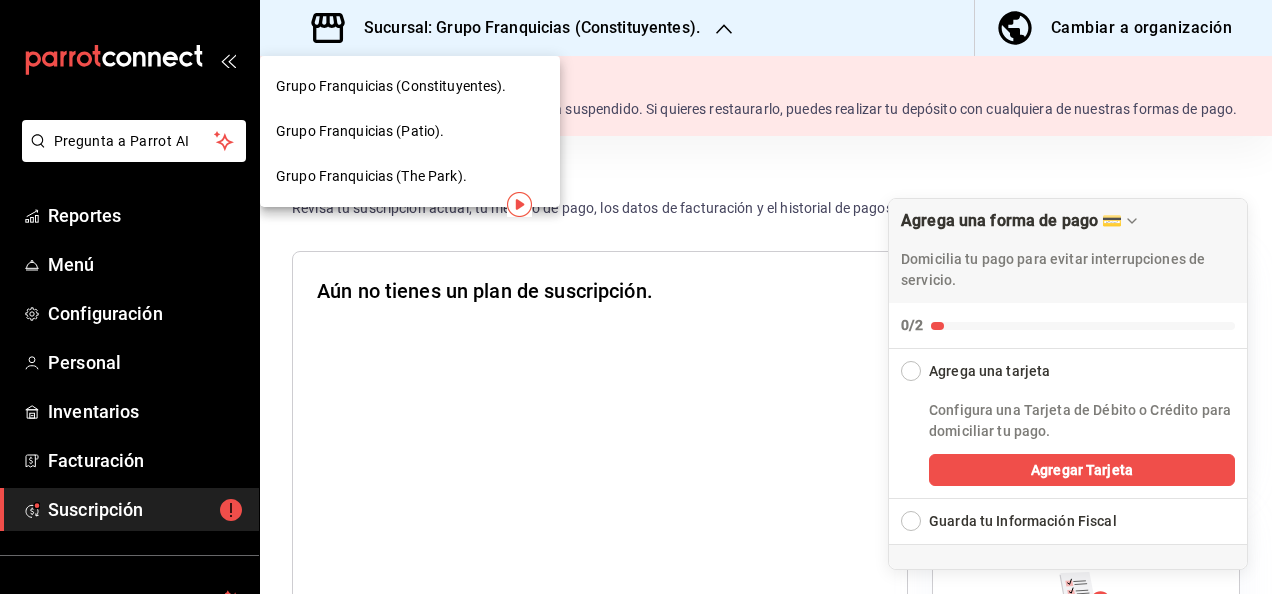 click on "Grupo Franquicias (The Park)." at bounding box center [410, 176] 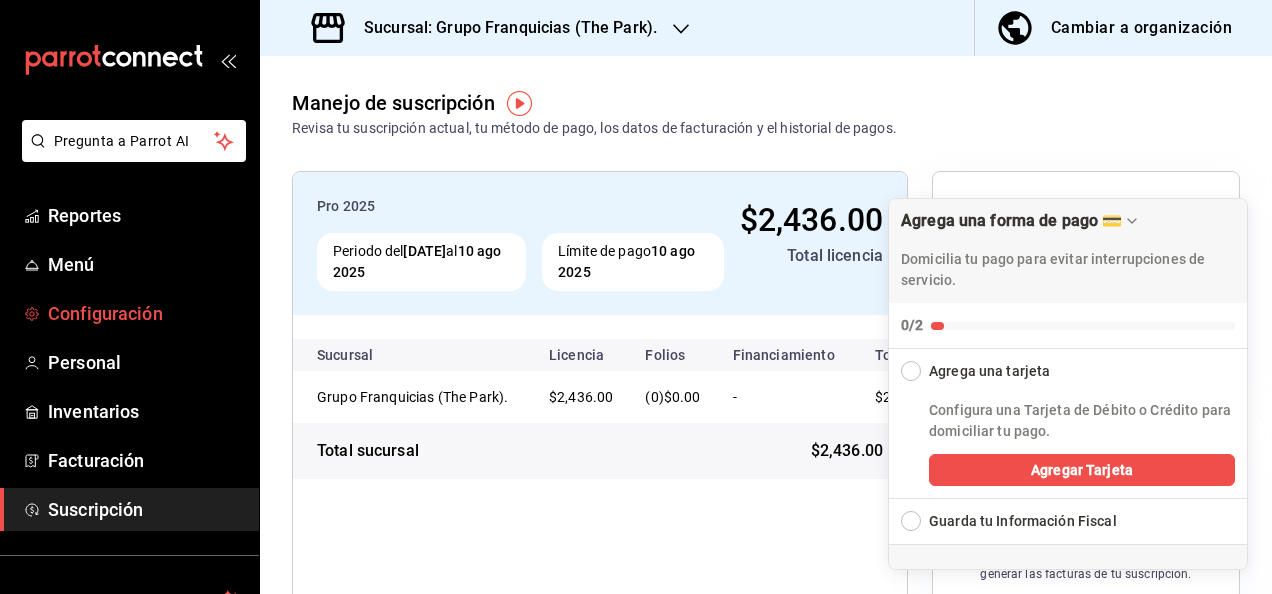 click on "Configuración" at bounding box center (129, 313) 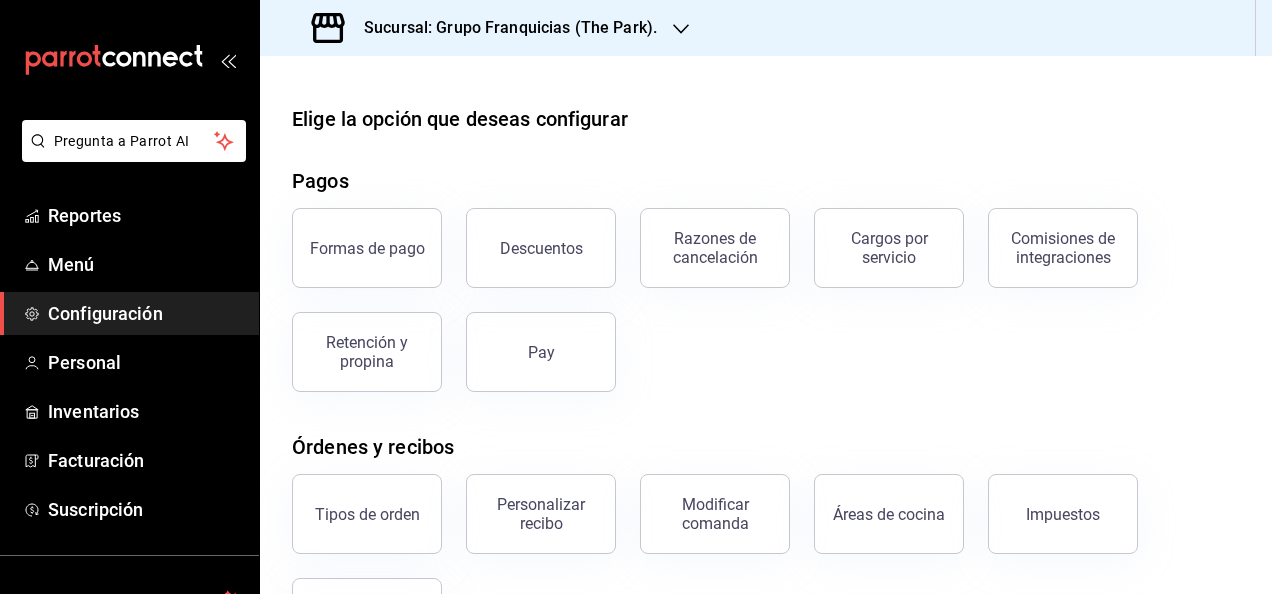 click on "Sucursal: Grupo Franquicias (The Park)." at bounding box center [502, 28] 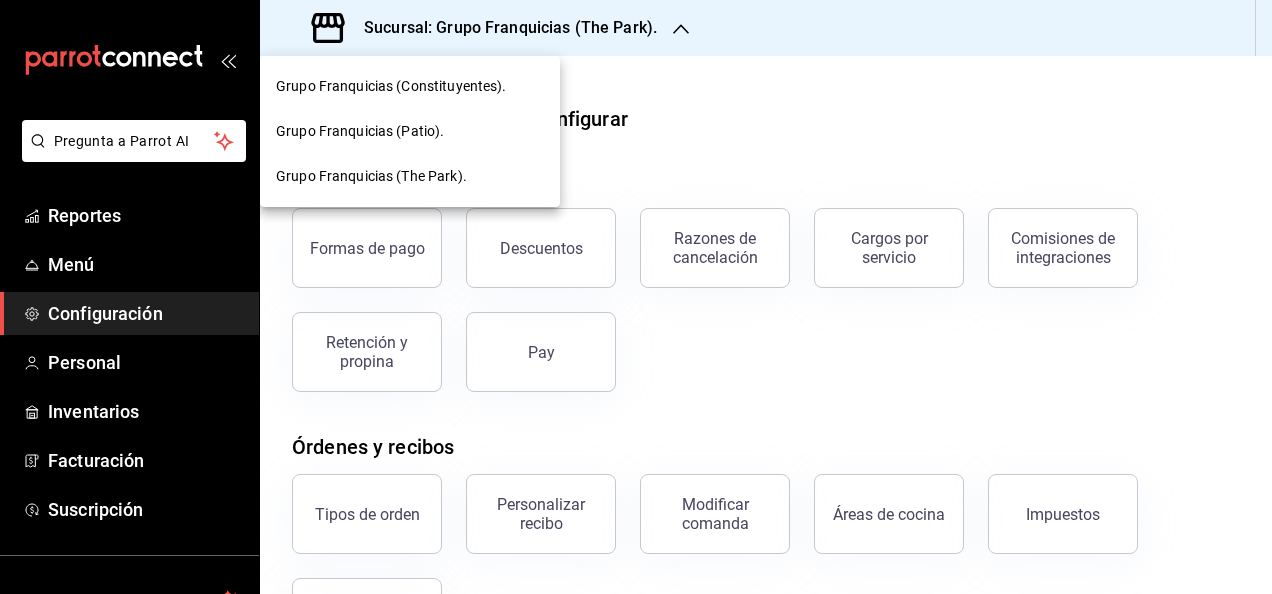 click on "Grupo Franquicias (Patio)." at bounding box center (410, 131) 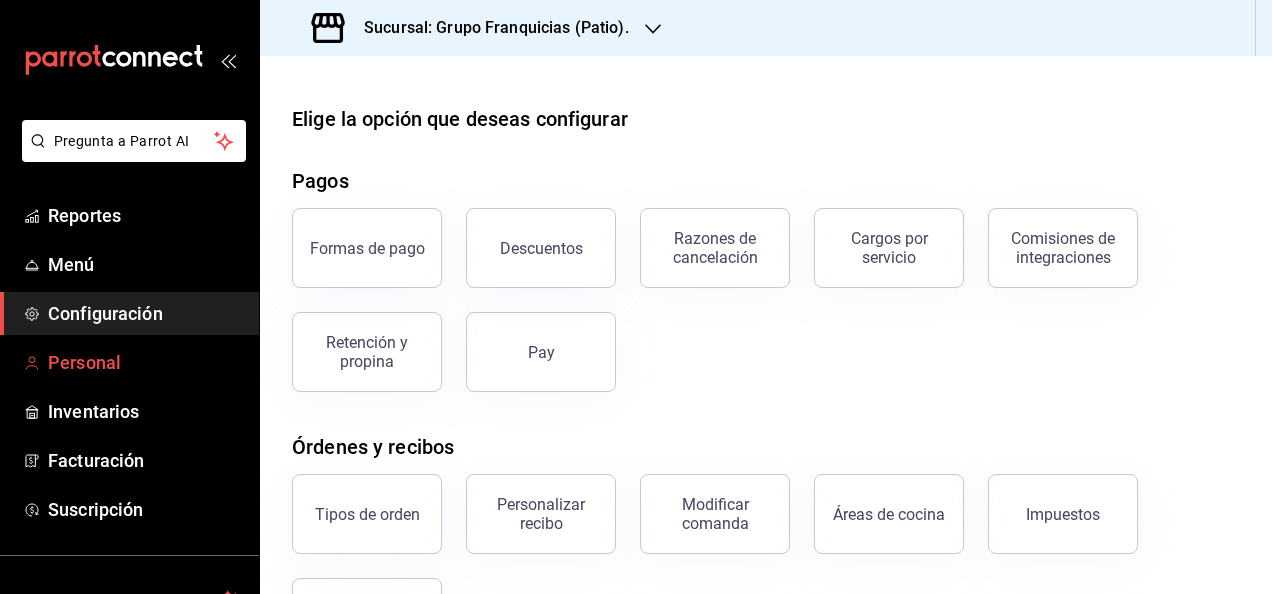 click on "Personal" at bounding box center [145, 362] 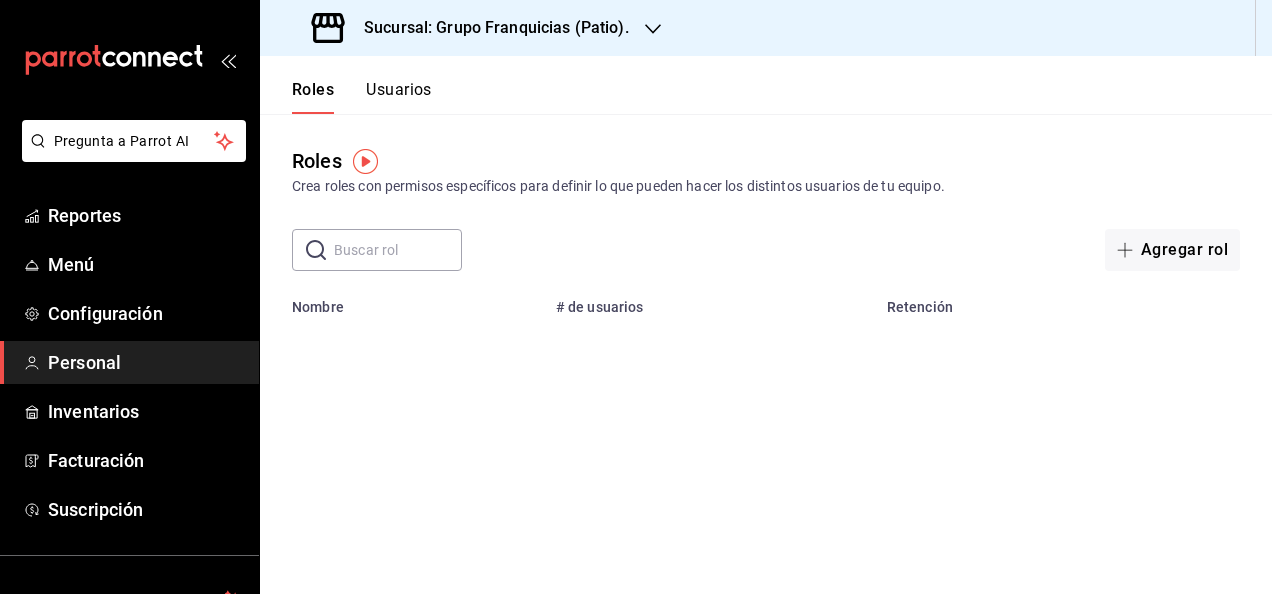 click on "Sucursal: Grupo Franquicias (Patio)." at bounding box center (472, 28) 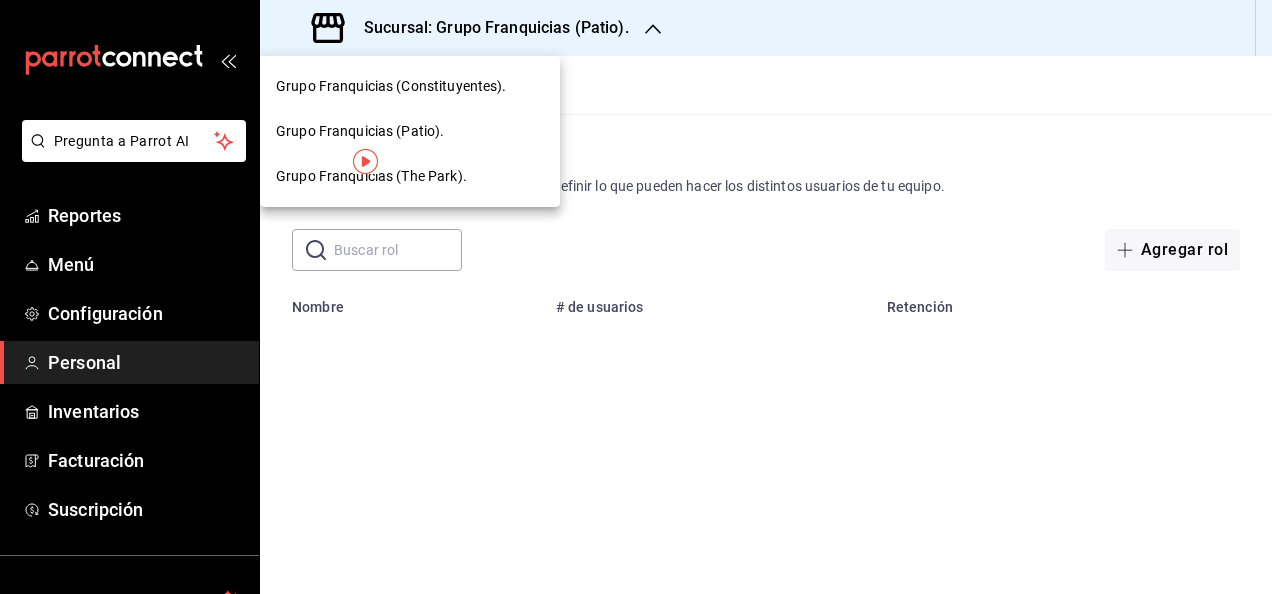 click on "Grupo Franquicias (Patio)." at bounding box center [410, 131] 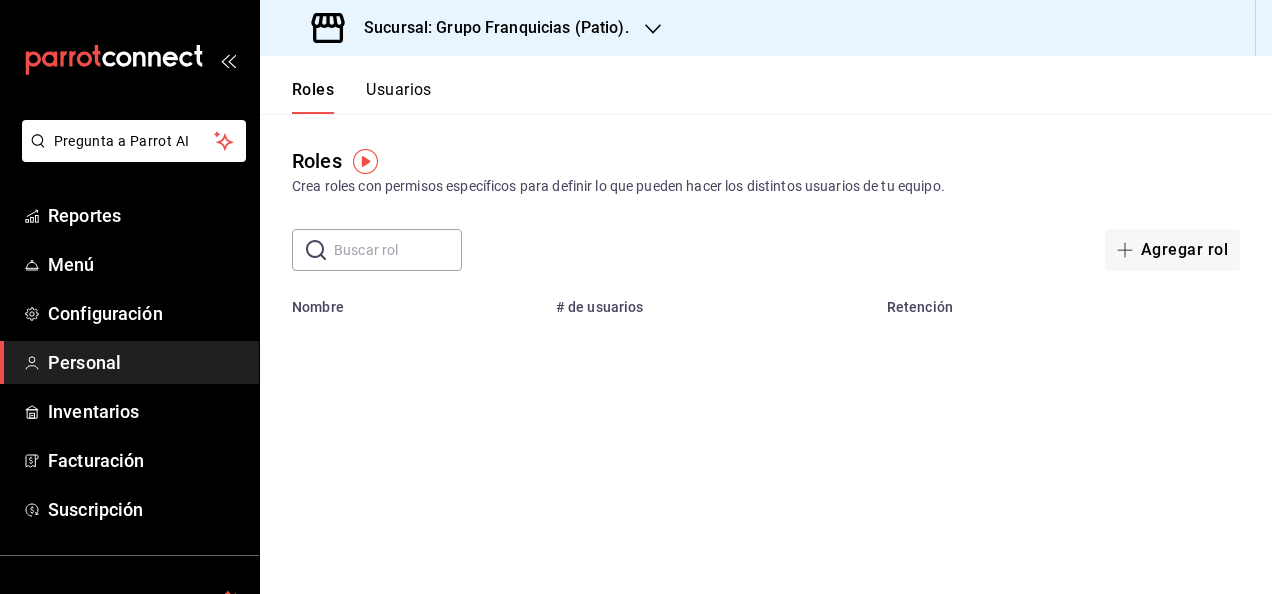 click on "Usuarios" at bounding box center [399, 97] 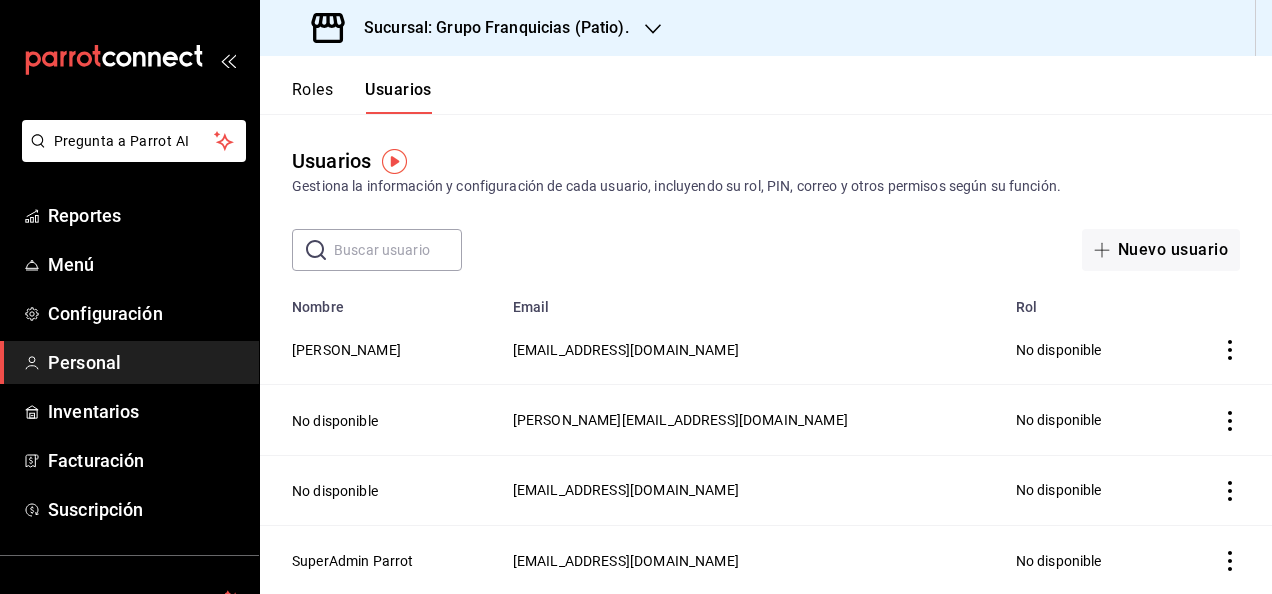 click on "Roles" at bounding box center (312, 97) 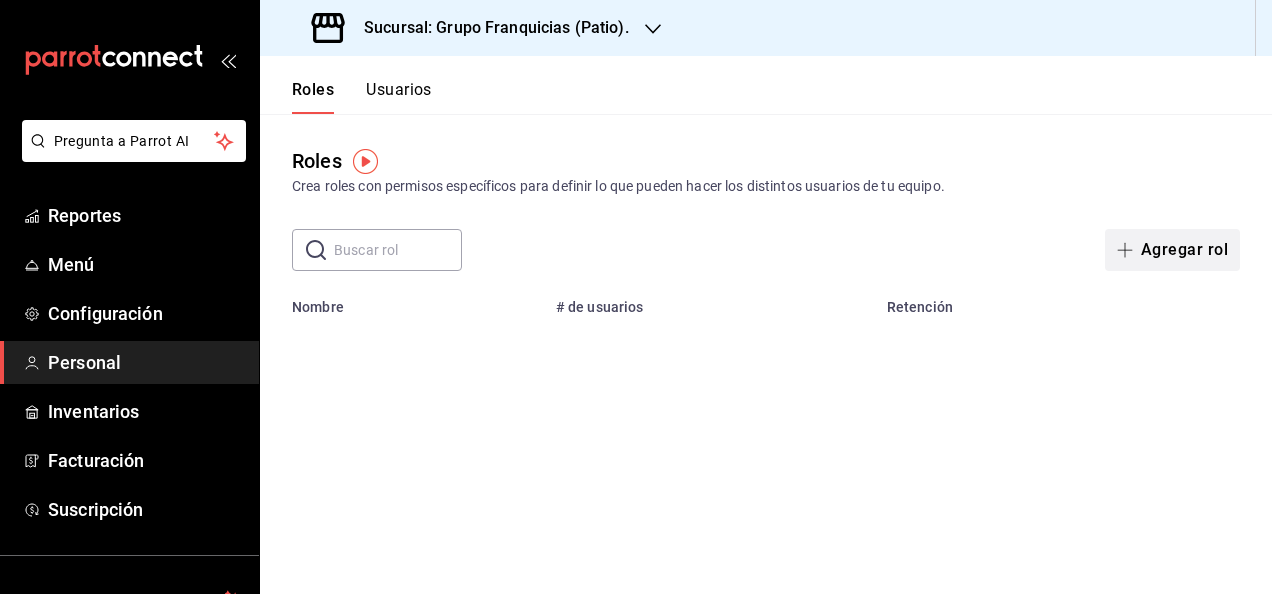 click on "Agregar rol" at bounding box center (1172, 250) 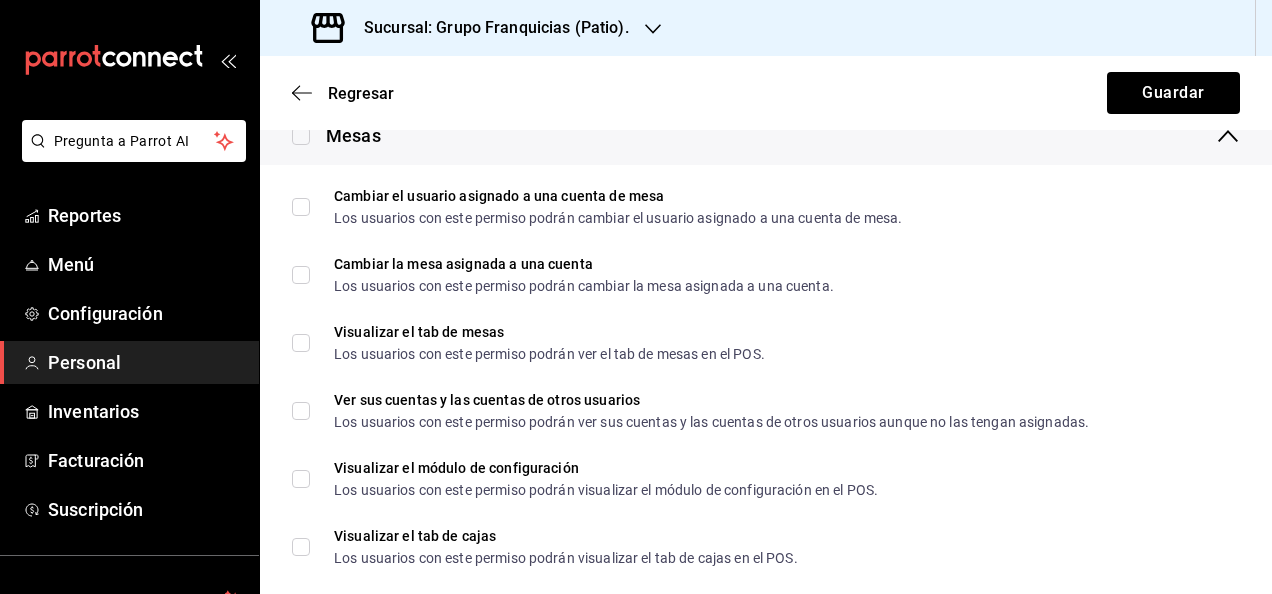 scroll, scrollTop: 599, scrollLeft: 0, axis: vertical 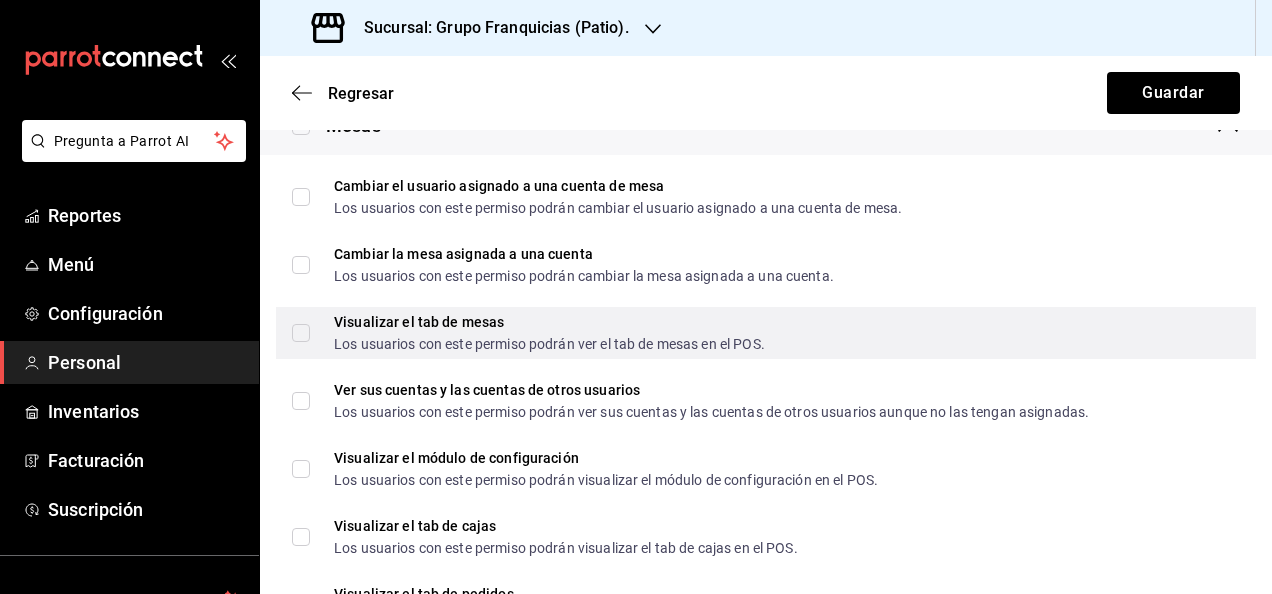 type on "Capitan" 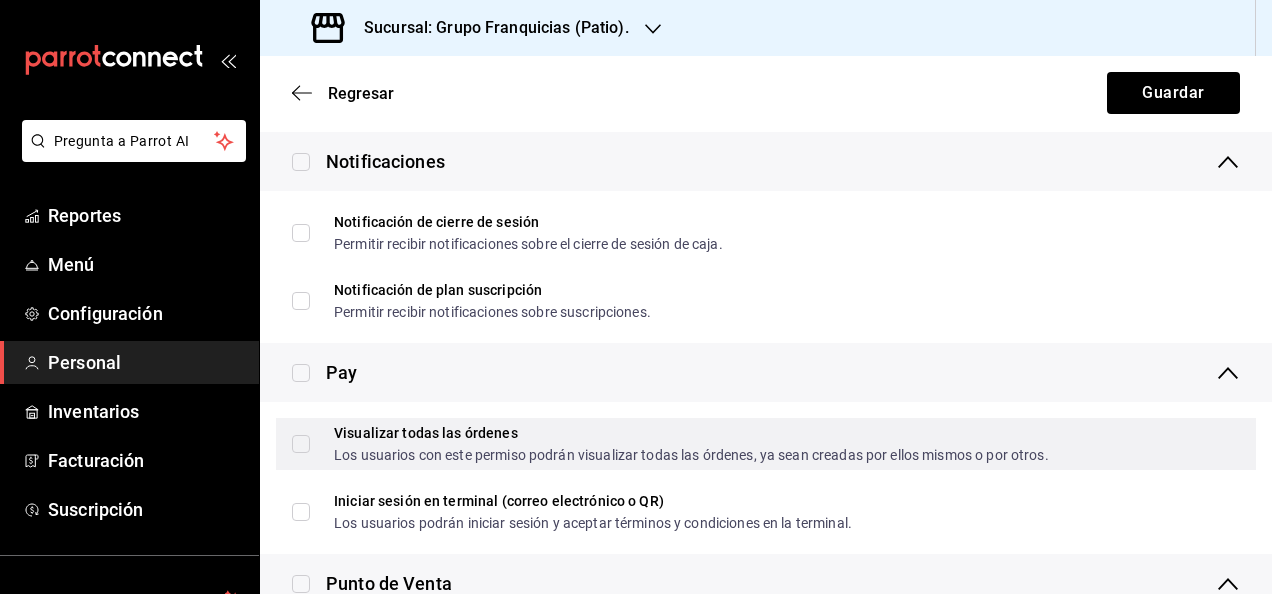 scroll, scrollTop: 1781, scrollLeft: 0, axis: vertical 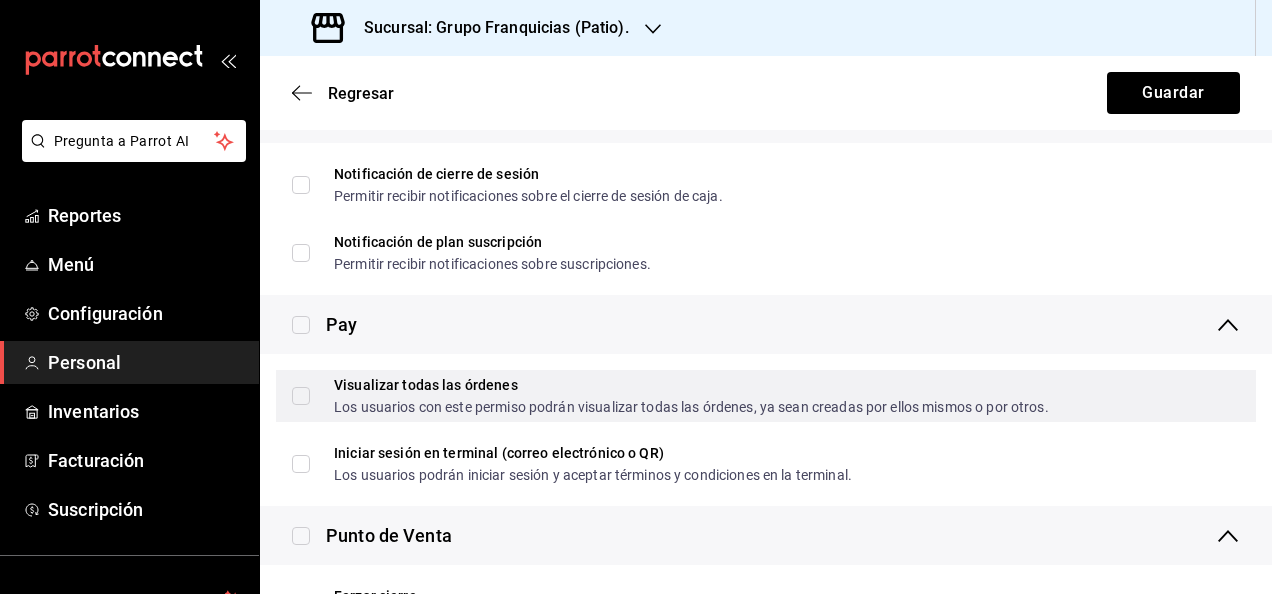 click on "Visualizar todas las órdenes Los usuarios con este permiso podrán visualizar todas las órdenes, ya sean creadas por ellos mismos o por otros." at bounding box center (301, 396) 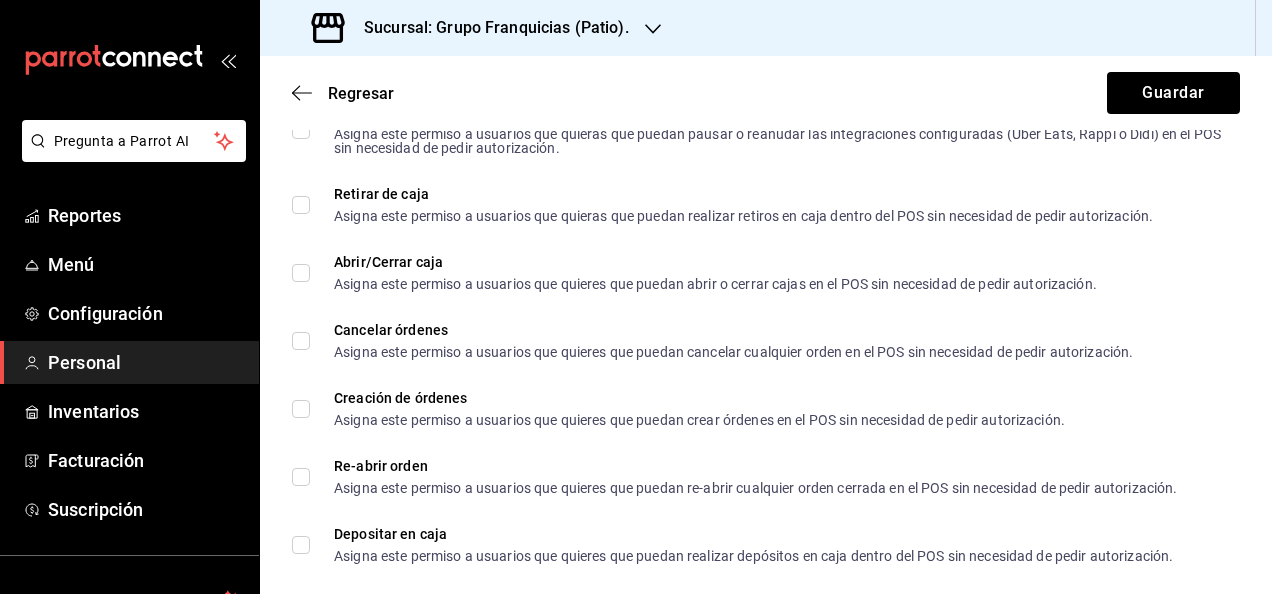 scroll, scrollTop: 2335, scrollLeft: 0, axis: vertical 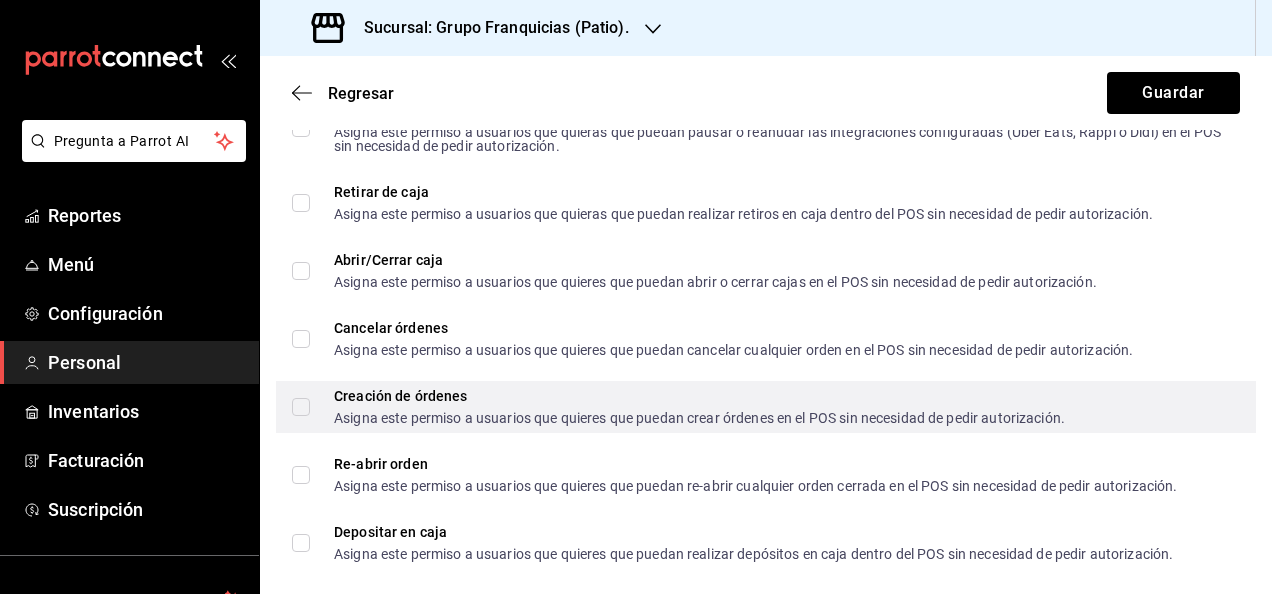 click on "Creación de órdenes Asigna este permiso a usuarios que quieres que puedan crear órdenes en el POS sin necesidad de pedir autorización." at bounding box center [301, 407] 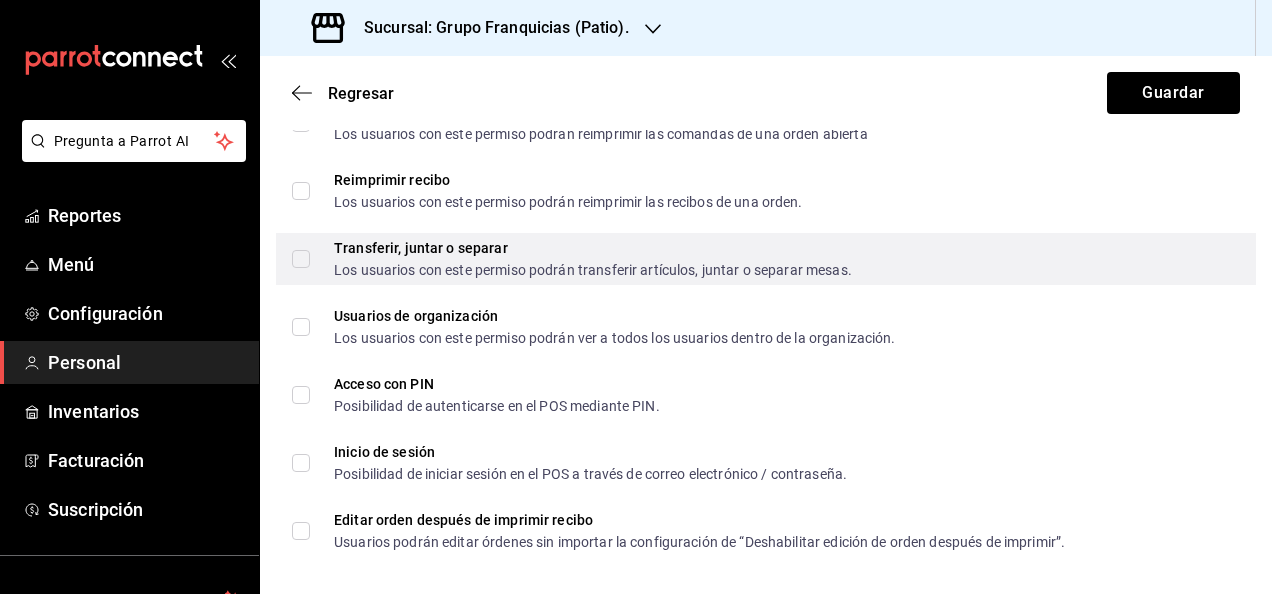 scroll, scrollTop: 3505, scrollLeft: 0, axis: vertical 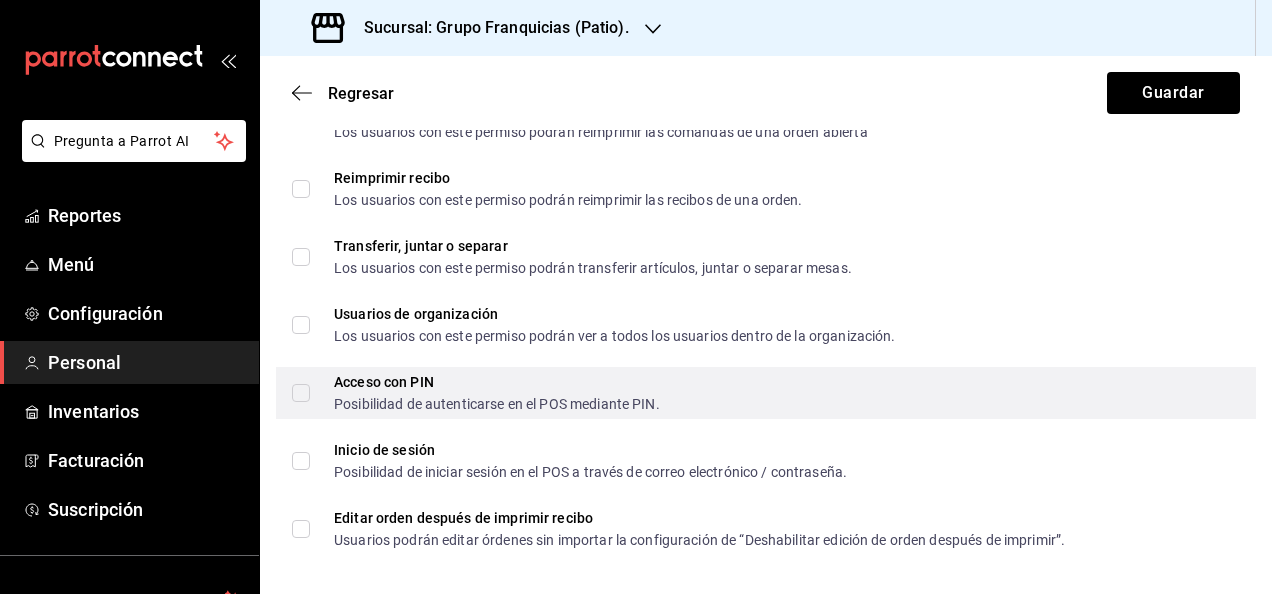 click on "Acceso con PIN Posibilidad de autenticarse en el POS mediante PIN." at bounding box center [301, 393] 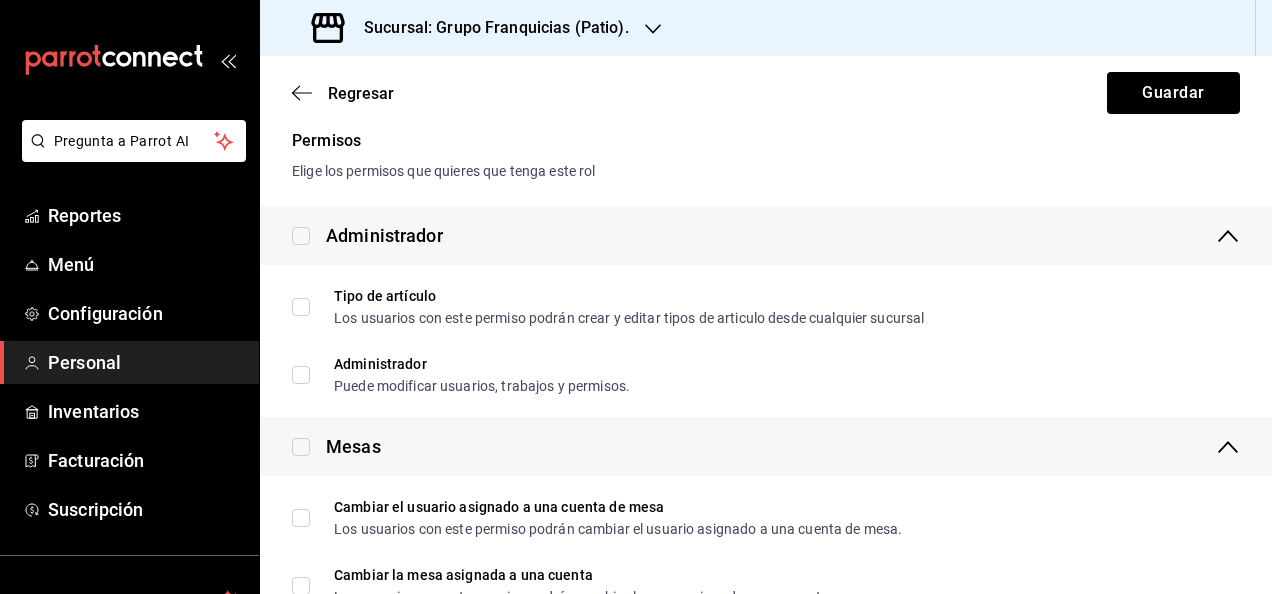 scroll, scrollTop: 359, scrollLeft: 0, axis: vertical 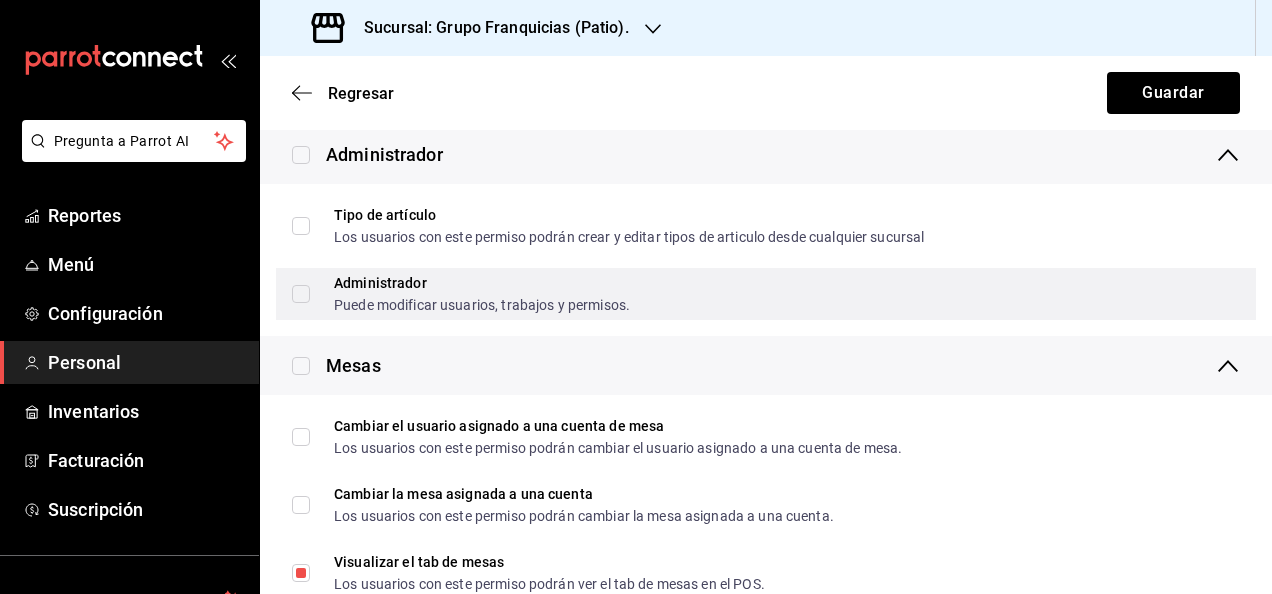 click on "Administrador Puede modificar usuarios, trabajos y permisos." at bounding box center [301, 294] 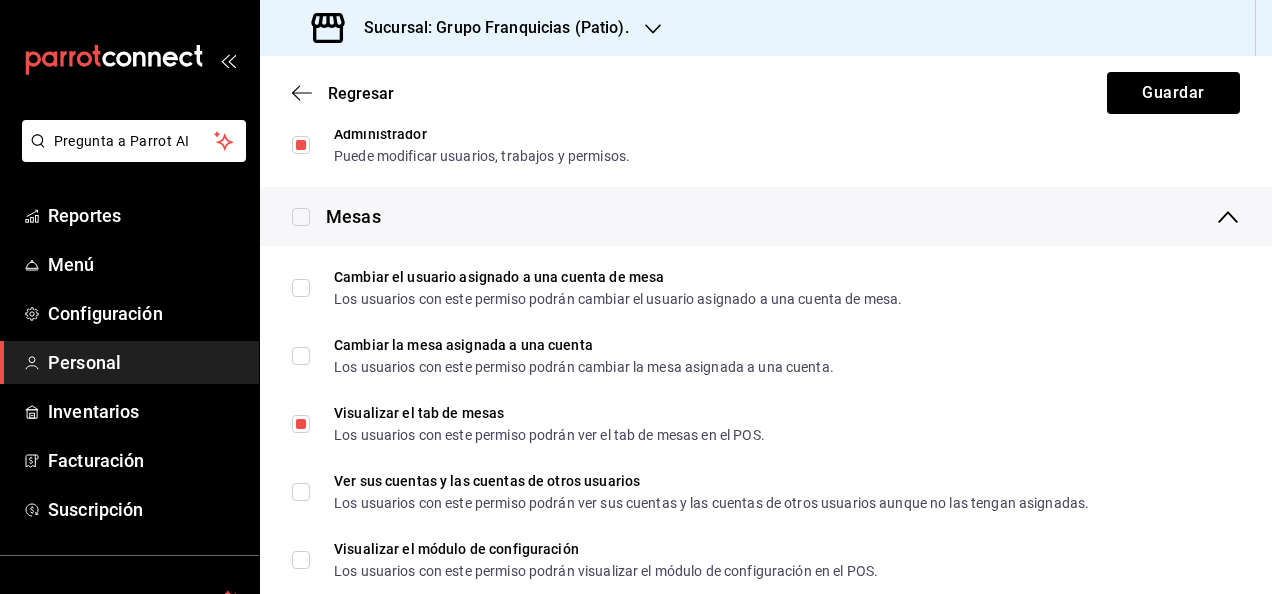 scroll, scrollTop: 509, scrollLeft: 0, axis: vertical 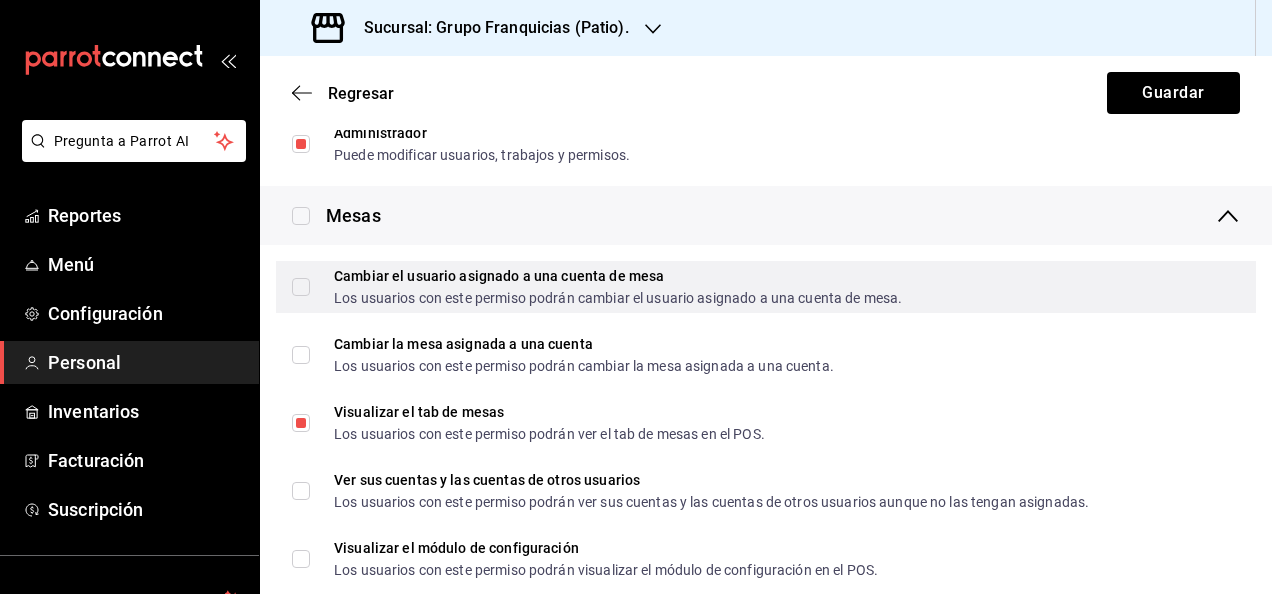 click on "Cambiar el usuario asignado a una cuenta de mesa Los usuarios con este permiso podrán cambiar el usuario asignado a una cuenta de mesa." at bounding box center [597, 287] 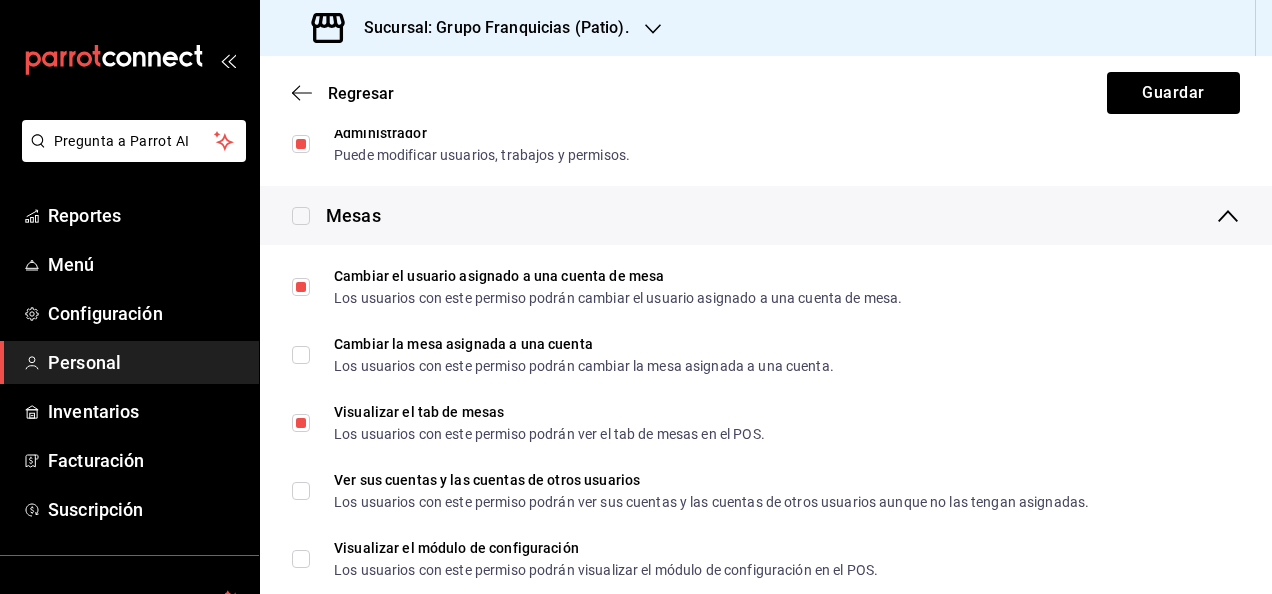 click at bounding box center [301, 216] 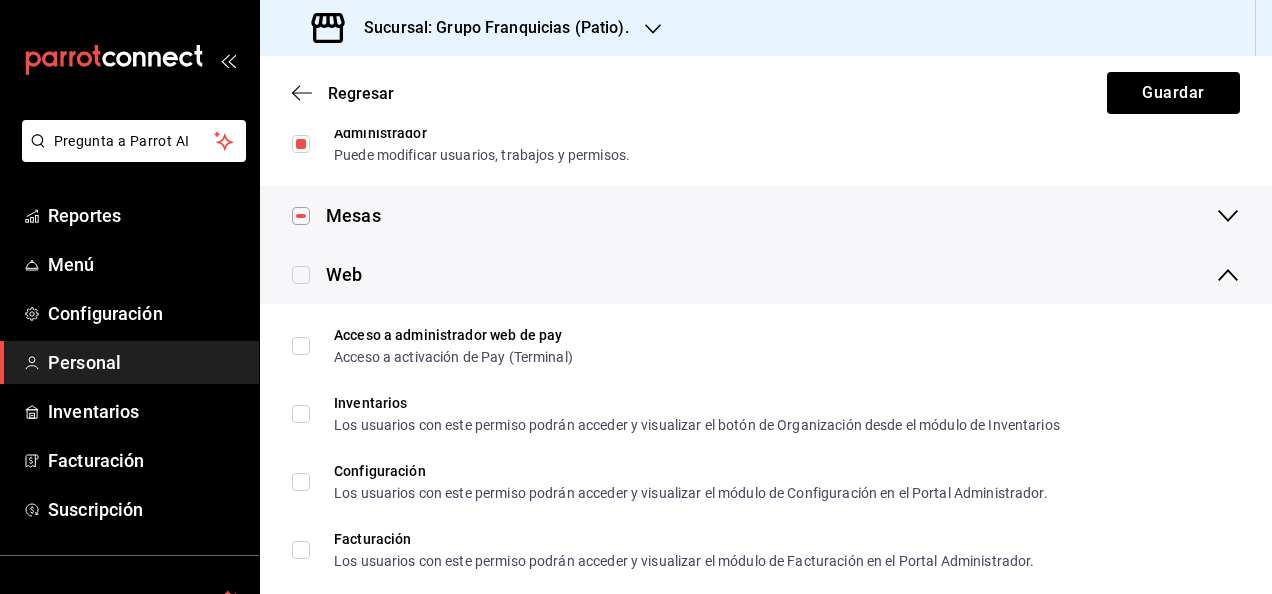 click at bounding box center (301, 216) 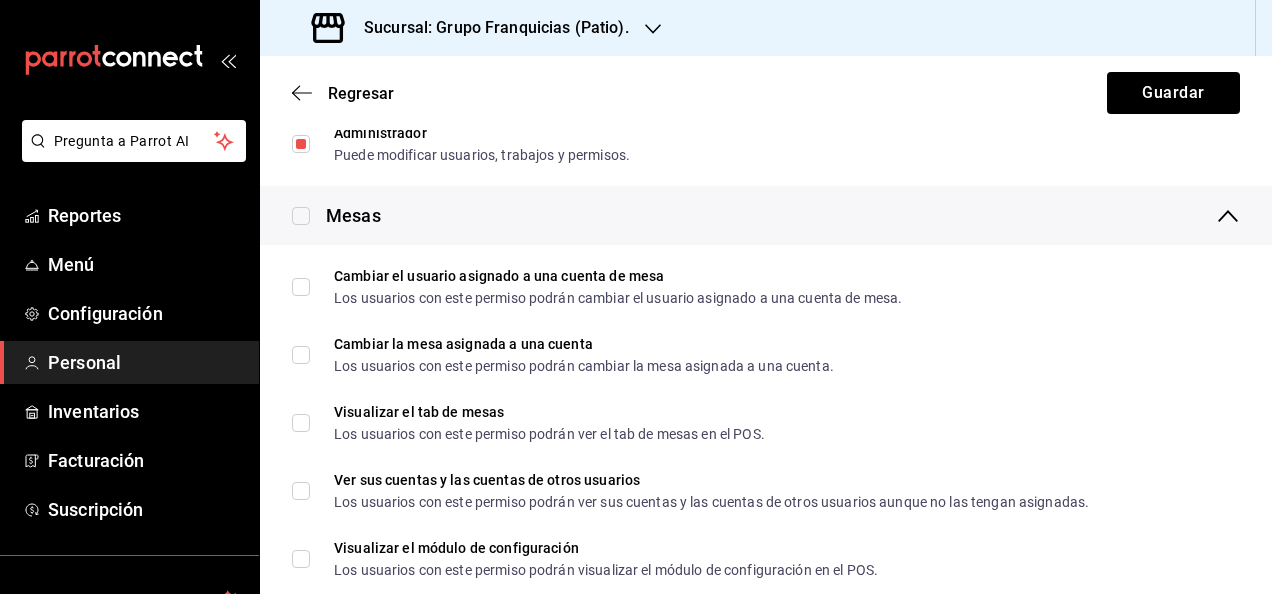 click at bounding box center (301, 216) 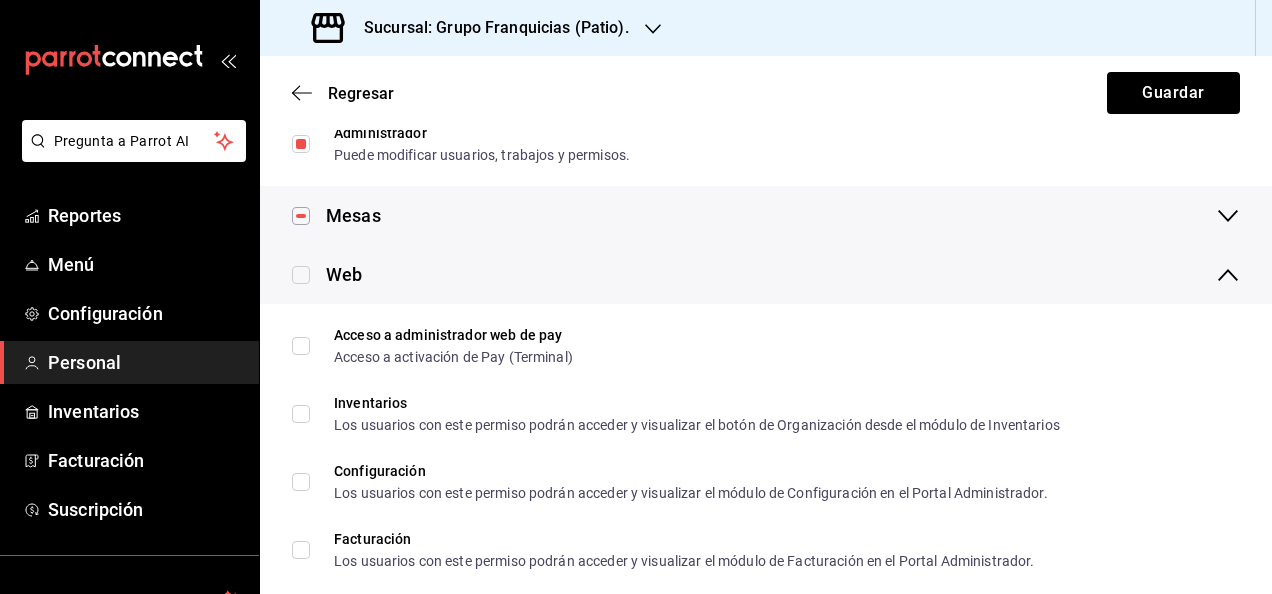 click at bounding box center [301, 216] 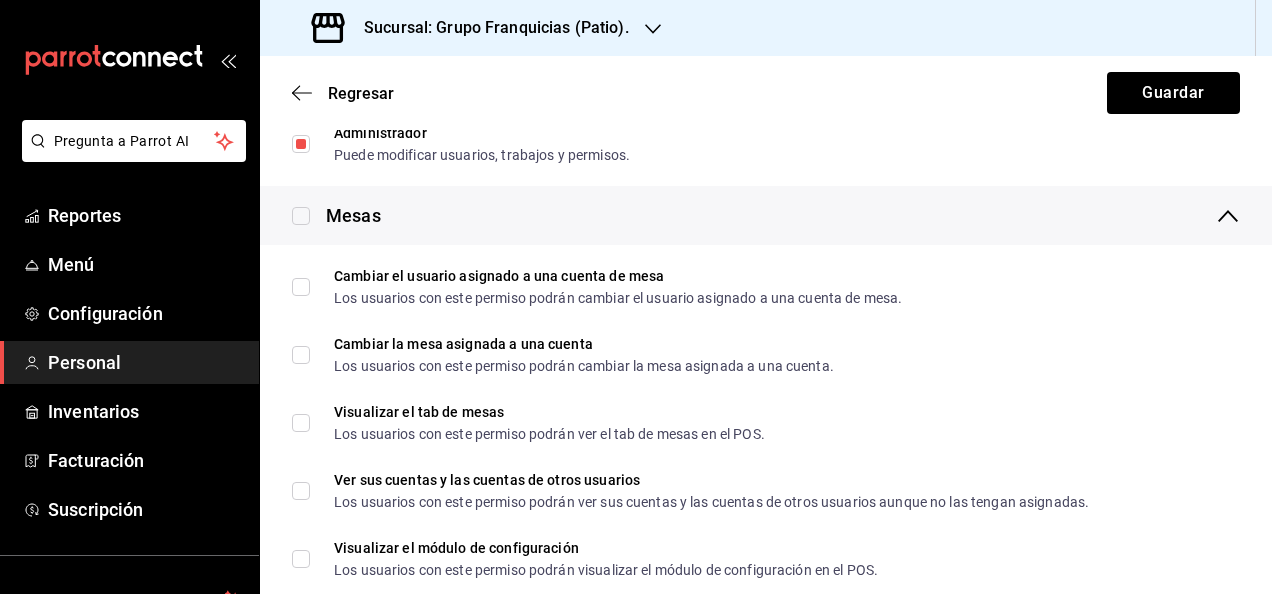 click at bounding box center [301, 216] 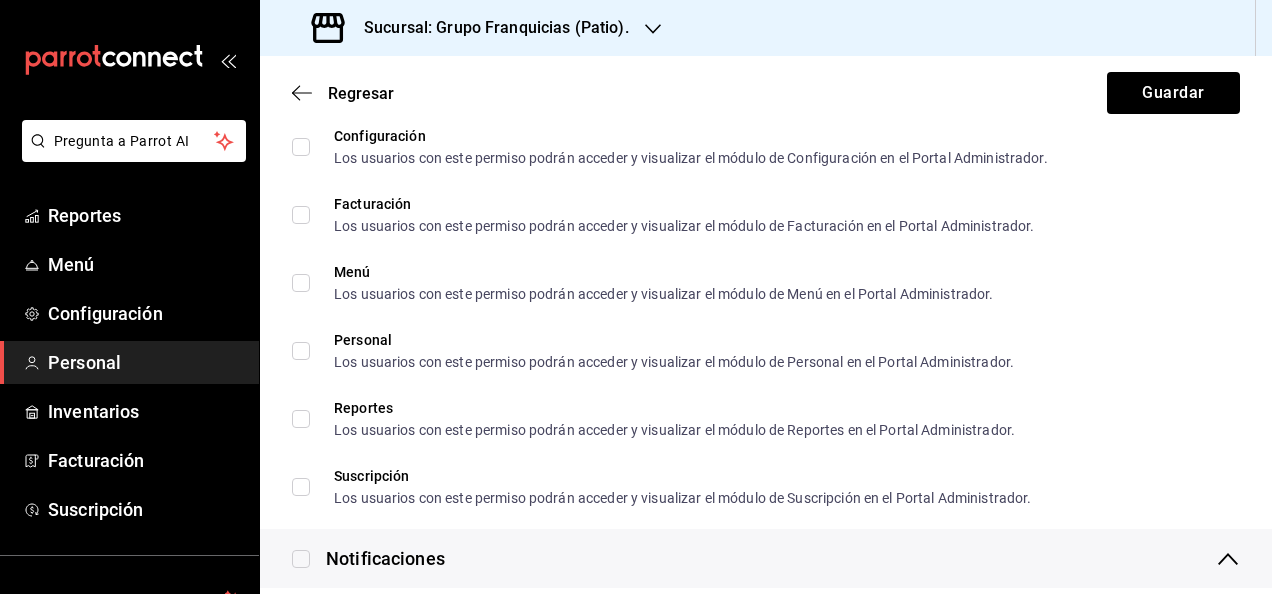 scroll, scrollTop: 845, scrollLeft: 0, axis: vertical 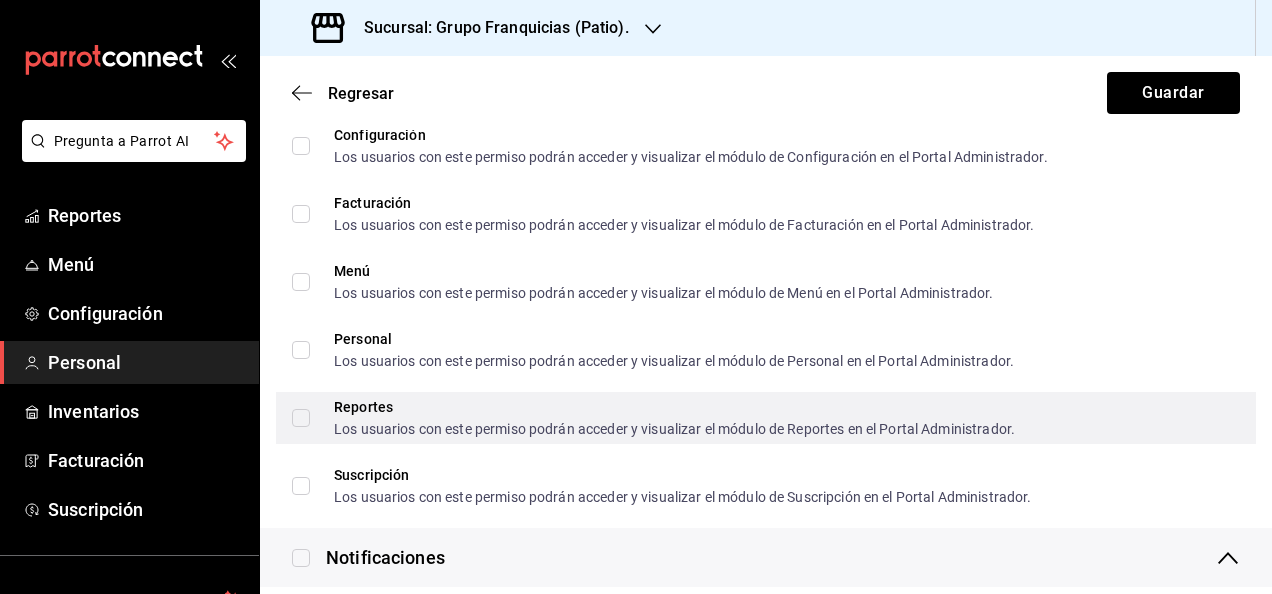 click on "Reportes Los usuarios con este permiso podrán acceder y visualizar el módulo de Reportes en el Portal Administrador." at bounding box center (301, 418) 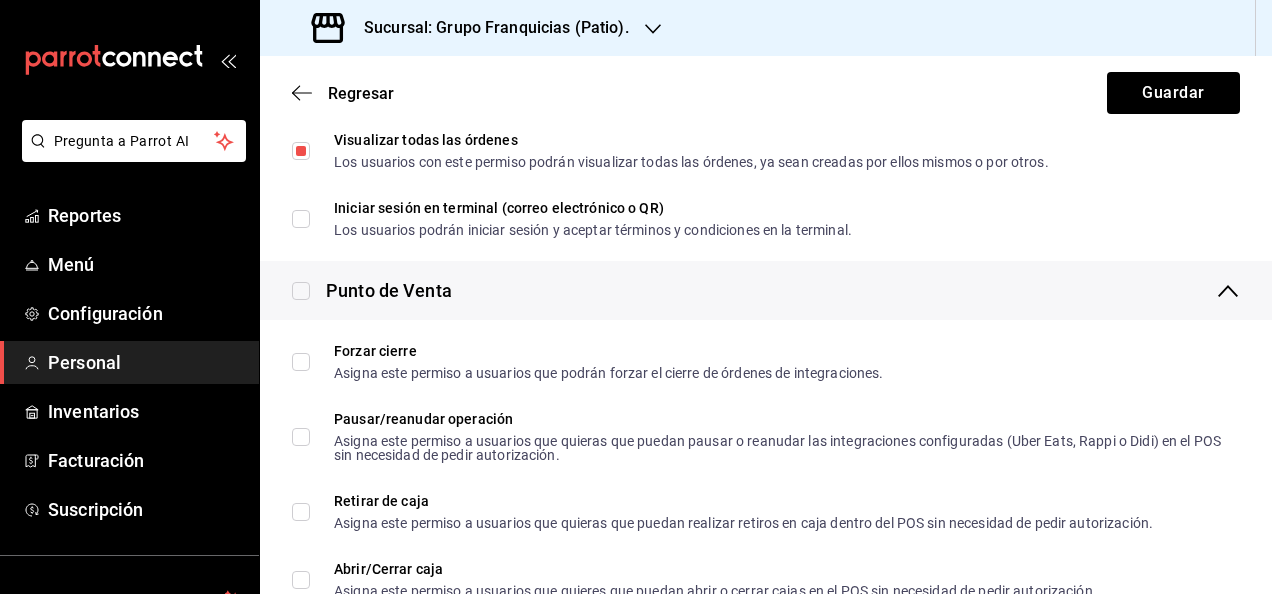 scroll, scrollTop: 1535, scrollLeft: 0, axis: vertical 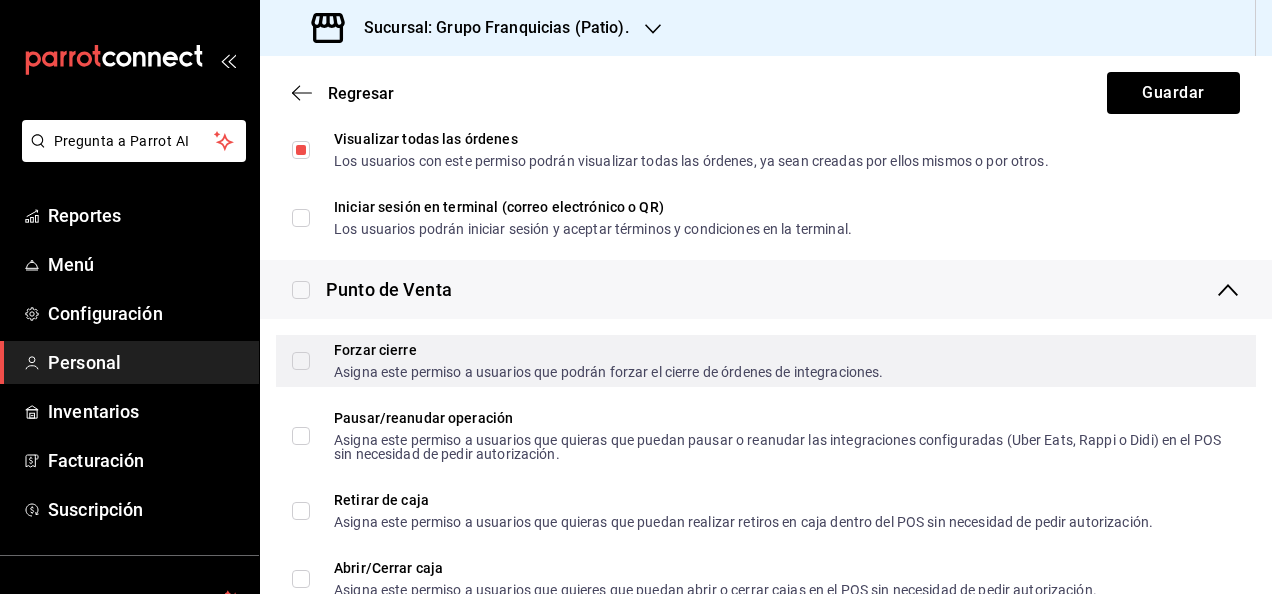 click on "Forzar cierre Asigna este permiso a usuarios que podrán forzar el cierre de órdenes de integraciones." at bounding box center [587, 361] 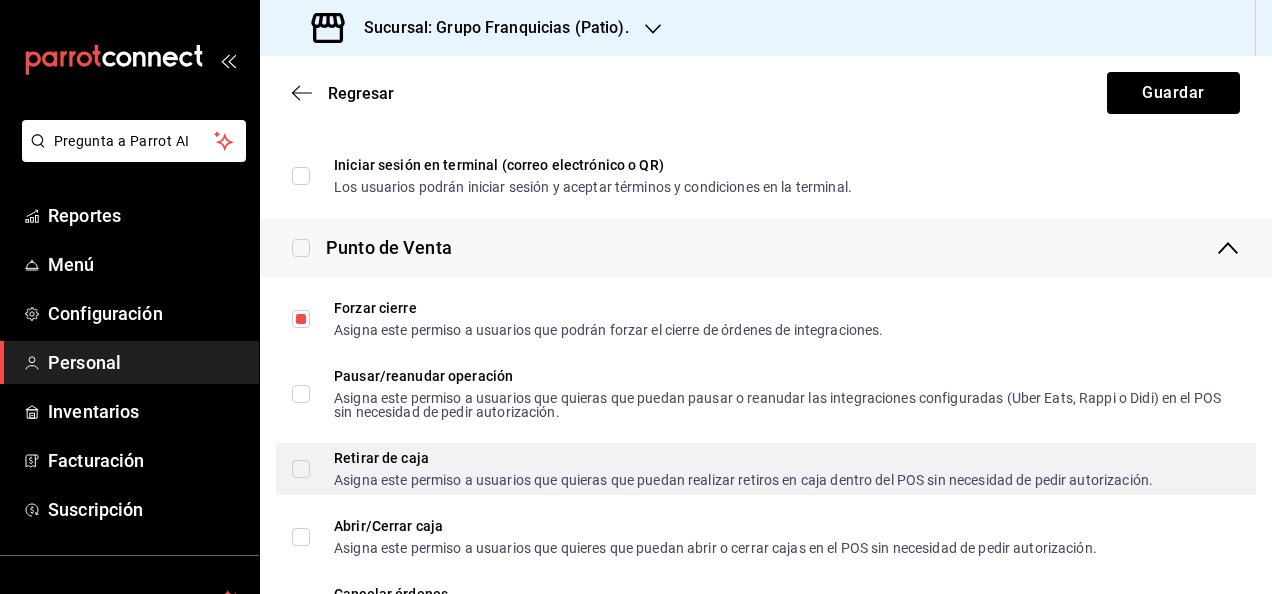 scroll, scrollTop: 1582, scrollLeft: 0, axis: vertical 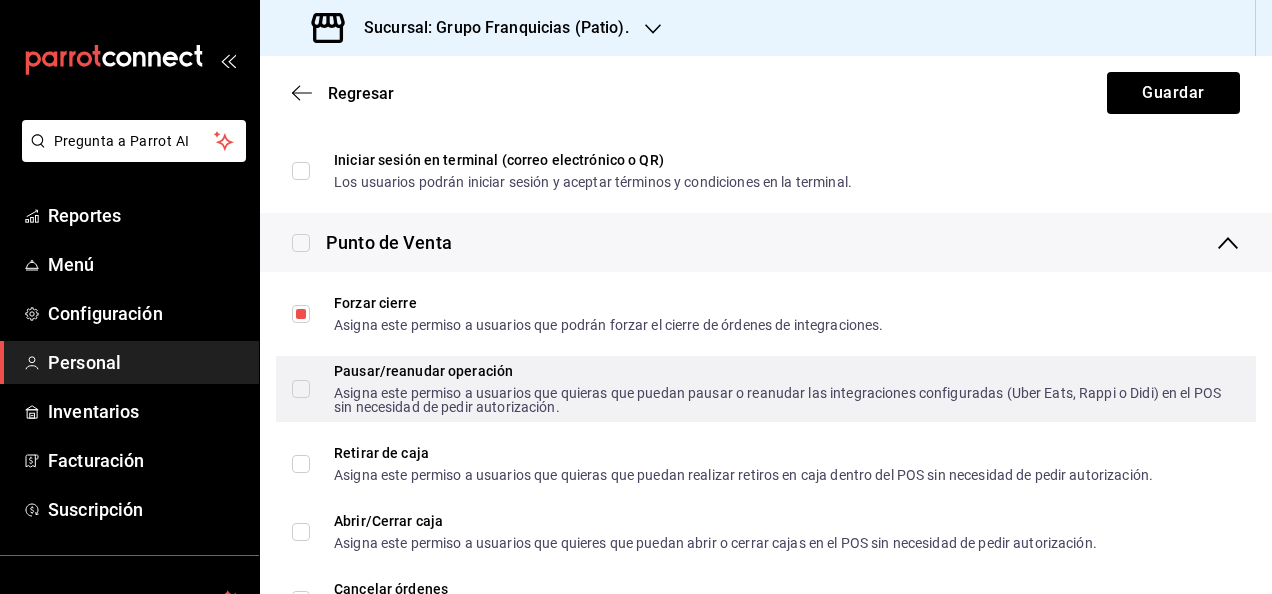 click on "Pausar/reanudar operación Asigna este permiso a usuarios que quieras que puedan pausar o reanudar las integraciones configuradas (Uber Eats, Rappi o Didi) en el POS sin necesidad de pedir autorización." at bounding box center [301, 389] 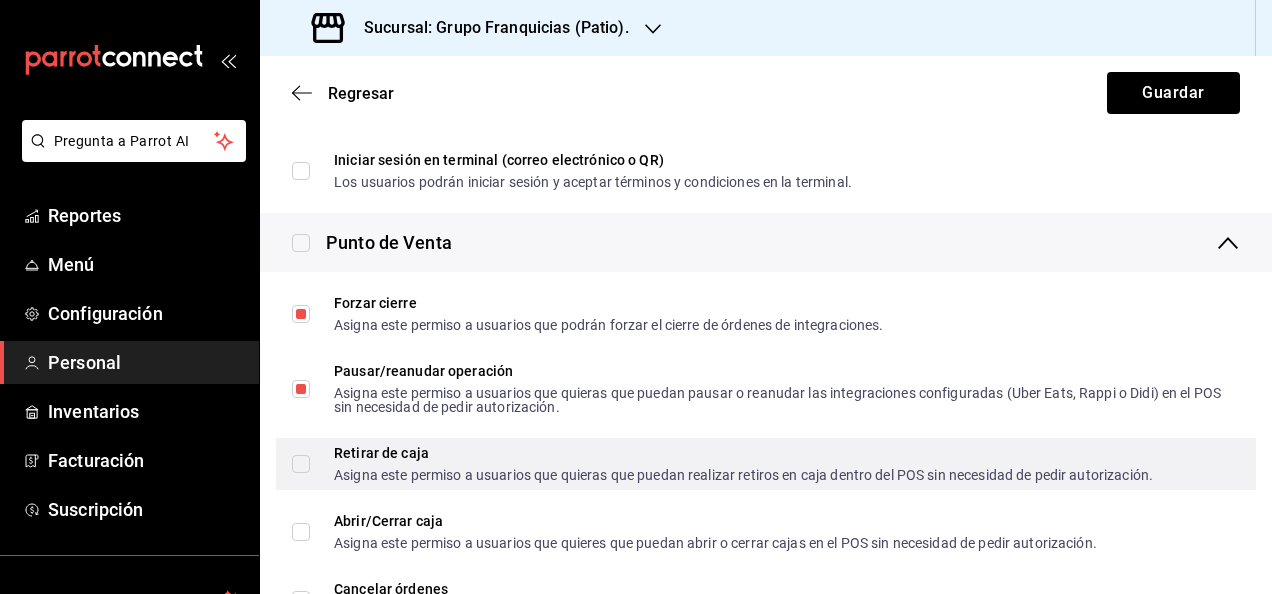 click on "Retirar de caja Asigna este permiso a usuarios que quieras que puedan realizar retiros en caja dentro del POS sin necesidad de pedir autorización." at bounding box center [301, 464] 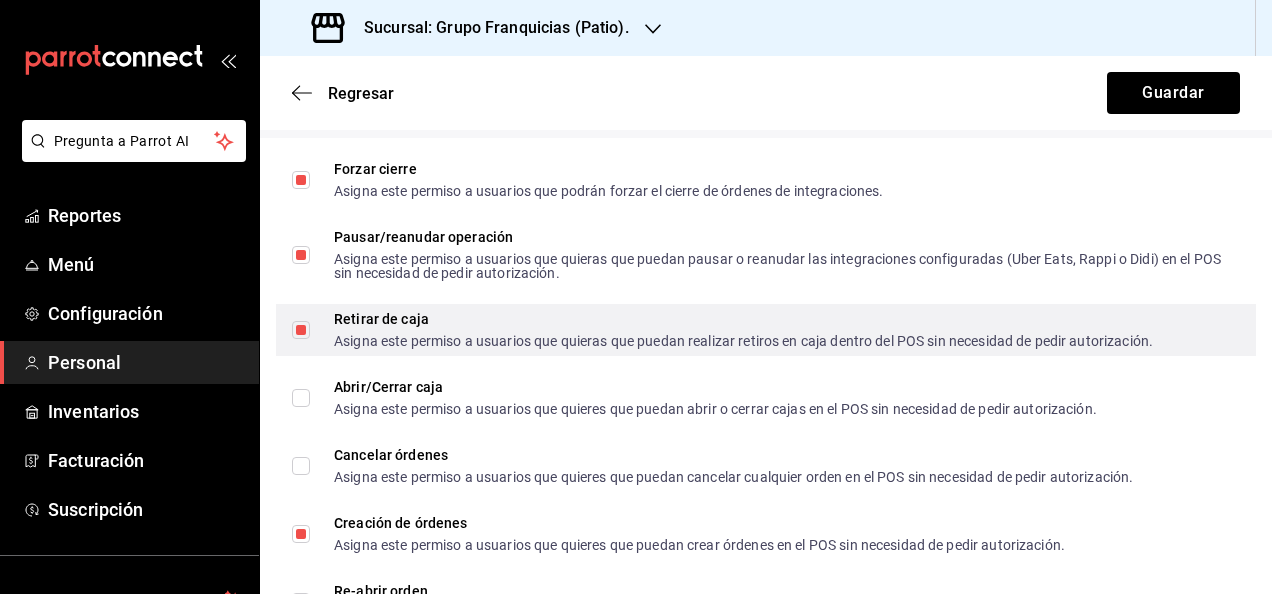scroll, scrollTop: 1718, scrollLeft: 0, axis: vertical 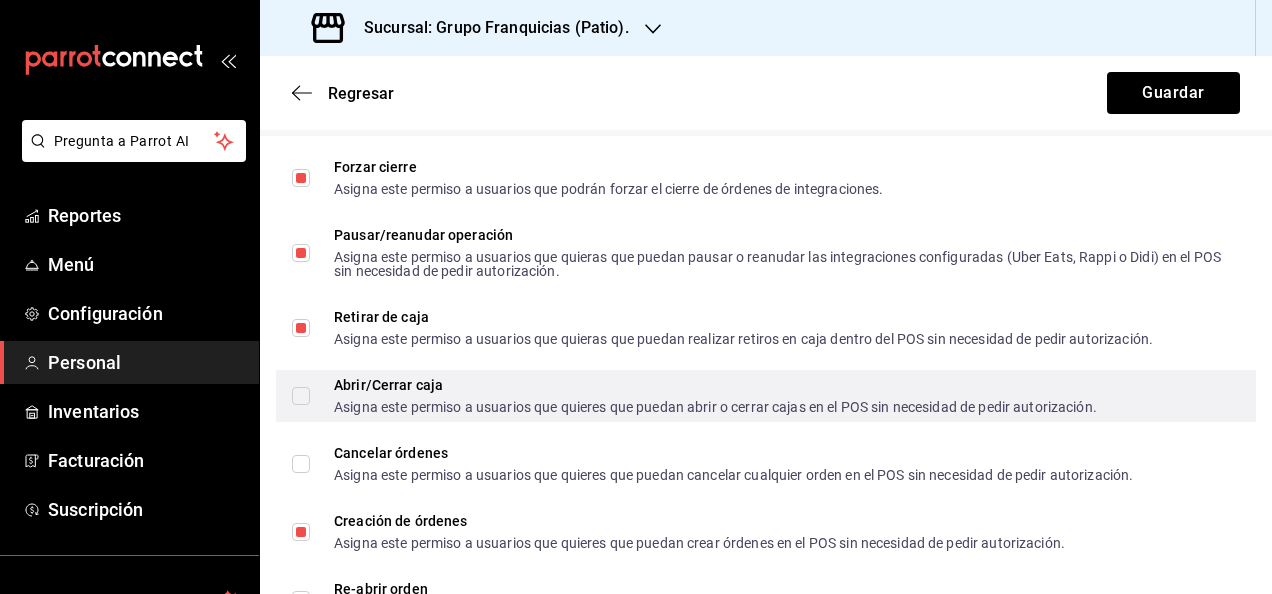 click on "Abrir/Cerrar caja Asigna este permiso a usuarios que quieres que puedan abrir o cerrar cajas en el POS sin necesidad de pedir autorización." at bounding box center [301, 396] 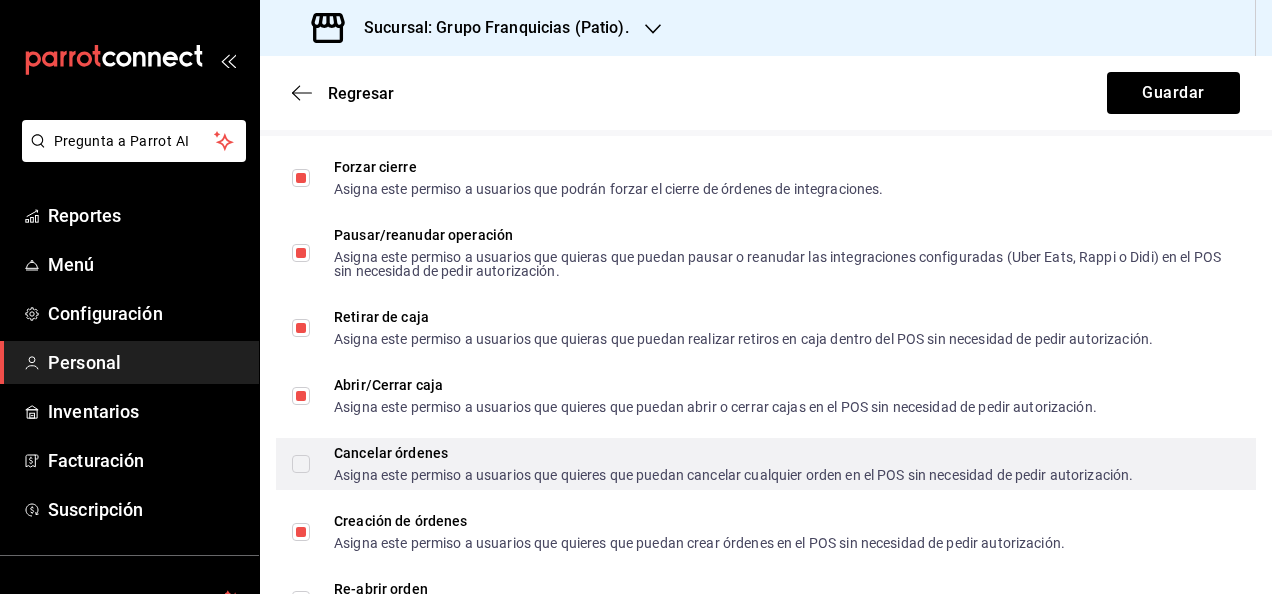 click on "Cancelar órdenes Asigna este permiso a usuarios que quieres que puedan cancelar cualquier orden en el POS sin necesidad de pedir autorización." at bounding box center [301, 464] 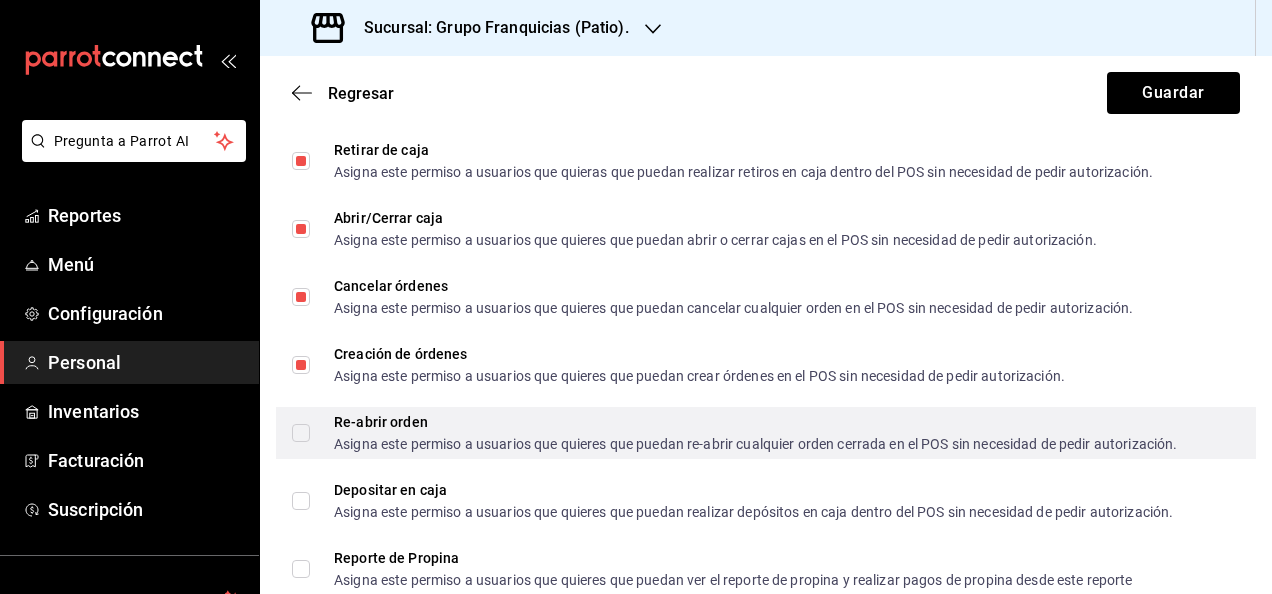 scroll, scrollTop: 1886, scrollLeft: 0, axis: vertical 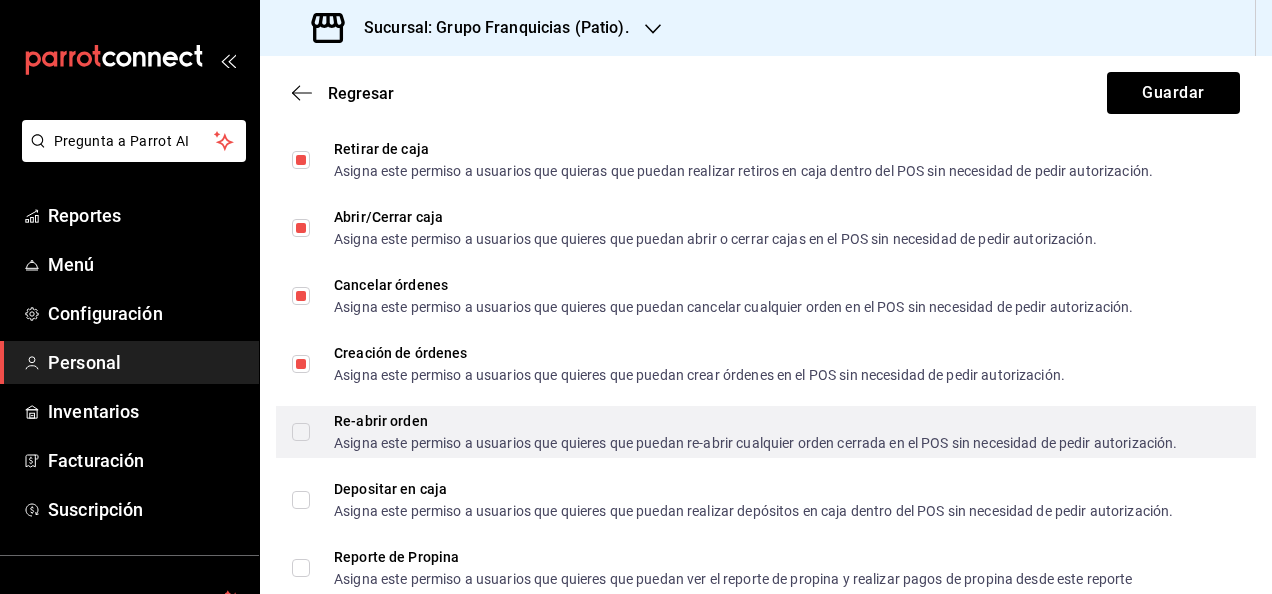 click on "Re-abrir orden Asigna este permiso a usuarios que quieres que puedan re-abrir cualquier orden cerrada en el POS sin necesidad de pedir autorización." at bounding box center (301, 432) 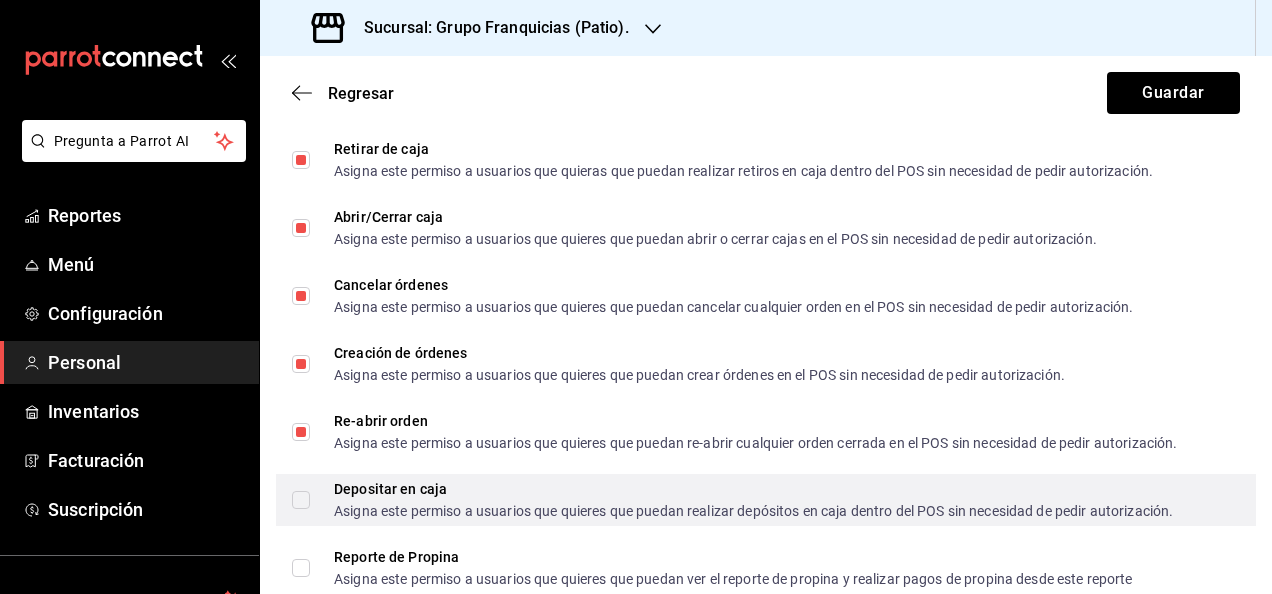 click on "Depositar en caja Asigna este permiso a usuarios que quieres que puedan realizar depósitos en caja dentro del POS sin necesidad de pedir autorización." at bounding box center [301, 500] 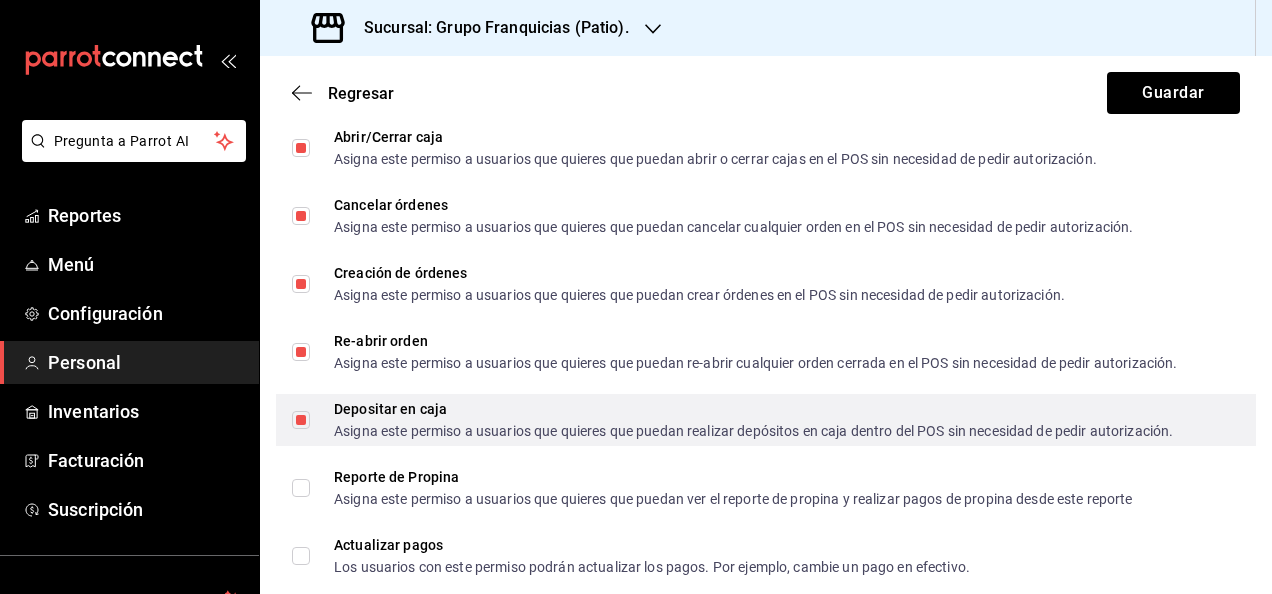 scroll, scrollTop: 1970, scrollLeft: 0, axis: vertical 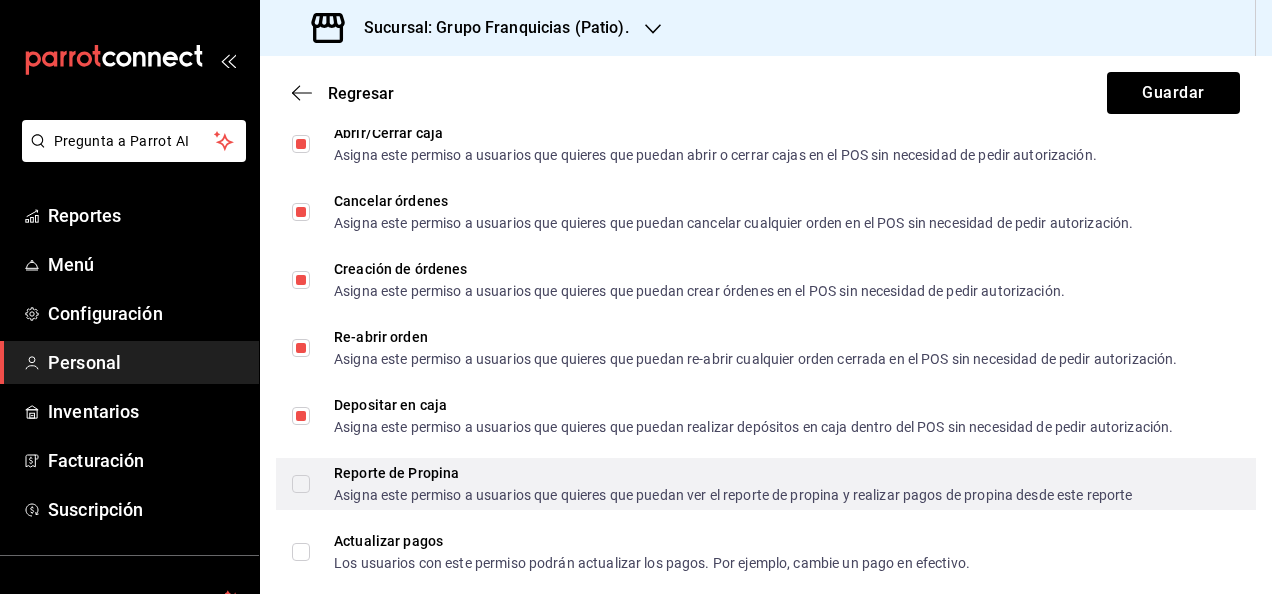 click on "Reporte de Propina Asigna este permiso a usuarios que quieres que puedan ver el reporte de propina y realizar pagos de propina desde este reporte" at bounding box center (301, 484) 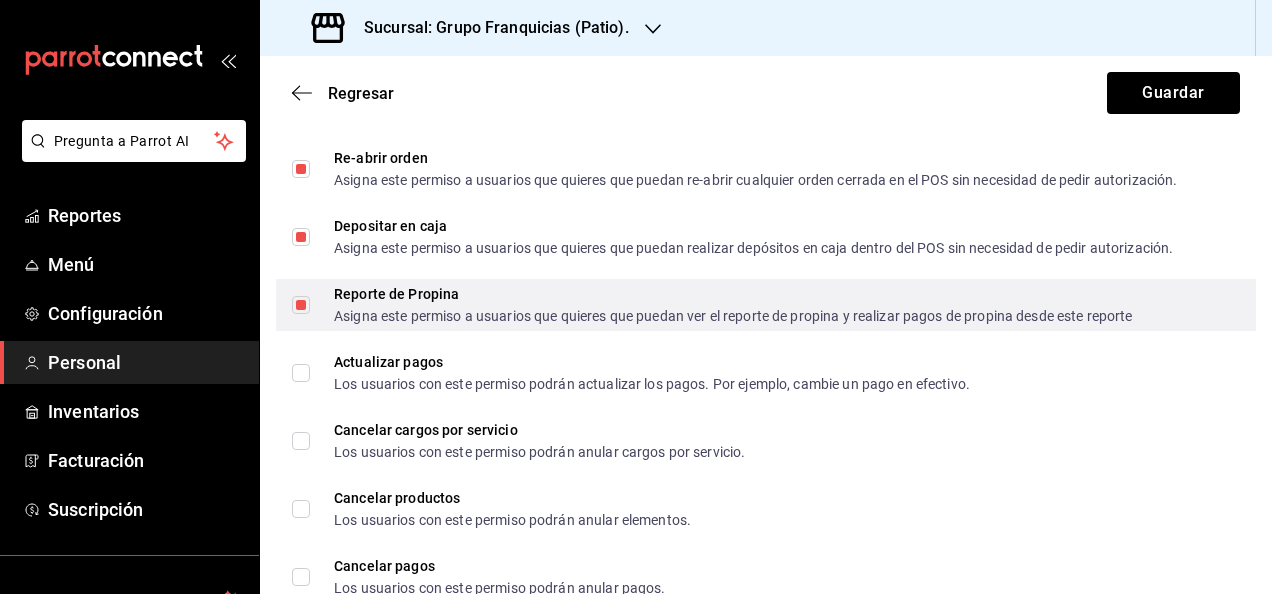 scroll, scrollTop: 2150, scrollLeft: 0, axis: vertical 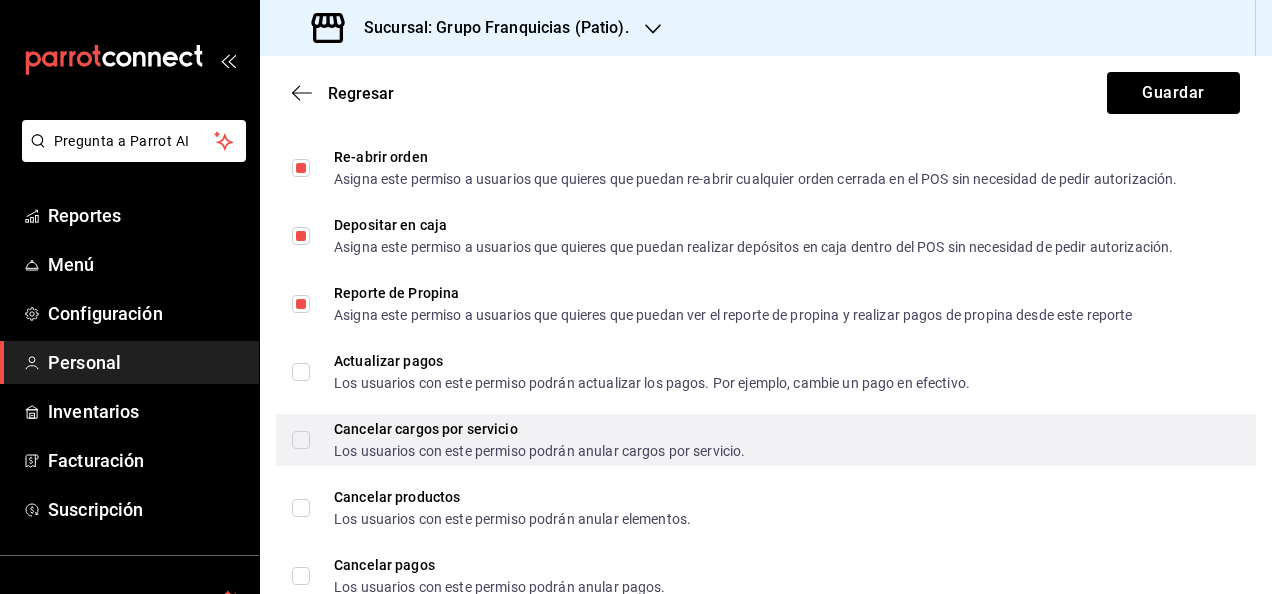 click on "Cancelar cargos por servicio Los usuarios con este permiso podrán anular cargos por servicio." at bounding box center [301, 440] 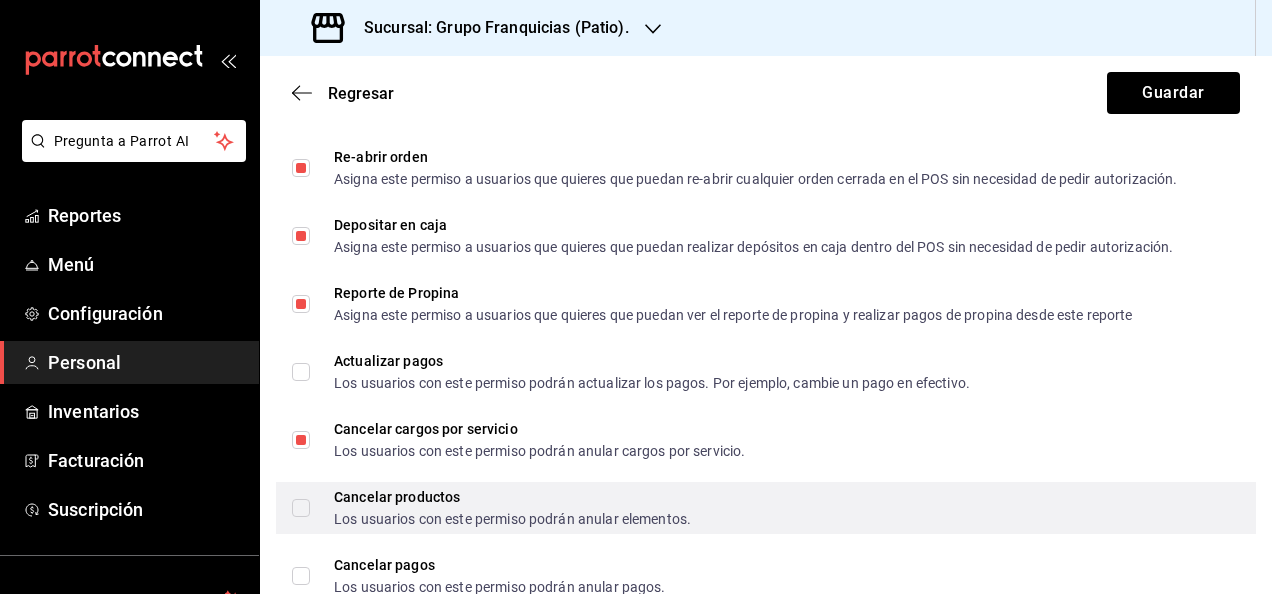 click on "Cancelar productos Los usuarios con este permiso podrán anular elementos." at bounding box center (301, 508) 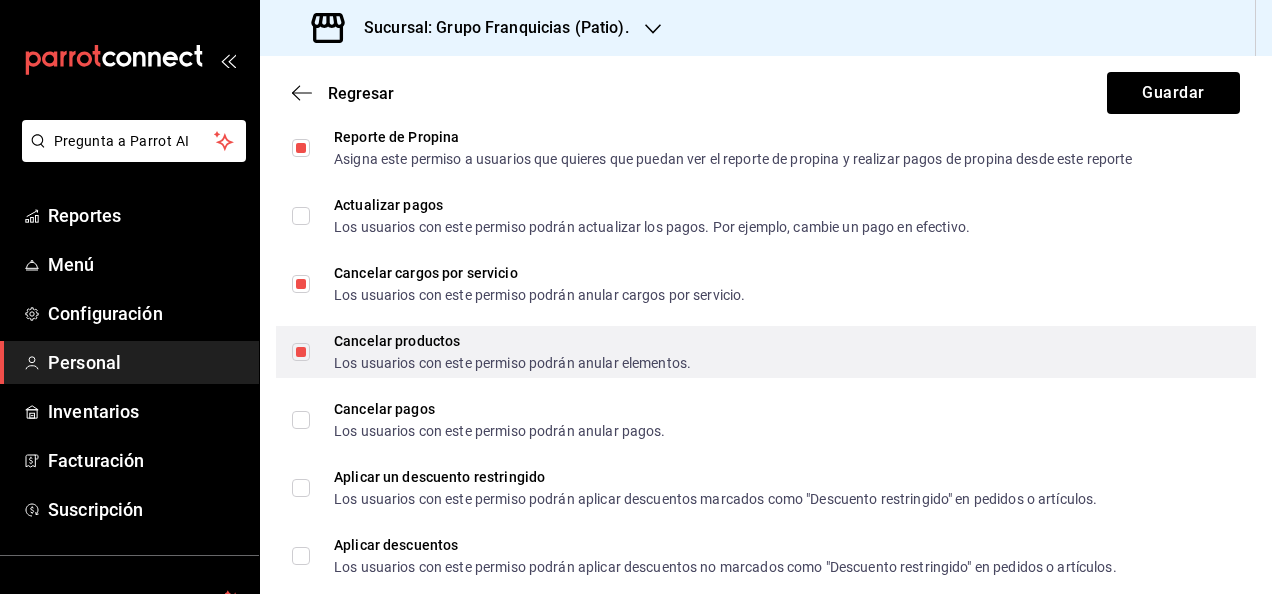 scroll, scrollTop: 2313, scrollLeft: 0, axis: vertical 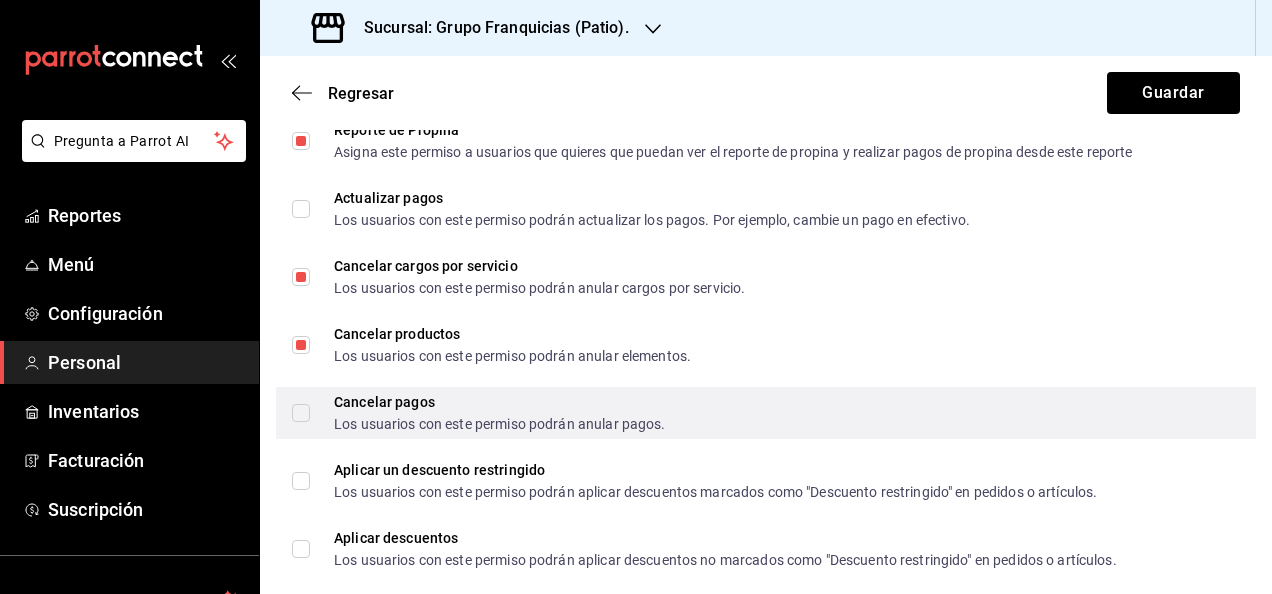 click on "Cancelar pagos Los usuarios con este permiso podrán anular pagos." at bounding box center [301, 413] 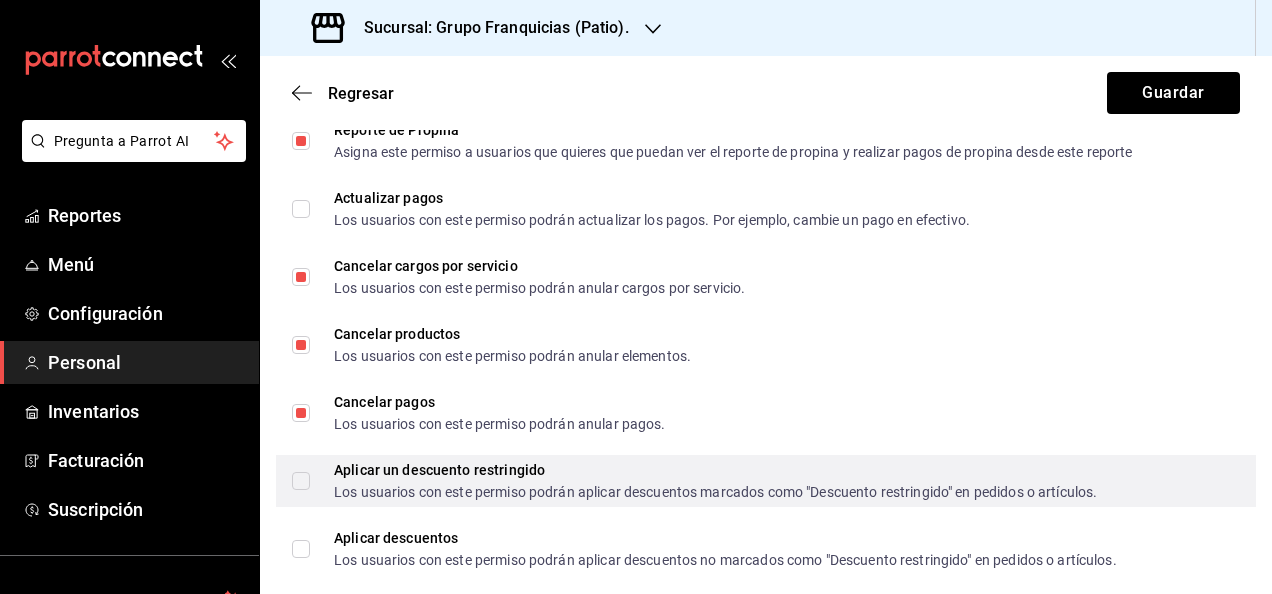 click on "Aplicar un descuento restringido Los usuarios con este permiso podrán aplicar descuentos marcados como "Descuento restringido" en pedidos o artículos." at bounding box center (301, 481) 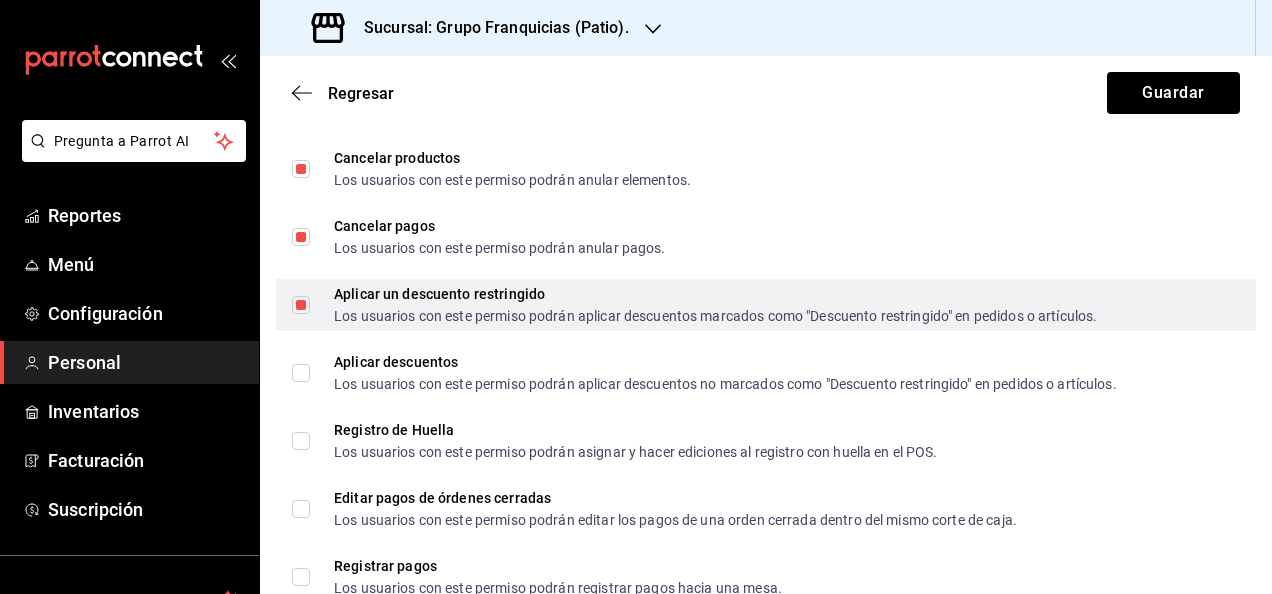 scroll, scrollTop: 2495, scrollLeft: 0, axis: vertical 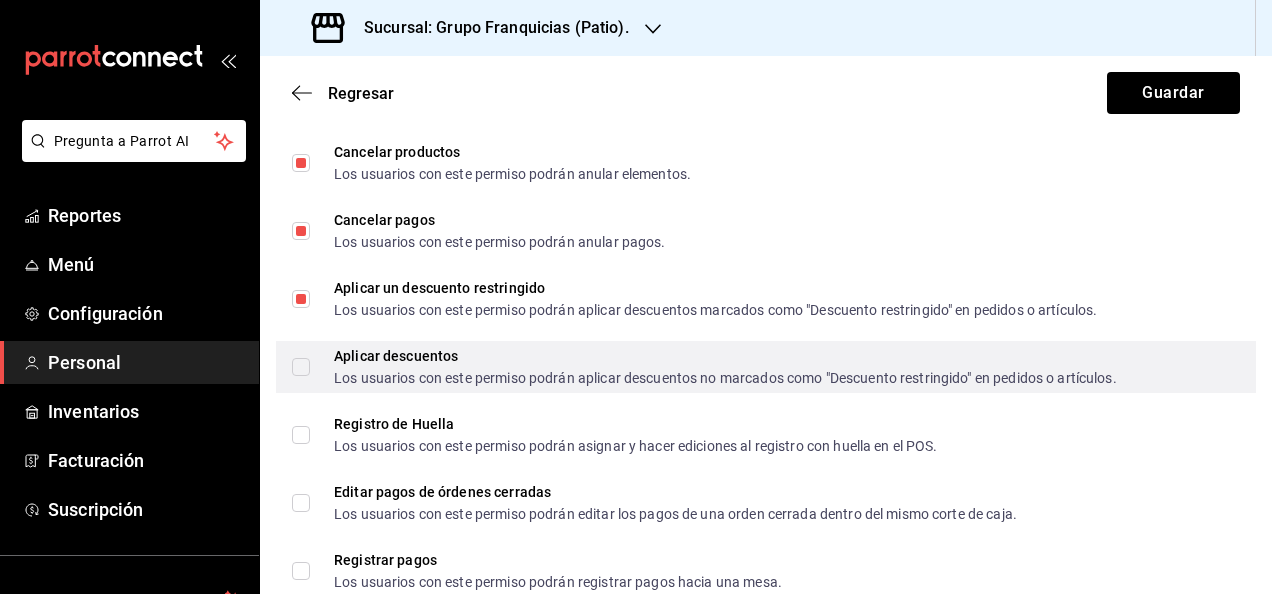 click on "Aplicar descuentos Los usuarios con este permiso podrán aplicar descuentos no marcados como "Descuento restringido" en pedidos o artículos." at bounding box center [301, 367] 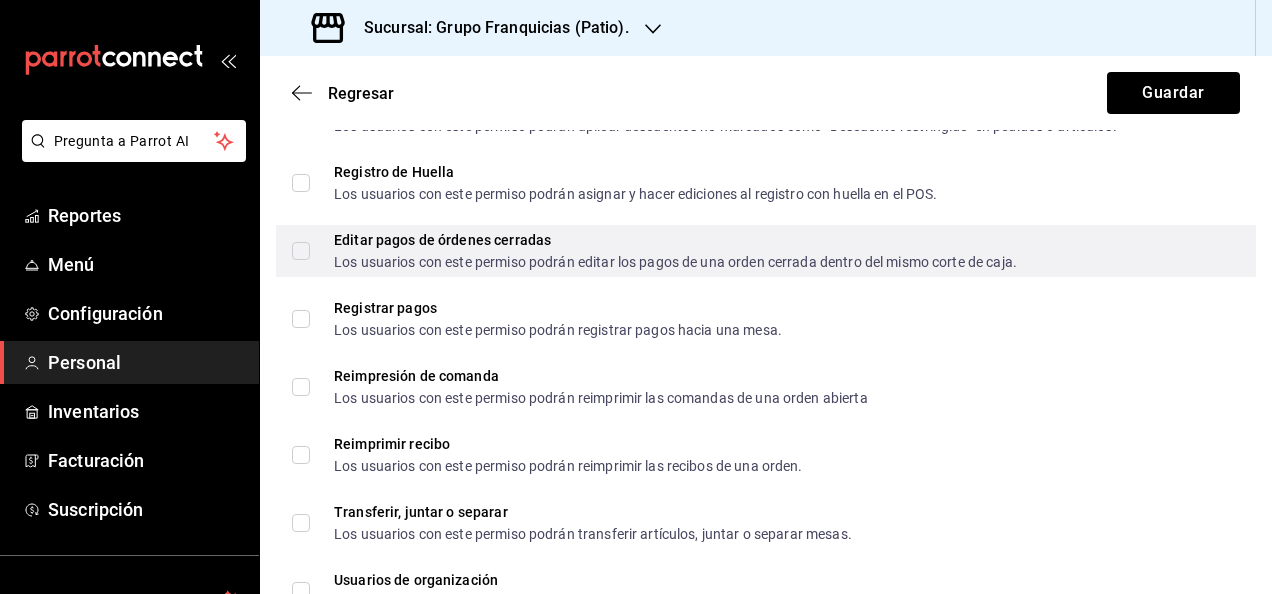 scroll, scrollTop: 2757, scrollLeft: 0, axis: vertical 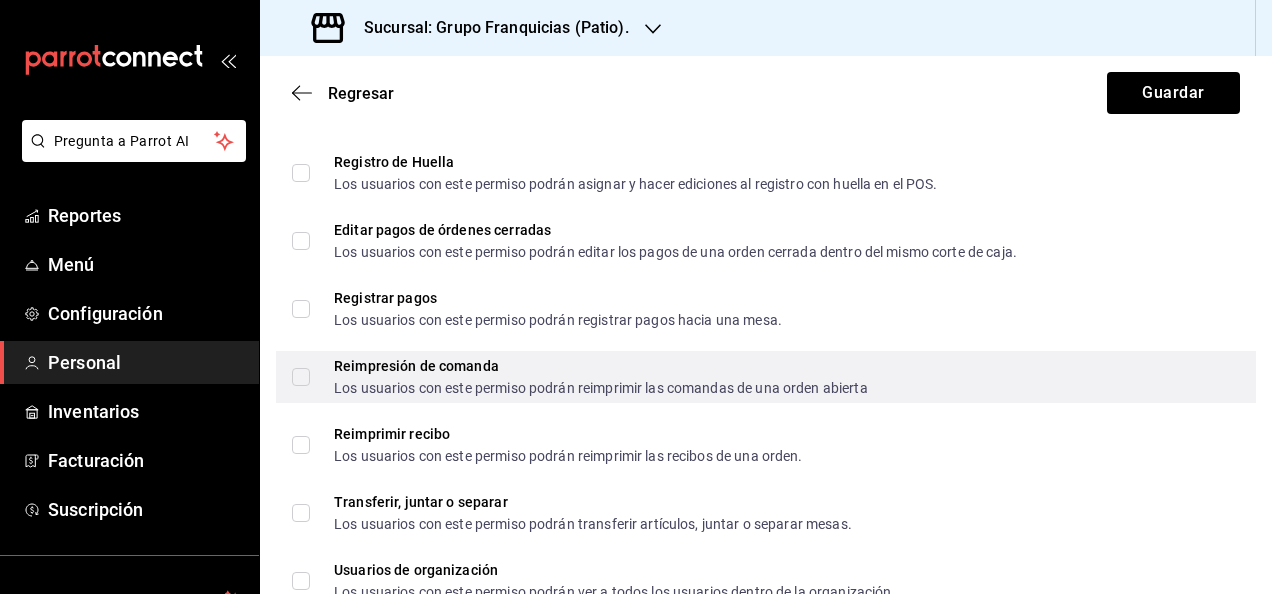 click on "Reimpresión de comanda Los usuarios con este permiso podrán reimprimir las comandas de una orden abierta" at bounding box center [301, 377] 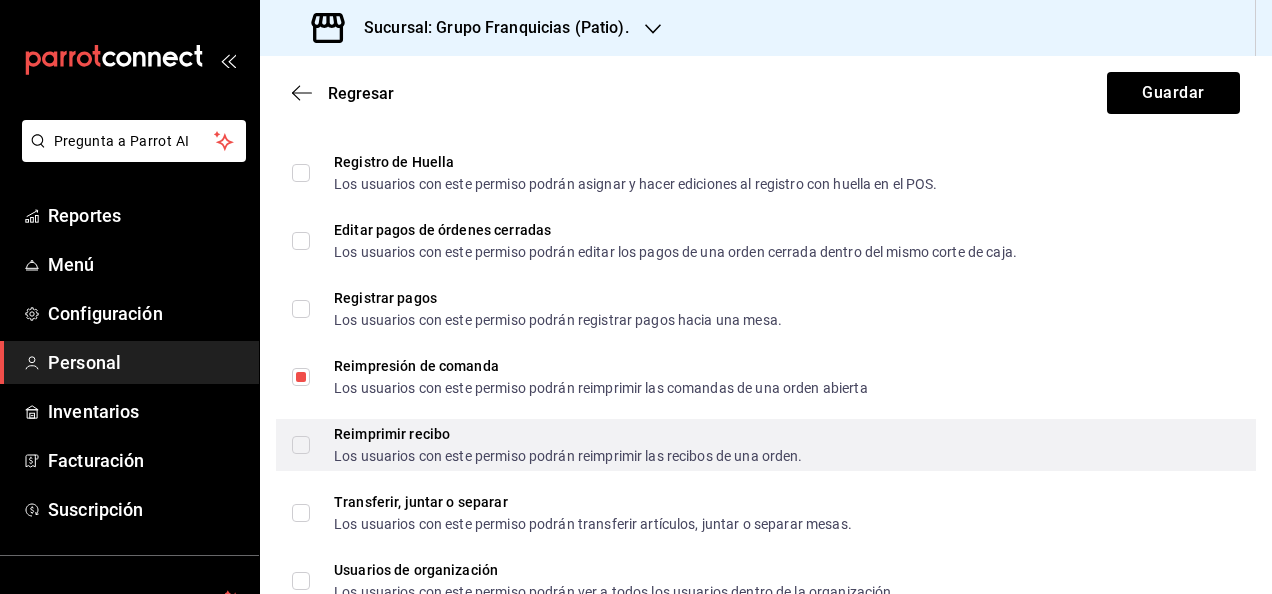 click on "Reimprimir recibo Los usuarios con este permiso podrán reimprimir las recibos de una orden." at bounding box center [301, 445] 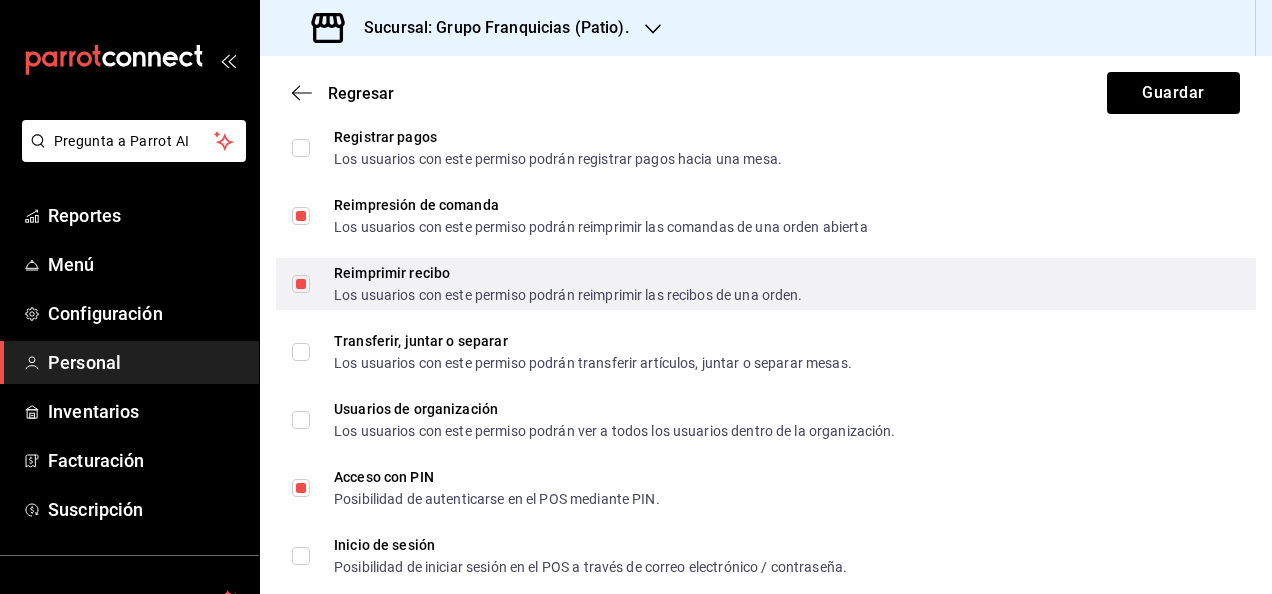 scroll, scrollTop: 2919, scrollLeft: 0, axis: vertical 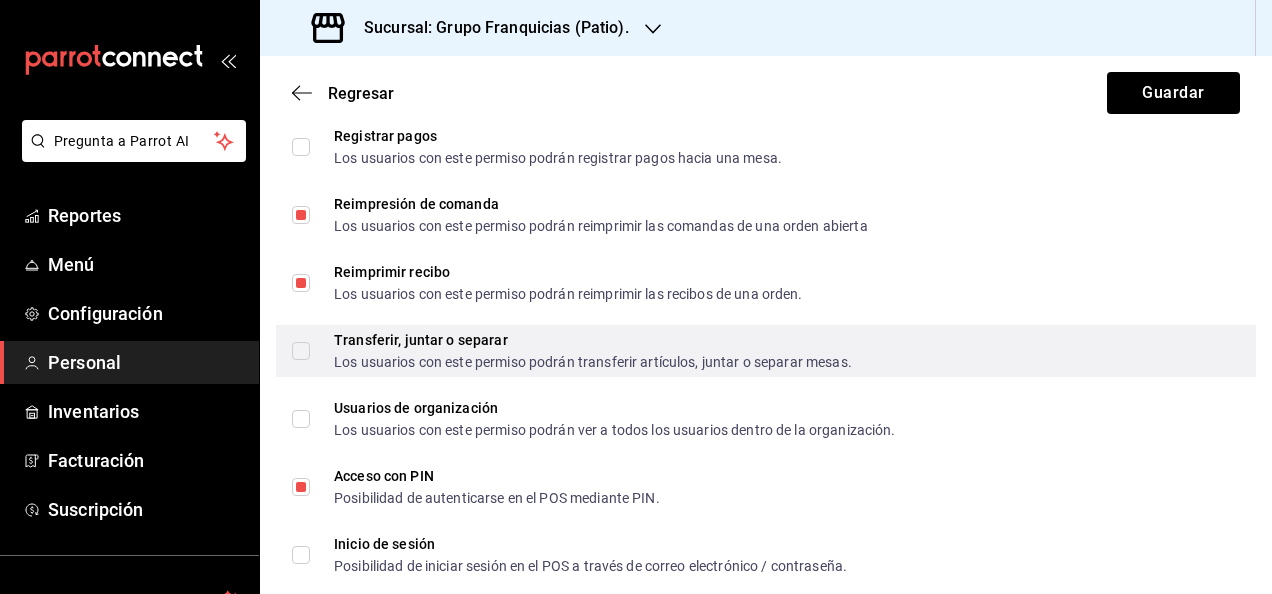 click on "Transferir, juntar o separar Los usuarios con este permiso podrán transferir artículos, juntar o separar mesas." at bounding box center (581, 351) 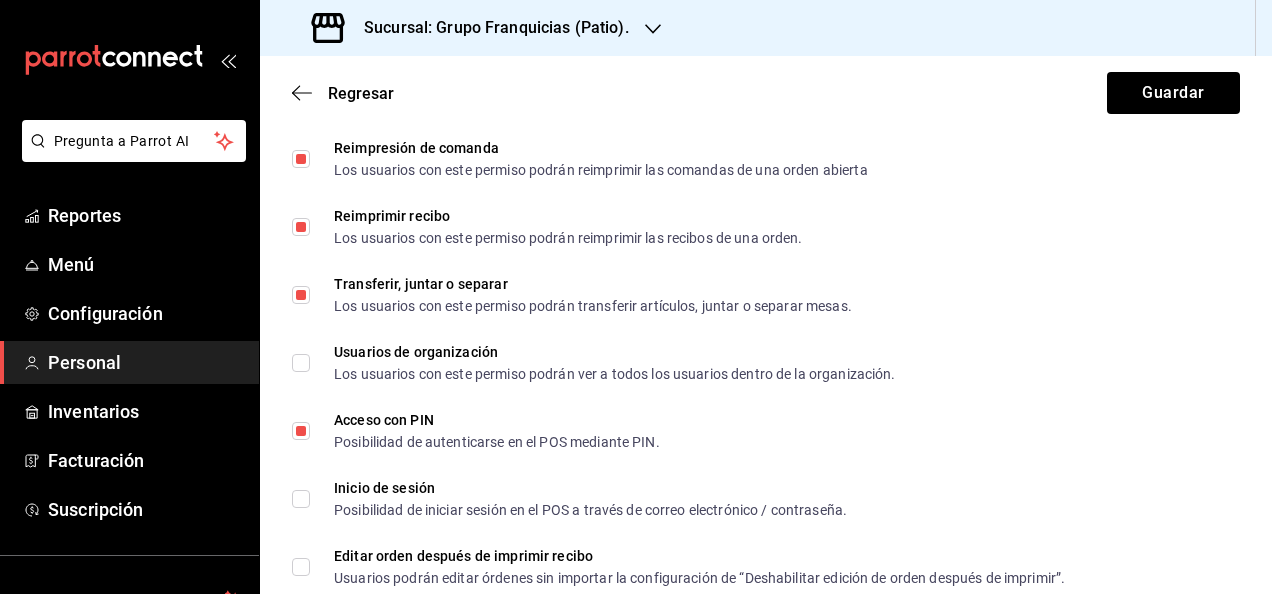 scroll, scrollTop: 2976, scrollLeft: 0, axis: vertical 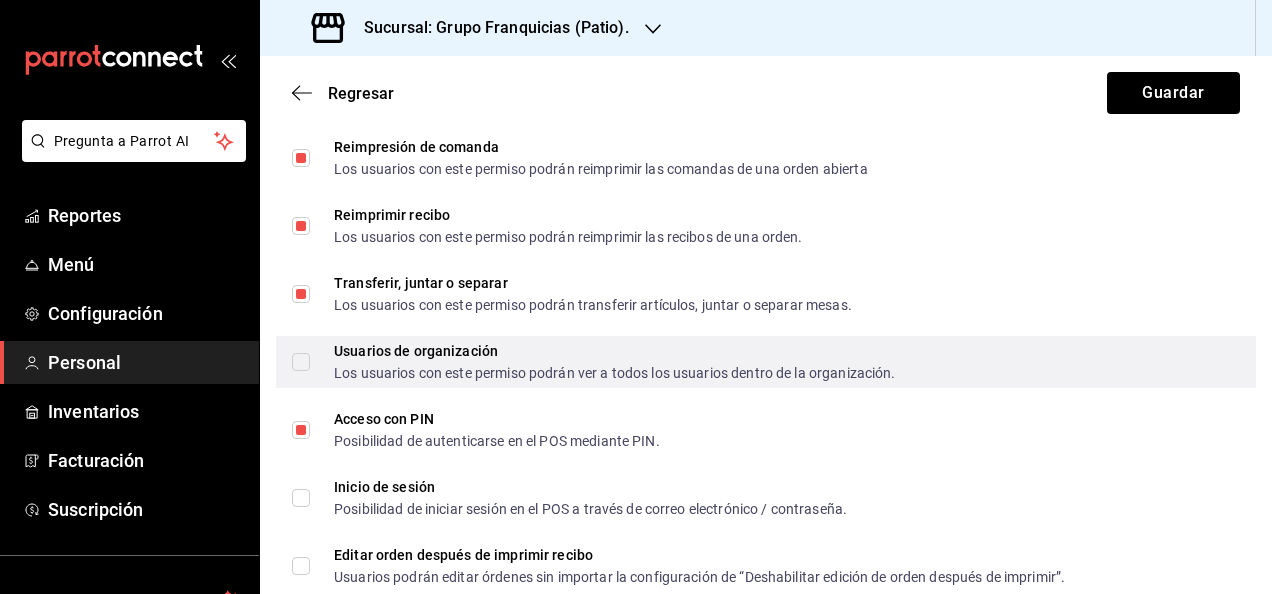 click on "Usuarios de organización Los usuarios con este permiso podrán ver a todos los usuarios dentro de la organización." at bounding box center (301, 362) 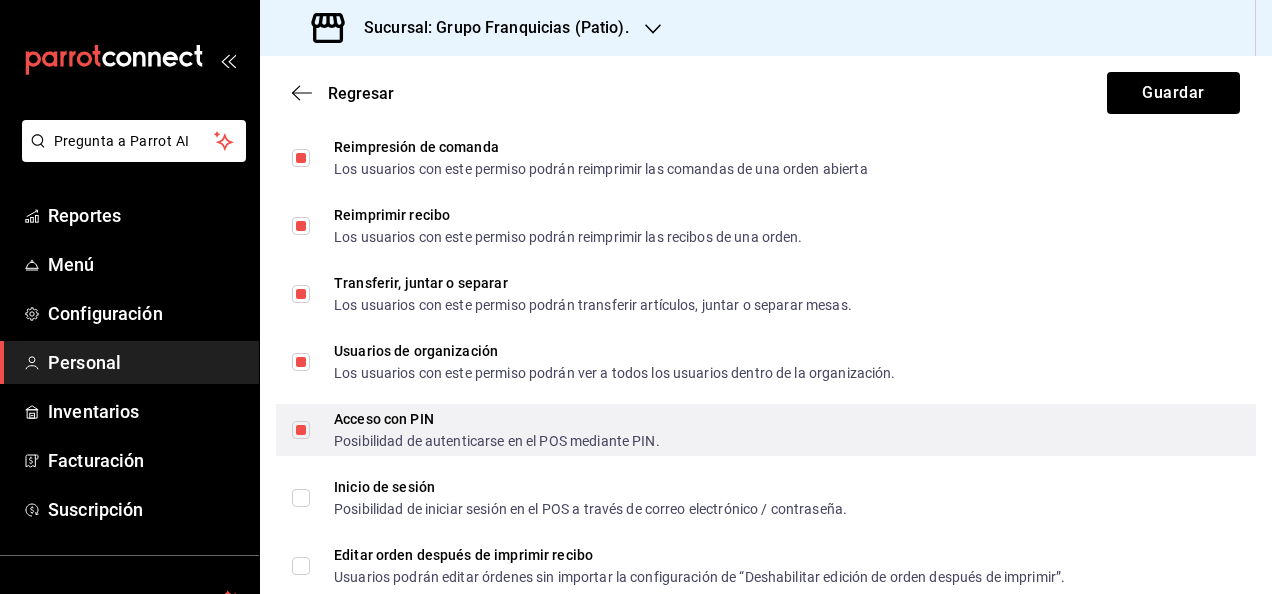scroll, scrollTop: 3022, scrollLeft: 0, axis: vertical 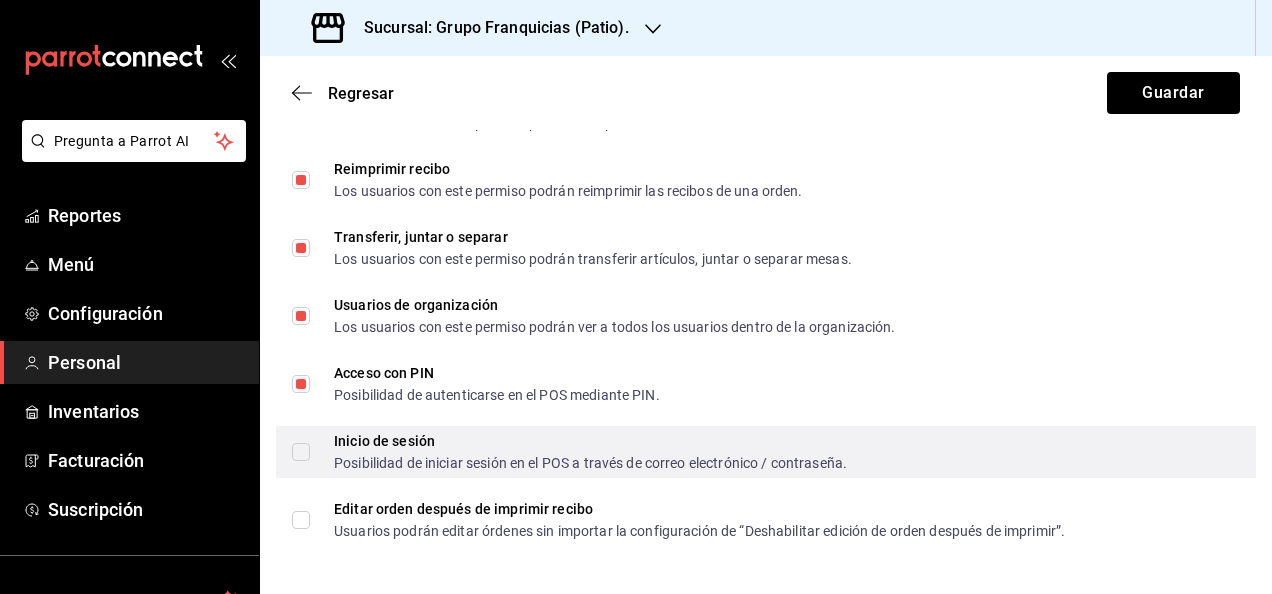 click on "Inicio de sesión Posibilidad de iniciar sesión en el POS a través de correo electrónico / contraseña." at bounding box center [301, 452] 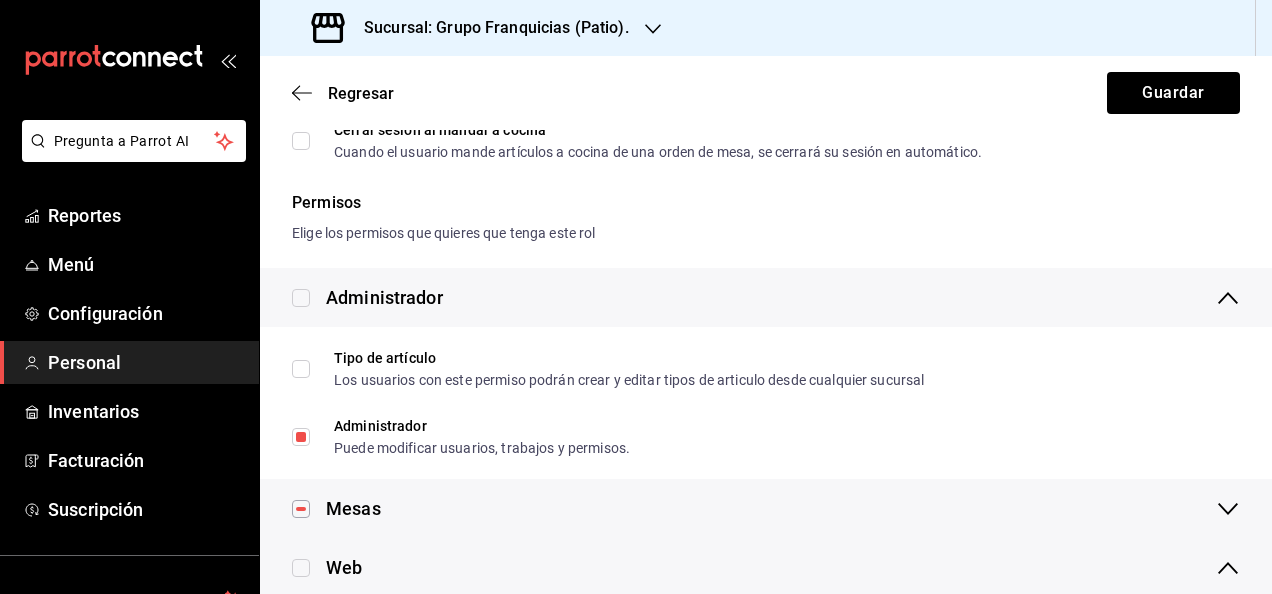 scroll, scrollTop: 0, scrollLeft: 0, axis: both 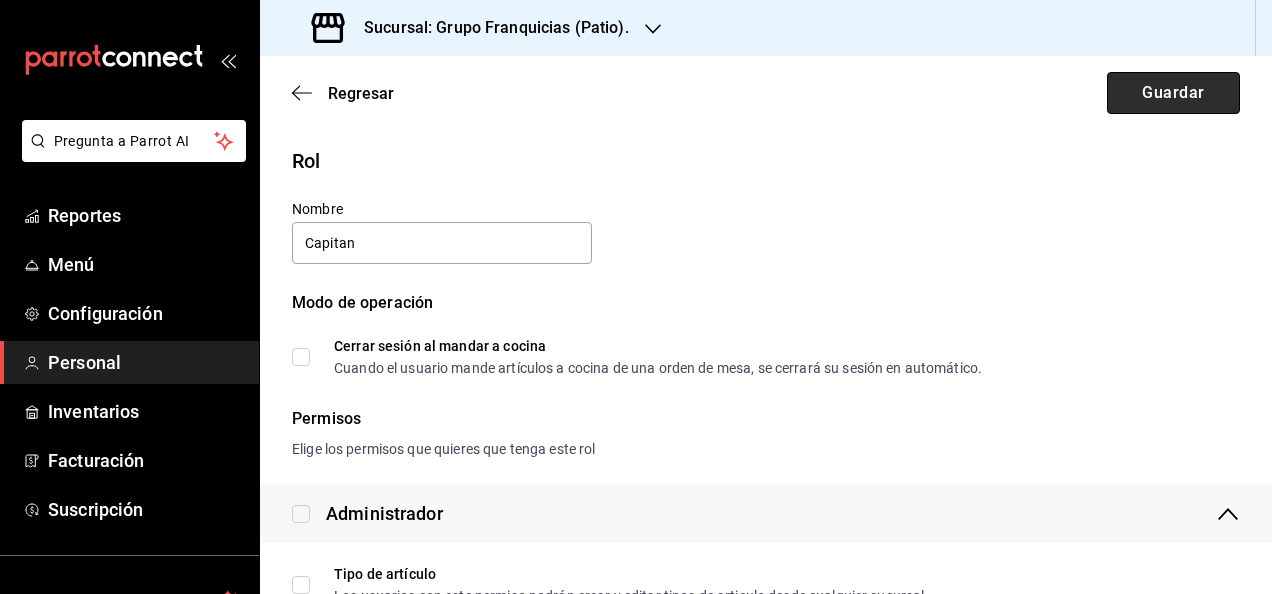 click on "Guardar" at bounding box center (1173, 93) 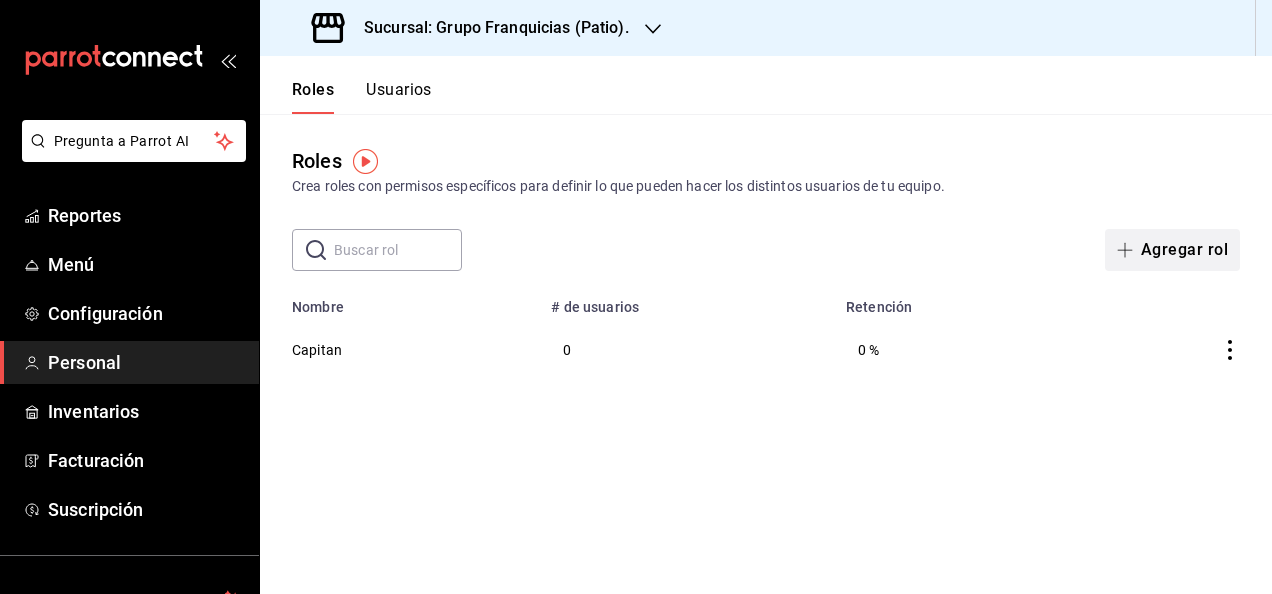 click on "Agregar rol" at bounding box center (1172, 250) 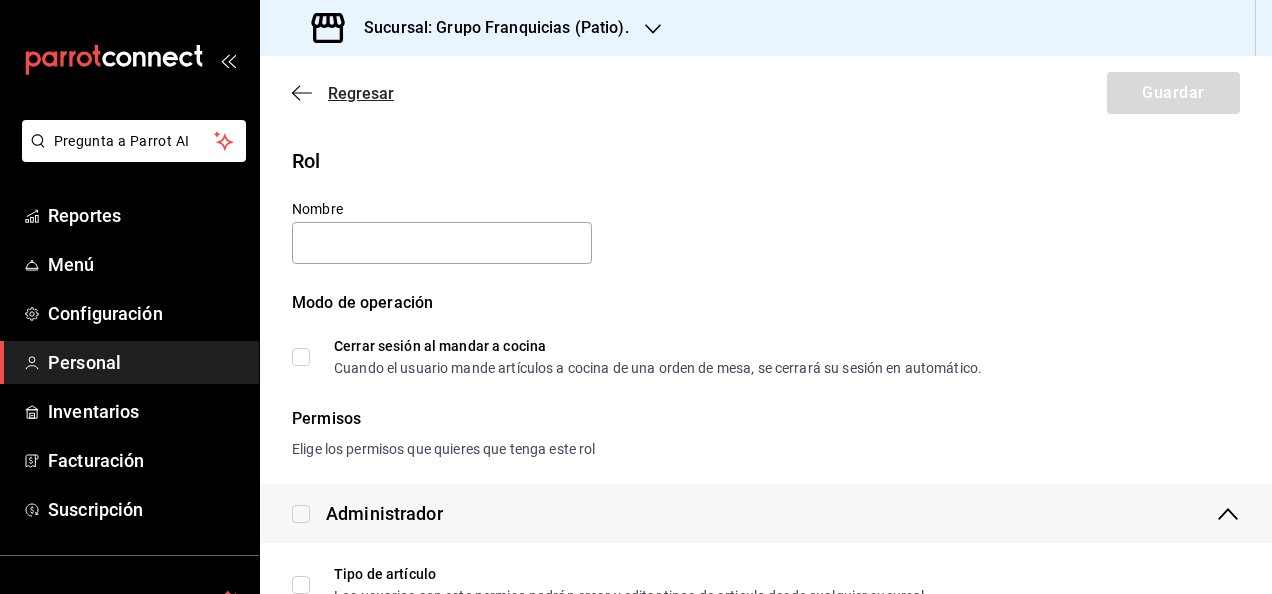 click on "Regresar" at bounding box center (361, 93) 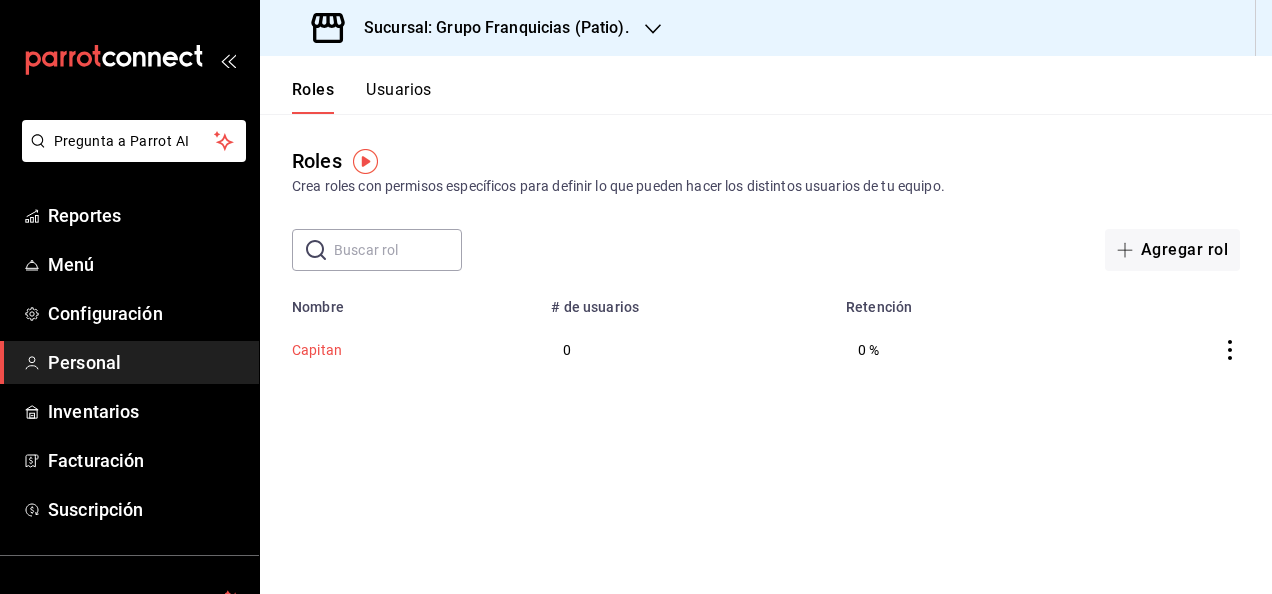 click on "Capitan" at bounding box center (317, 350) 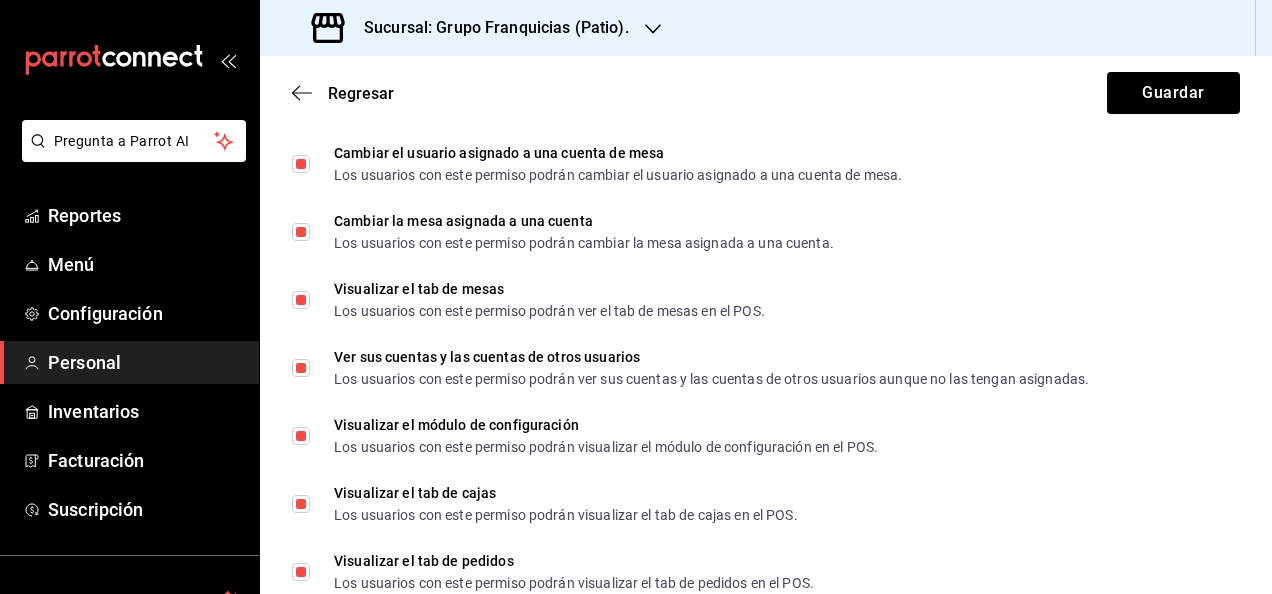 scroll, scrollTop: 0, scrollLeft: 0, axis: both 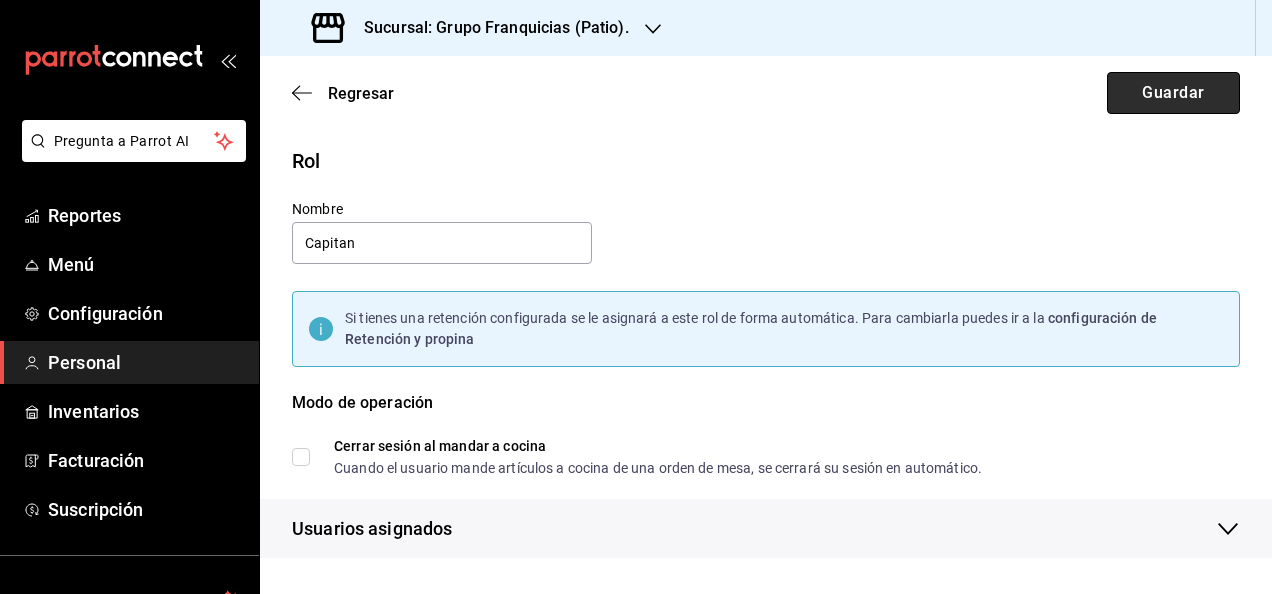 click on "Guardar" at bounding box center (1173, 93) 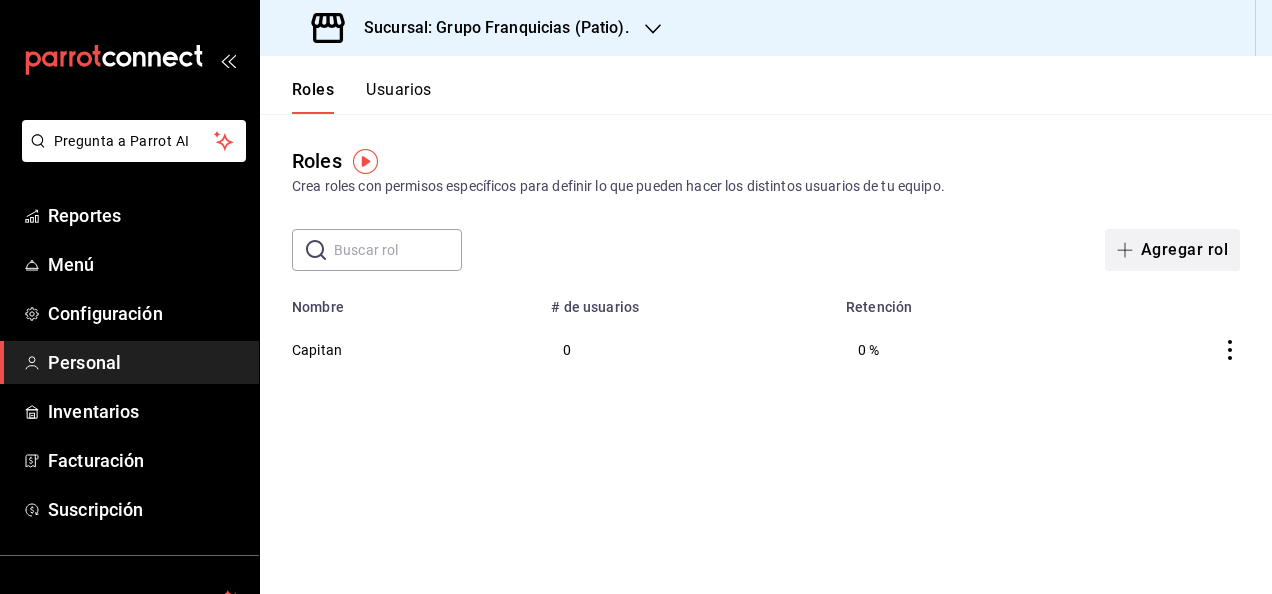 click on "Agregar rol" at bounding box center [1172, 250] 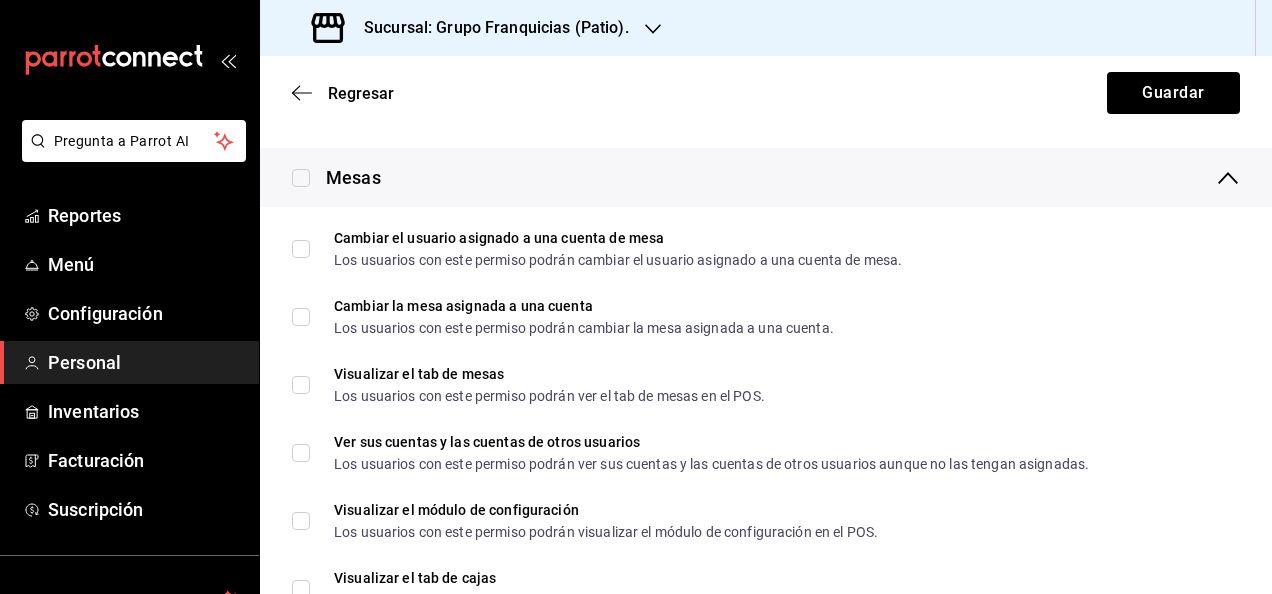 scroll, scrollTop: 551, scrollLeft: 0, axis: vertical 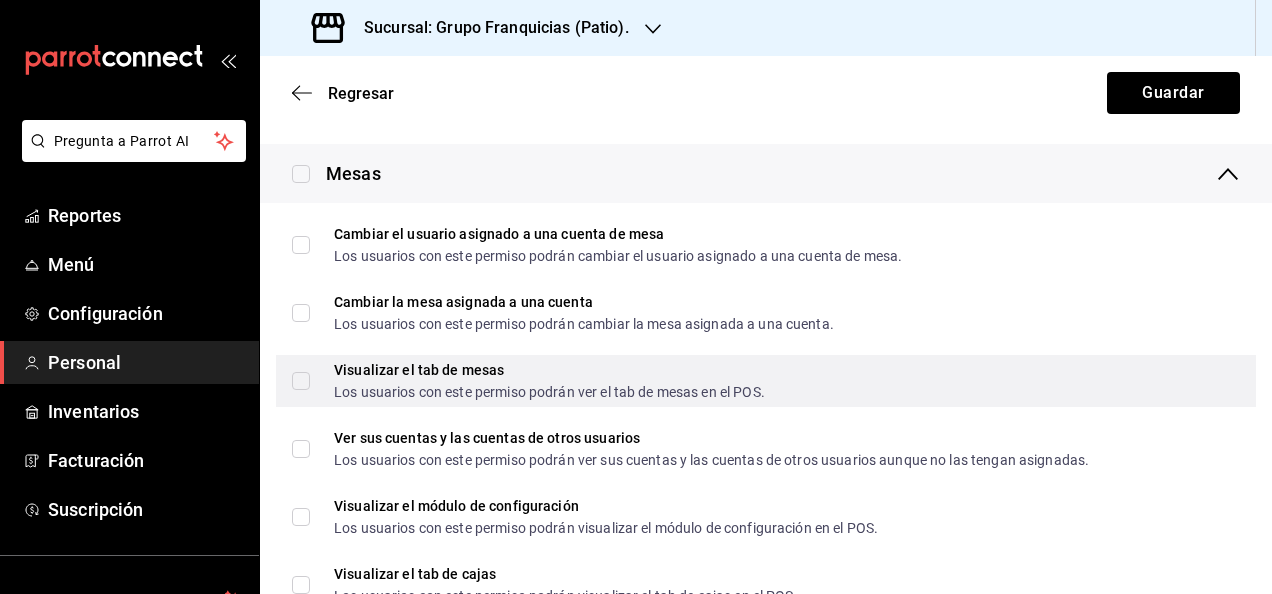 type on "Mesero" 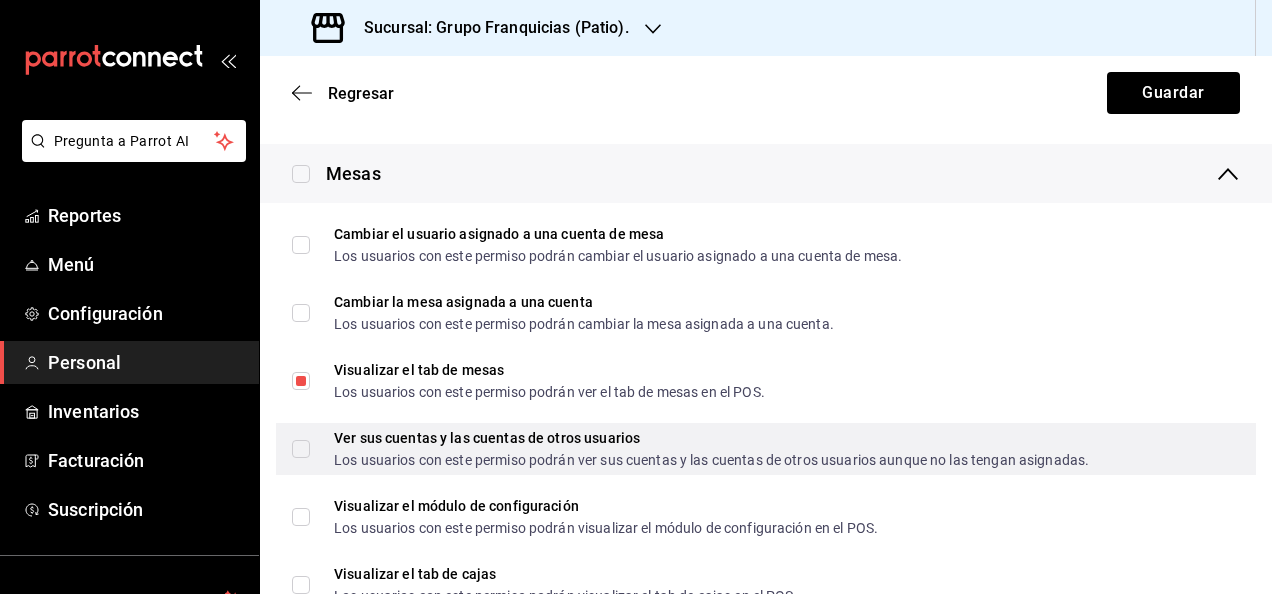 click on "Ver sus cuentas y las cuentas de otros usuarios Los usuarios con este permiso podrán ver sus cuentas y las cuentas de otros usuarios aunque no las tengan asignadas." at bounding box center (699, 449) 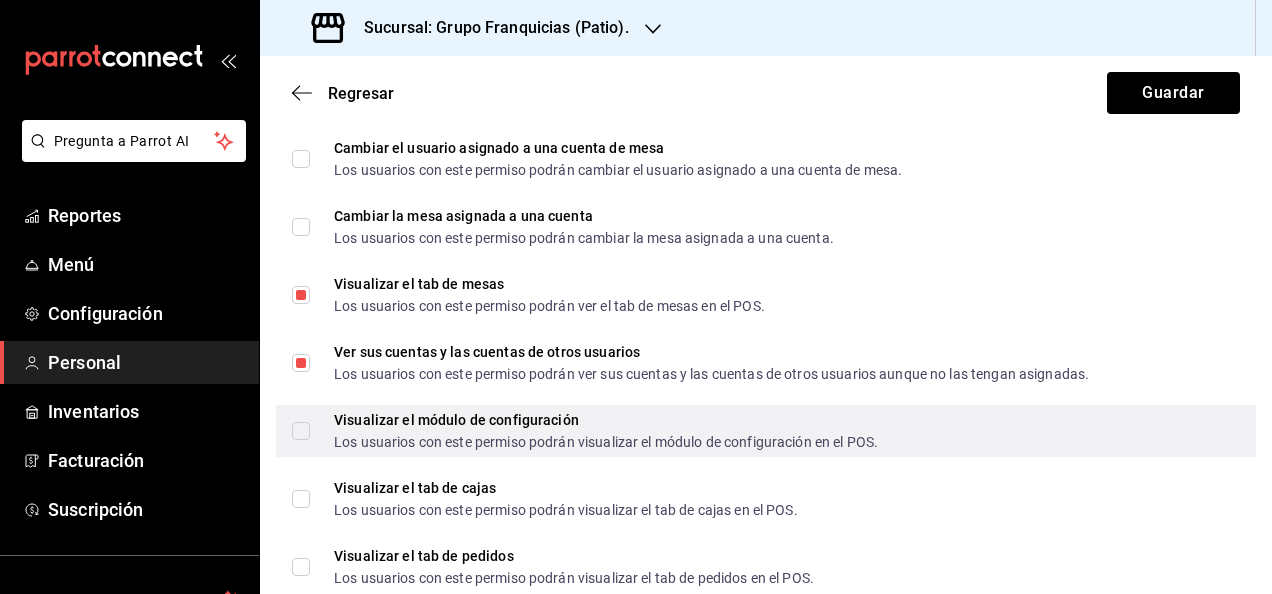 scroll, scrollTop: 696, scrollLeft: 0, axis: vertical 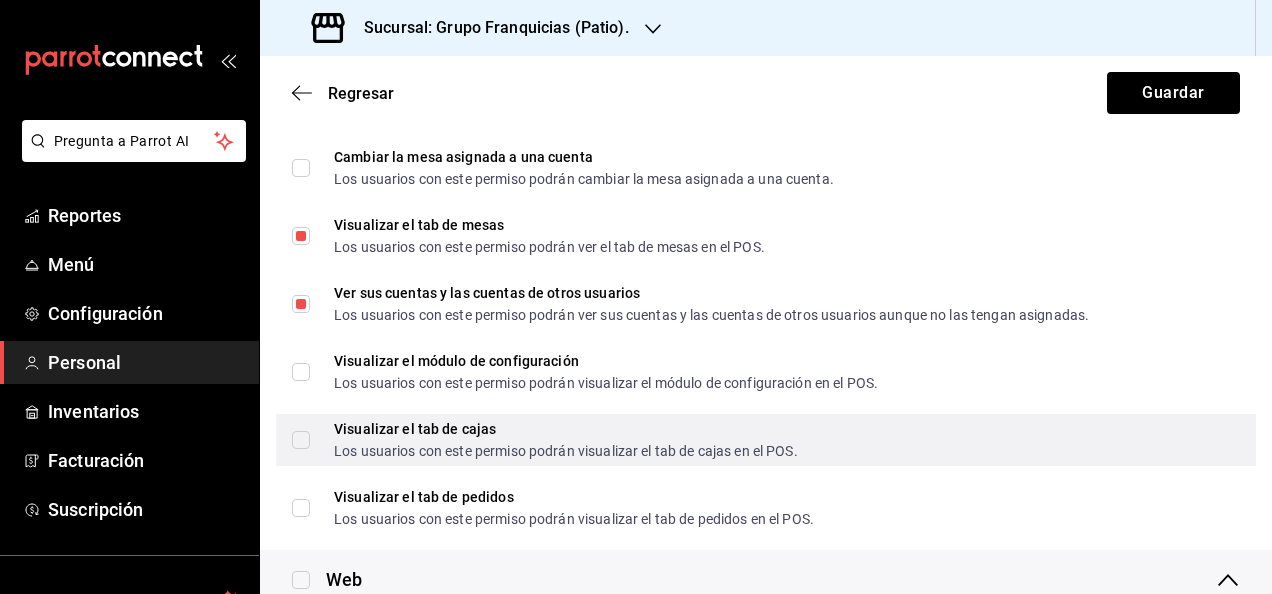 click on "Visualizar el tab [PERSON_NAME] Los usuarios con este permiso podrán visualizar el tab [PERSON_NAME] en el POS." at bounding box center (301, 440) 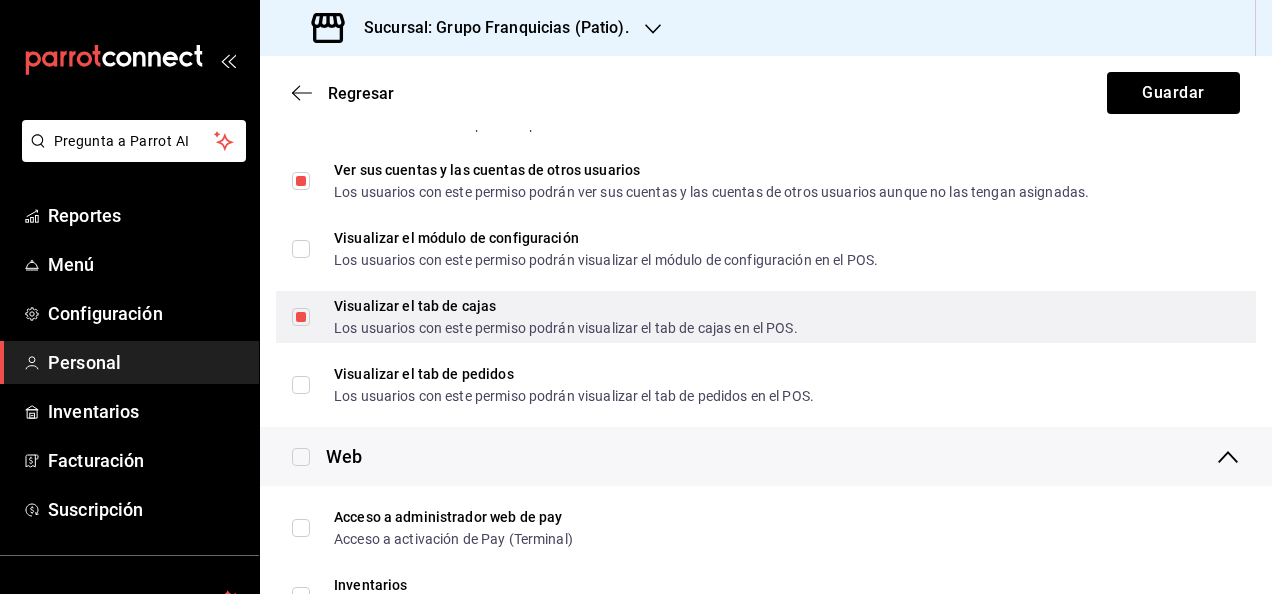 scroll, scrollTop: 820, scrollLeft: 0, axis: vertical 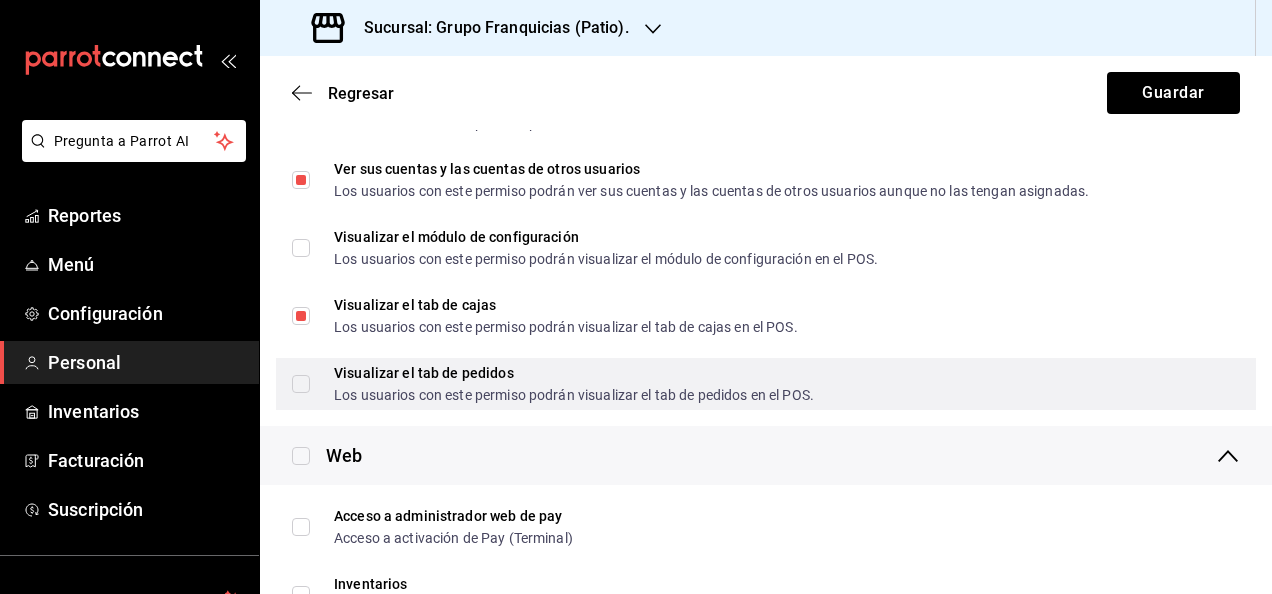 click on "Visualizar el tab de pedidos Los usuarios con este permiso podrán visualizar el tab de pedidos en el POS." at bounding box center [301, 384] 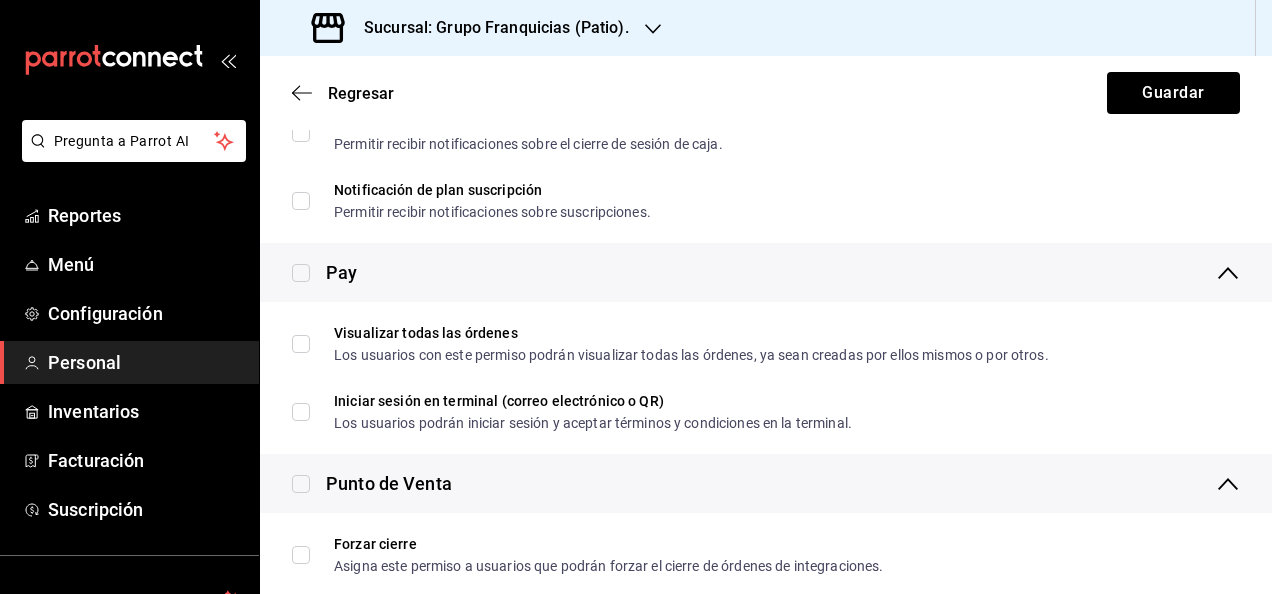 scroll, scrollTop: 1835, scrollLeft: 0, axis: vertical 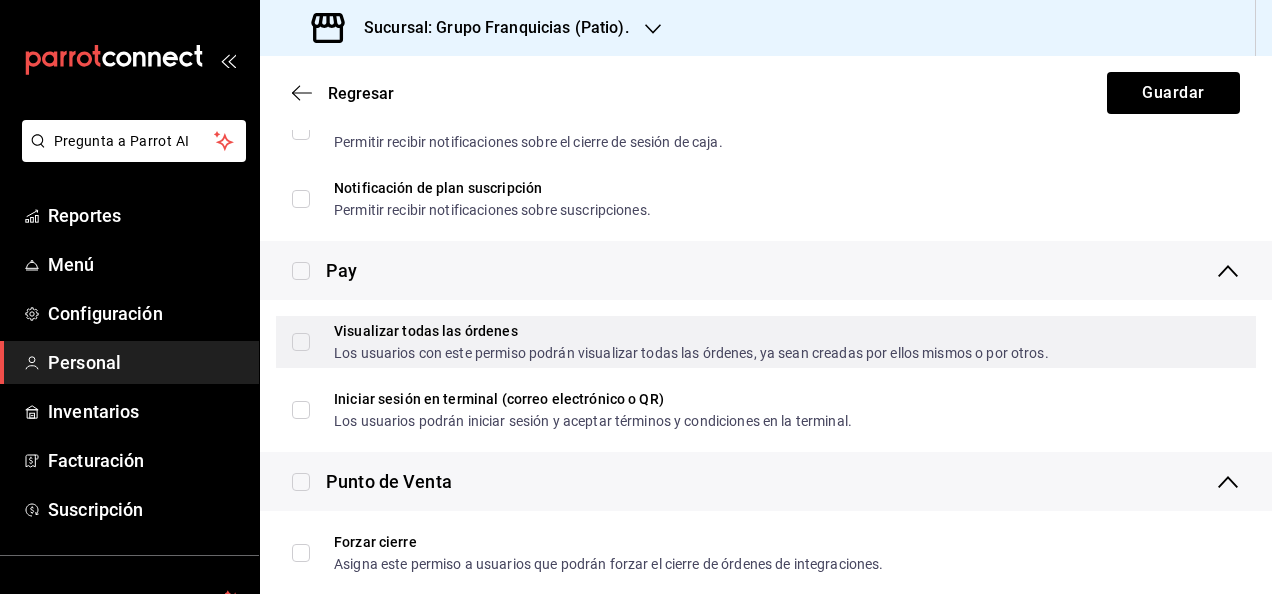 click on "Visualizar todas las órdenes Los usuarios con este permiso podrán visualizar todas las órdenes, ya sean creadas por ellos mismos o por otros." at bounding box center (766, 342) 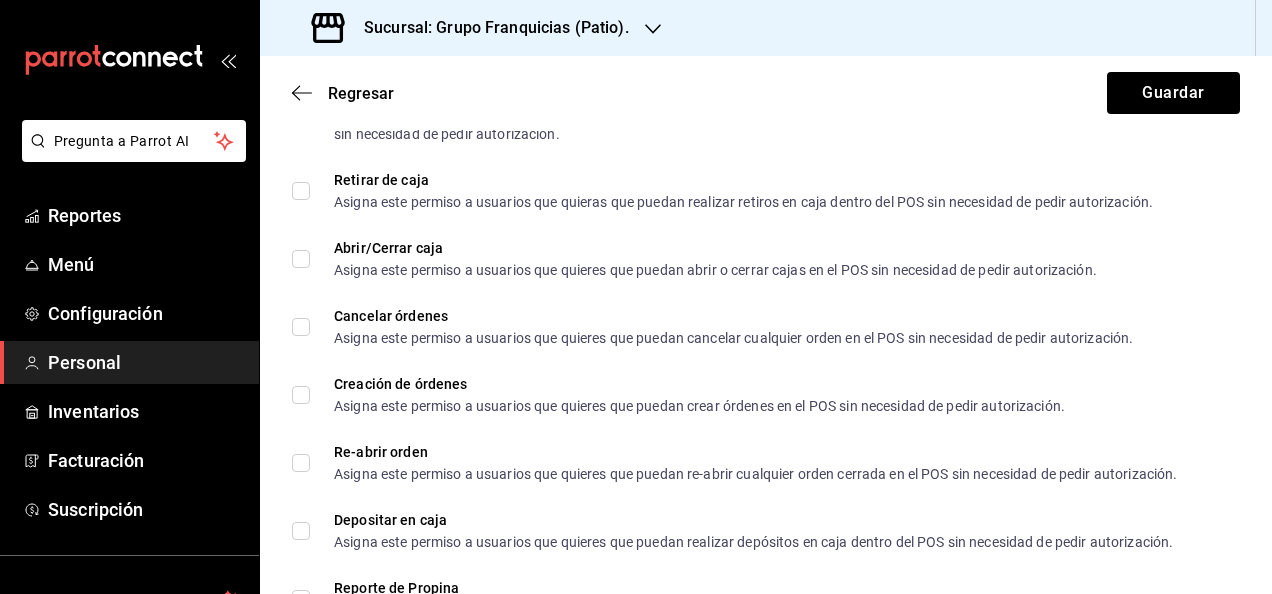 scroll, scrollTop: 2348, scrollLeft: 0, axis: vertical 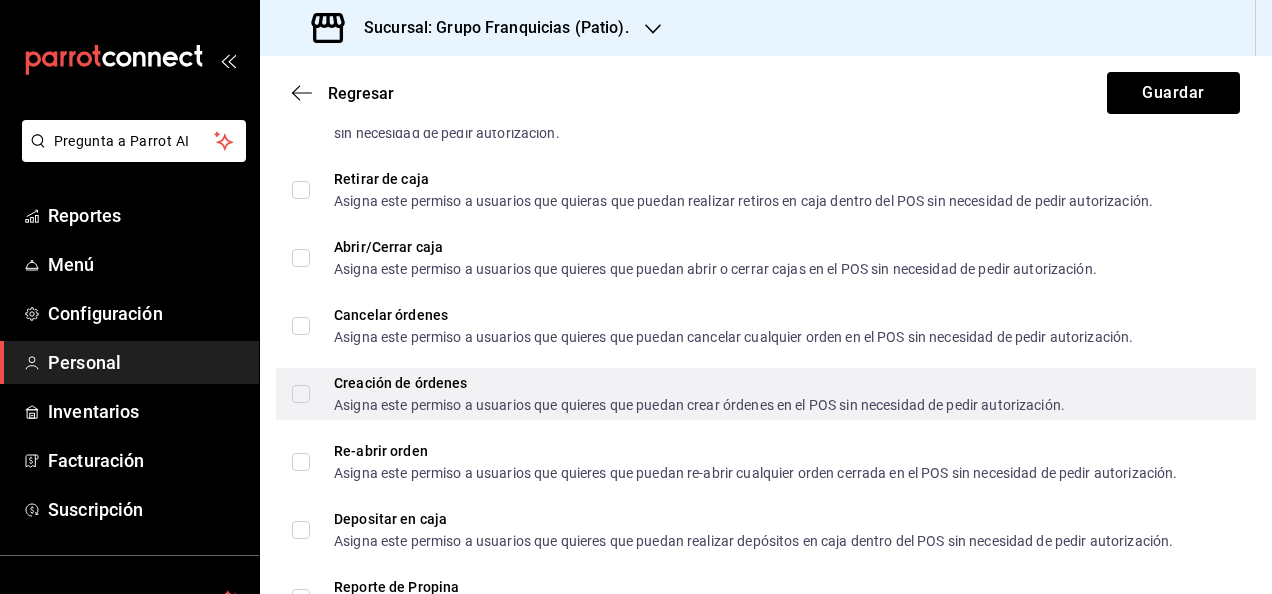 click on "Creación de órdenes Asigna este permiso a usuarios que quieres que puedan crear órdenes en el POS sin necesidad de pedir autorización." at bounding box center [301, 394] 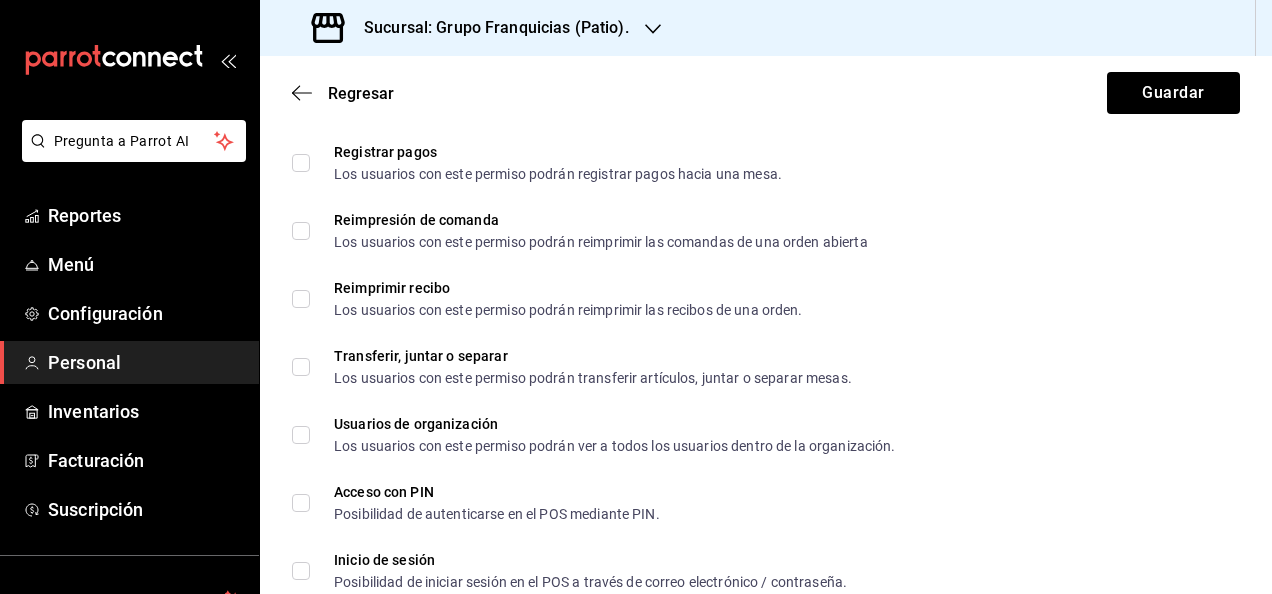 scroll, scrollTop: 3396, scrollLeft: 0, axis: vertical 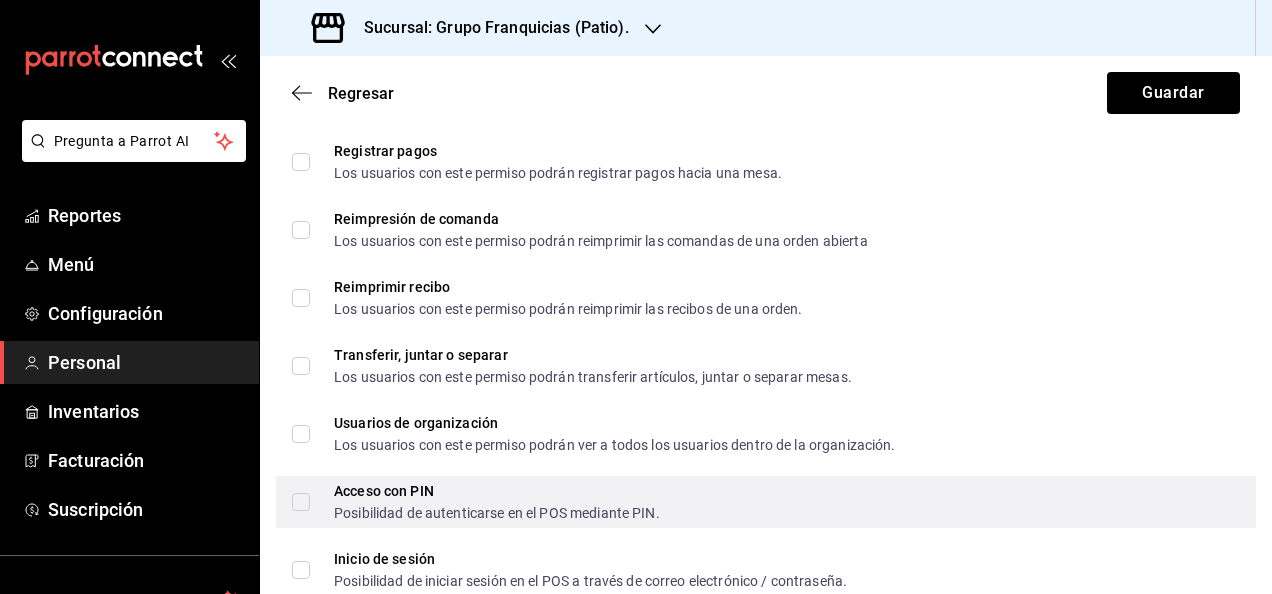 click on "Acceso con PIN Posibilidad de autenticarse en el POS mediante PIN." at bounding box center (301, 502) 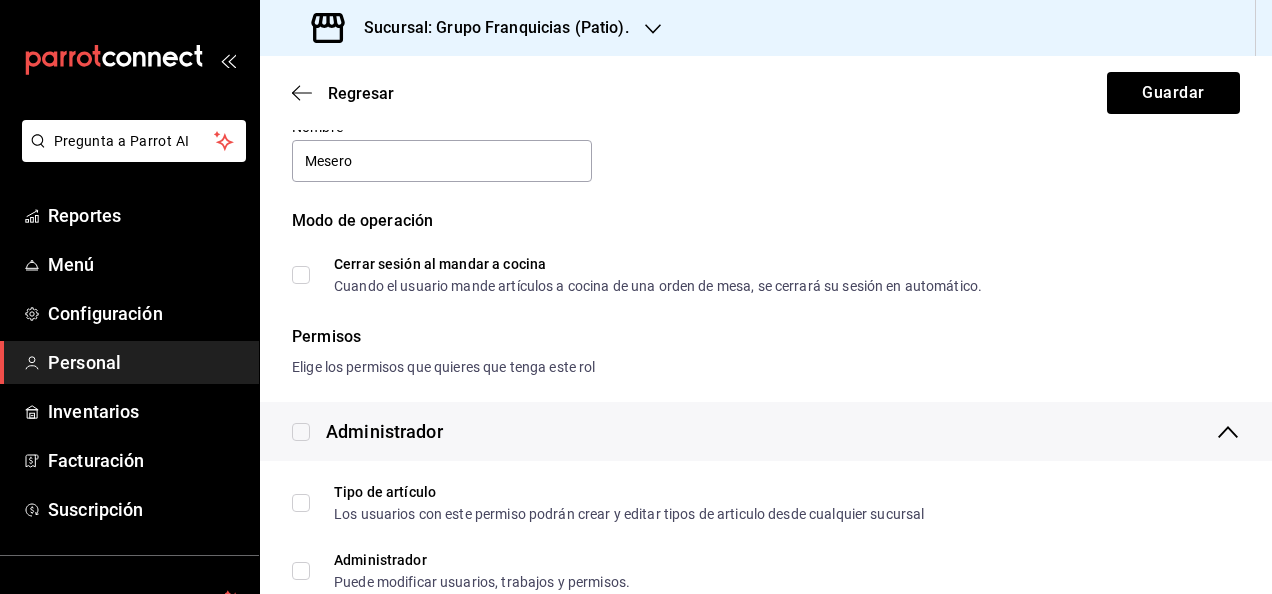 scroll, scrollTop: 0, scrollLeft: 0, axis: both 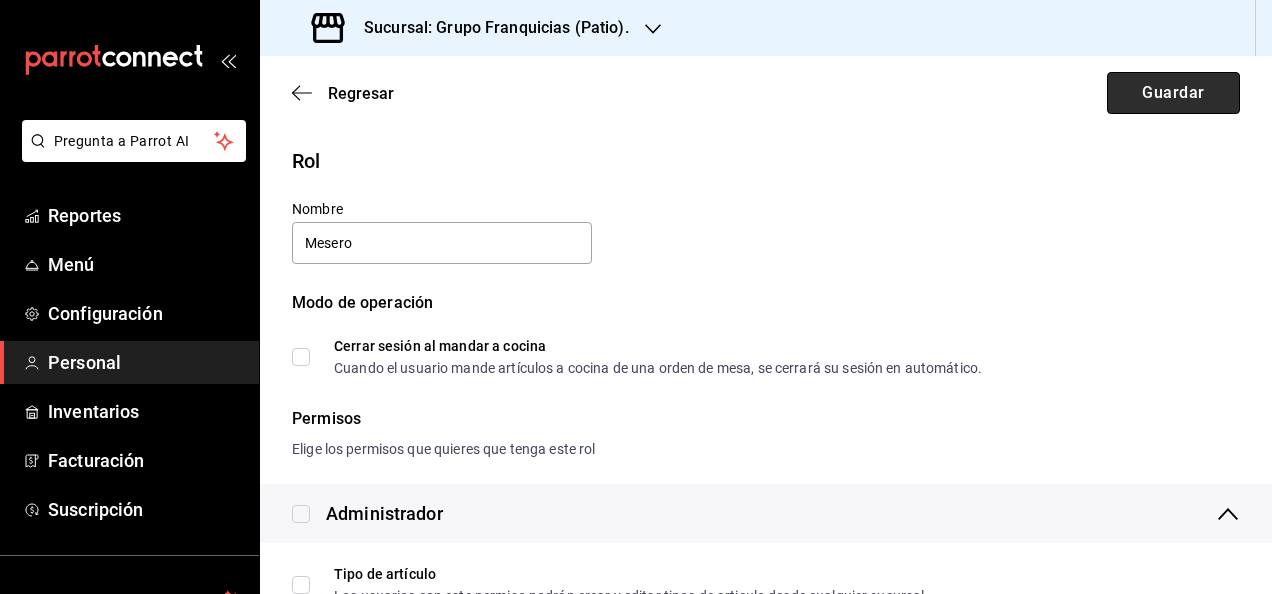 click on "Guardar" at bounding box center (1173, 93) 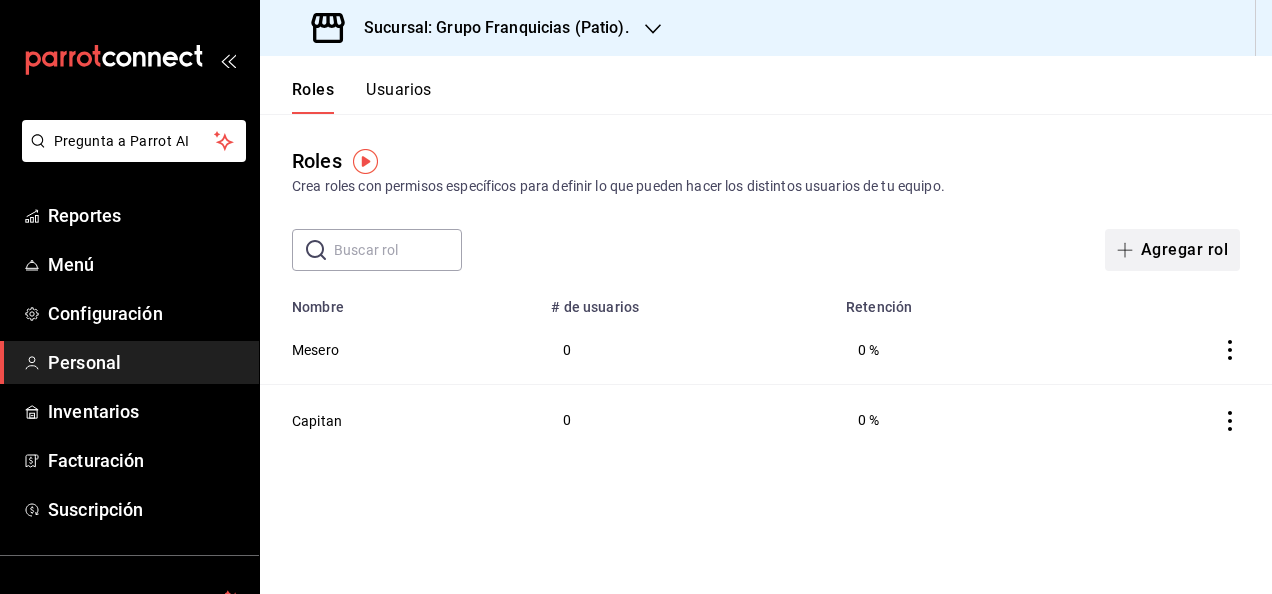 click on "Agregar rol" at bounding box center (1172, 250) 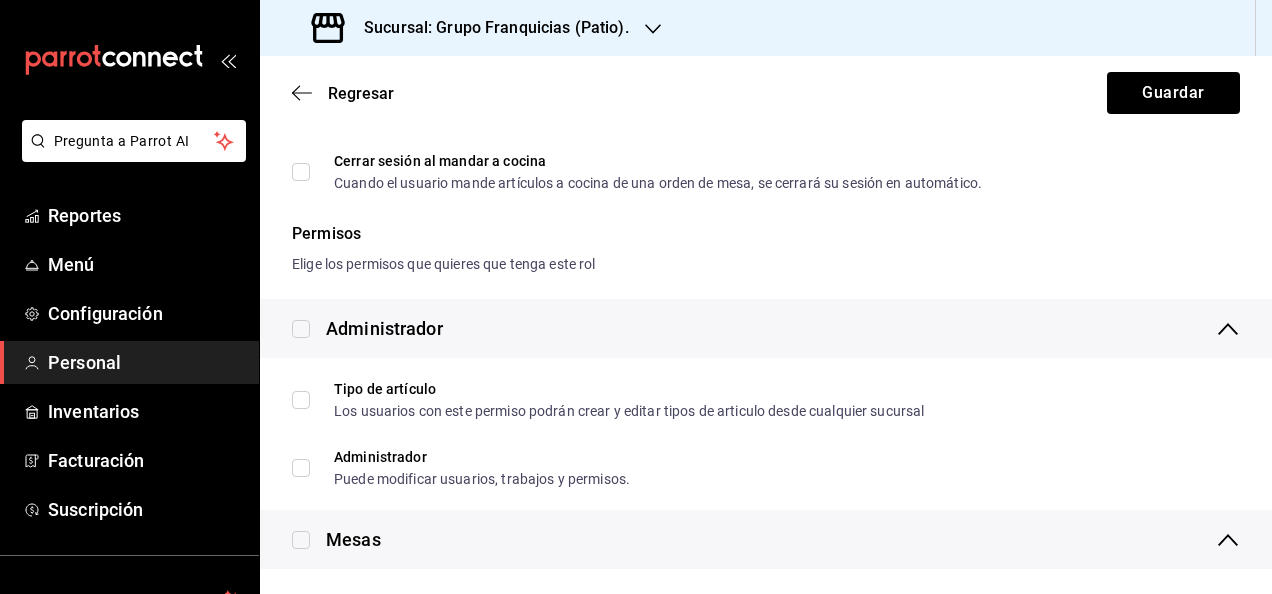 scroll, scrollTop: 0, scrollLeft: 0, axis: both 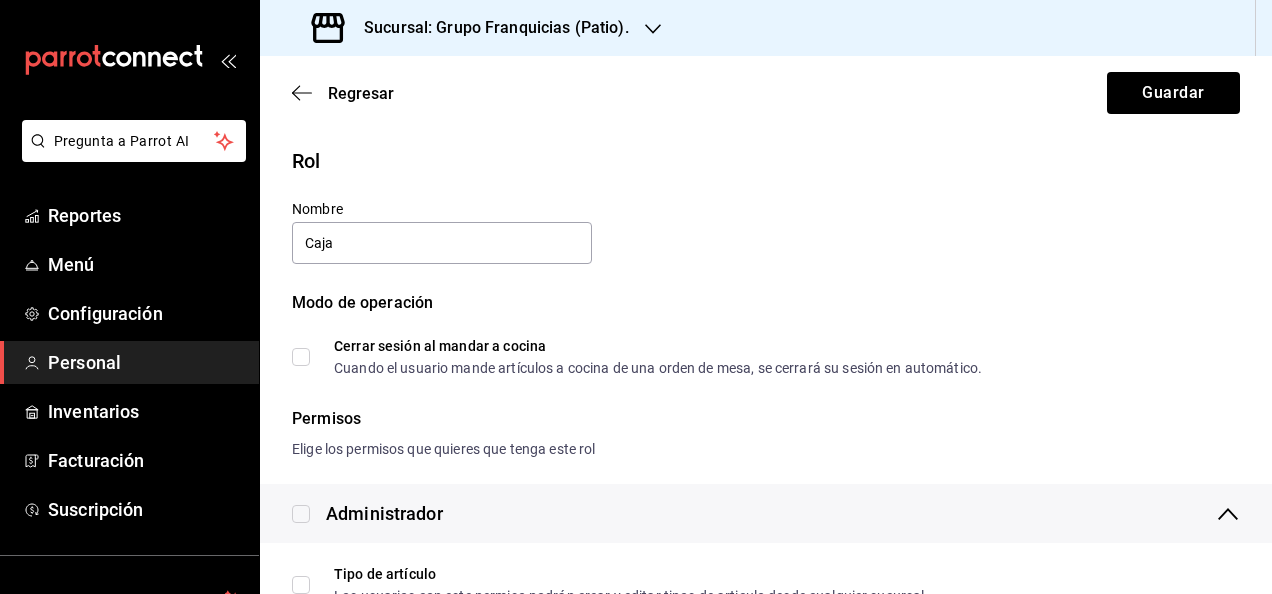 type on "Caja" 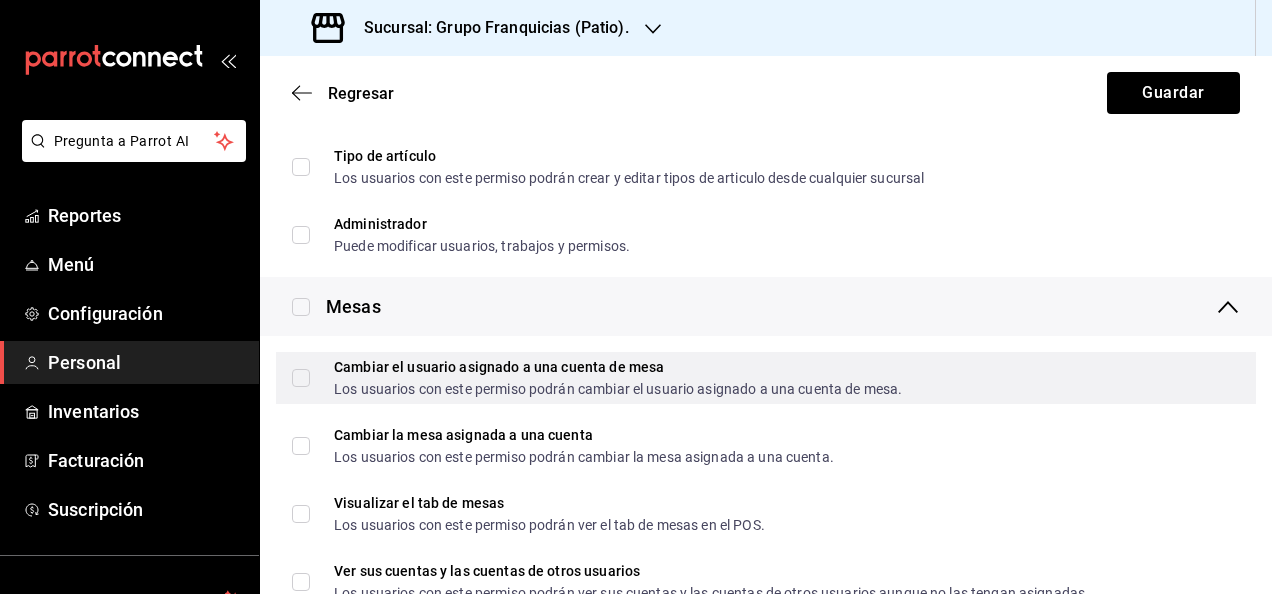 scroll, scrollTop: 449, scrollLeft: 0, axis: vertical 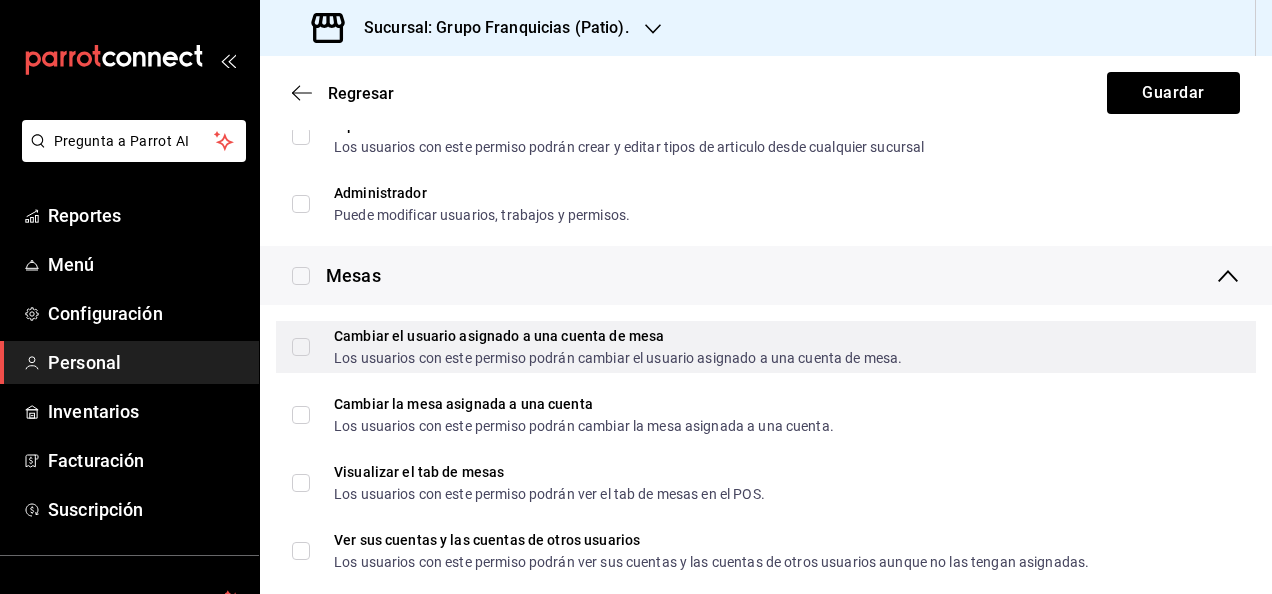 click on "Cambiar el usuario asignado a una cuenta de mesa Los usuarios con este permiso podrán cambiar el usuario asignado a una cuenta de mesa." at bounding box center (301, 347) 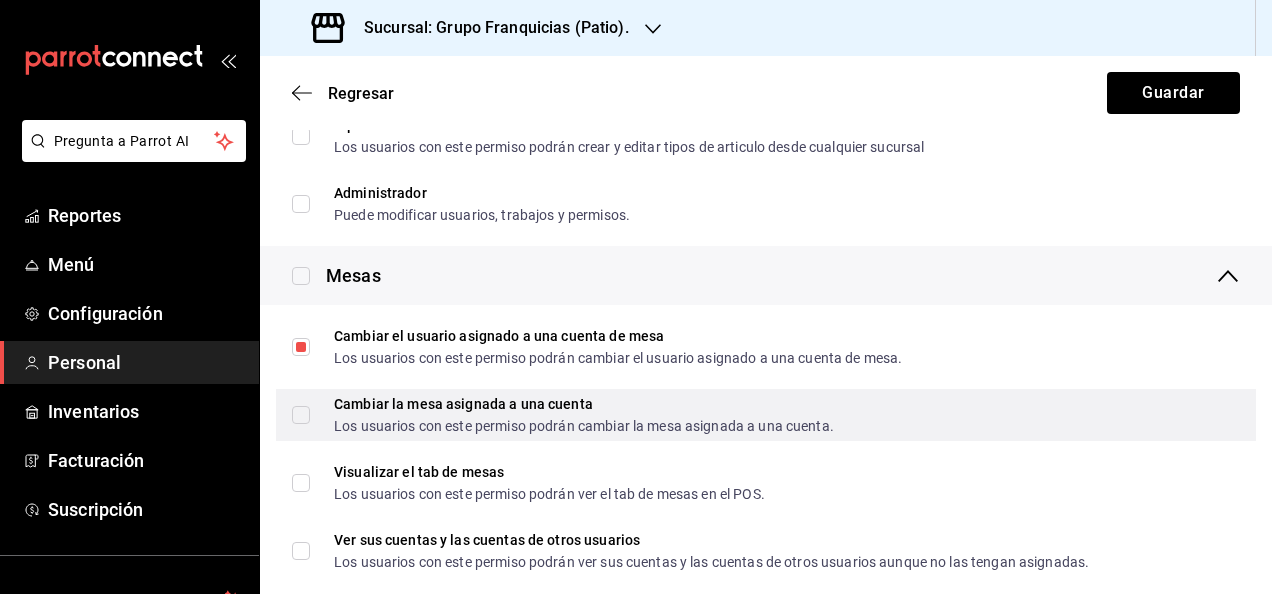 click on "Cambiar la mesa asignada a una cuenta Los usuarios con este permiso podrán cambiar la mesa asignada a una cuenta." at bounding box center [572, 415] 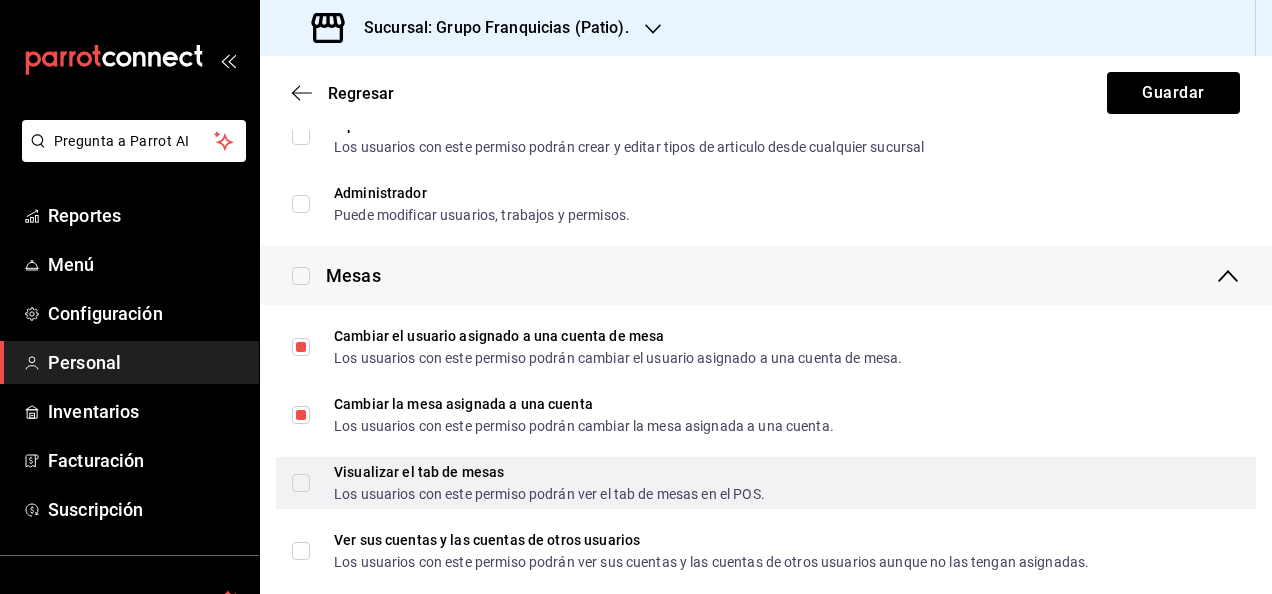 click on "Visualizar el tab de mesas Los usuarios con este permiso podrán ver el tab de mesas en el POS." at bounding box center (528, 483) 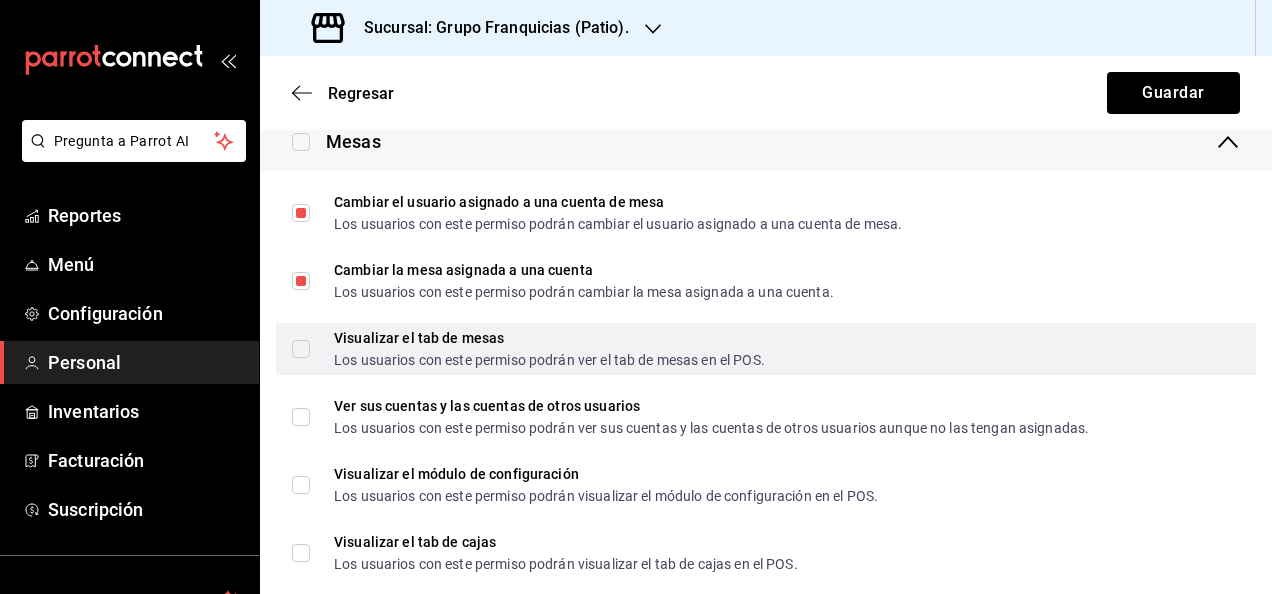 scroll, scrollTop: 586, scrollLeft: 0, axis: vertical 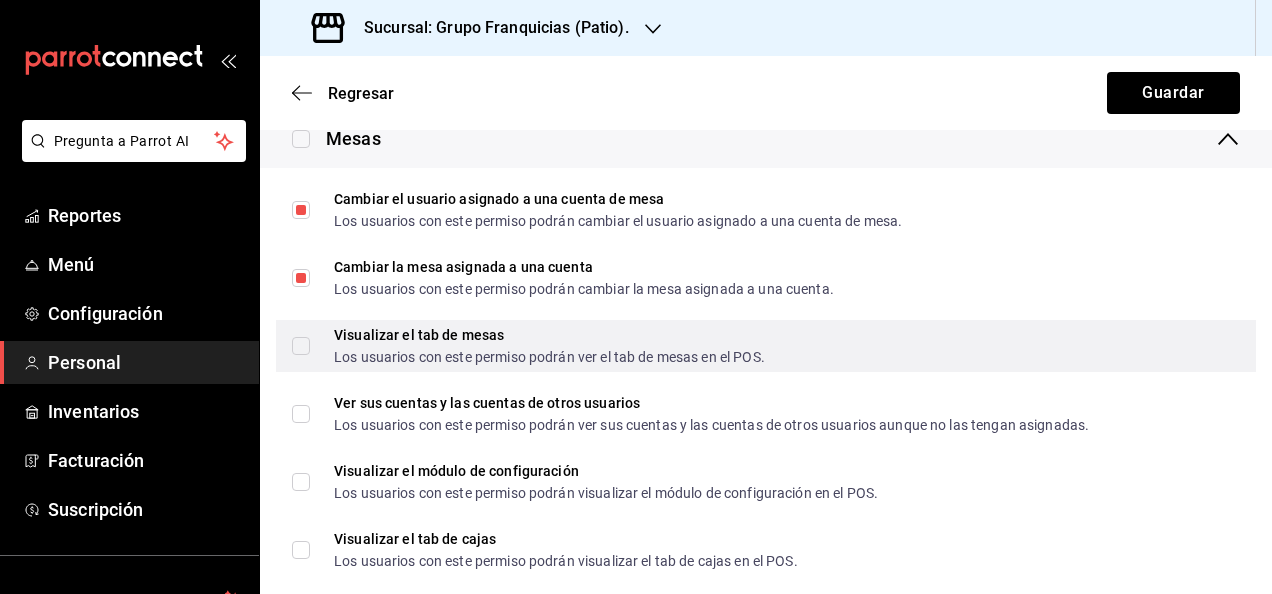 click on "Visualizar el tab de mesas Los usuarios con este permiso podrán ver el tab de mesas en el POS." at bounding box center (301, 346) 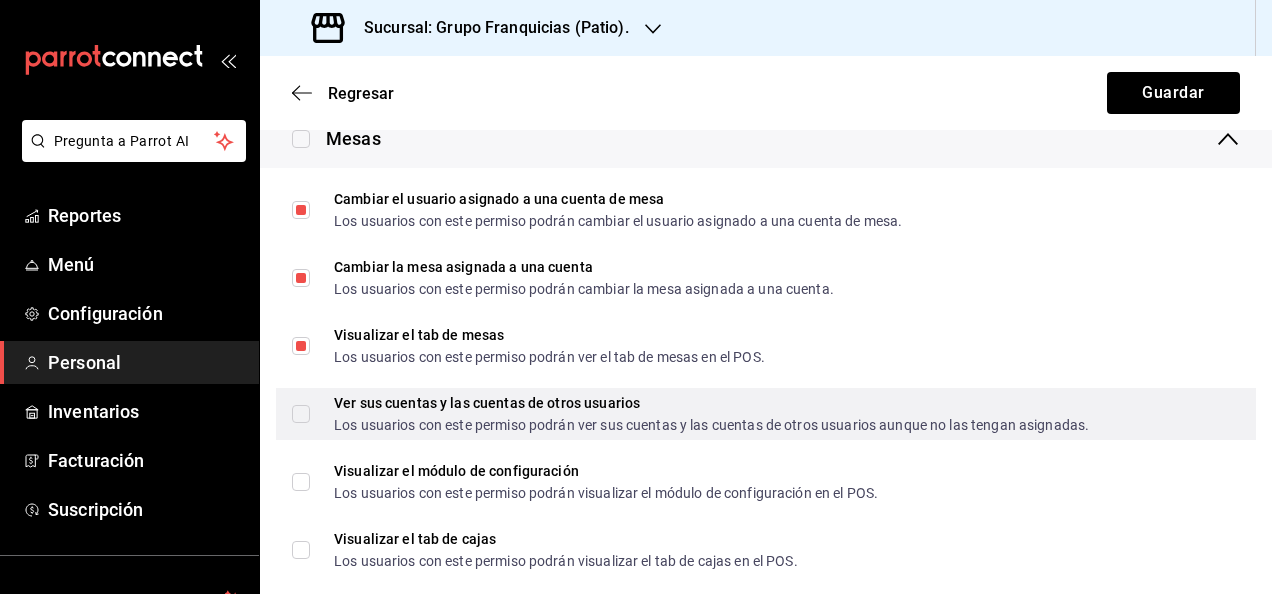 click on "Ver sus cuentas y las cuentas de otros usuarios Los usuarios con este permiso podrán ver sus cuentas y las cuentas de otros usuarios aunque no las tengan asignadas." at bounding box center (301, 414) 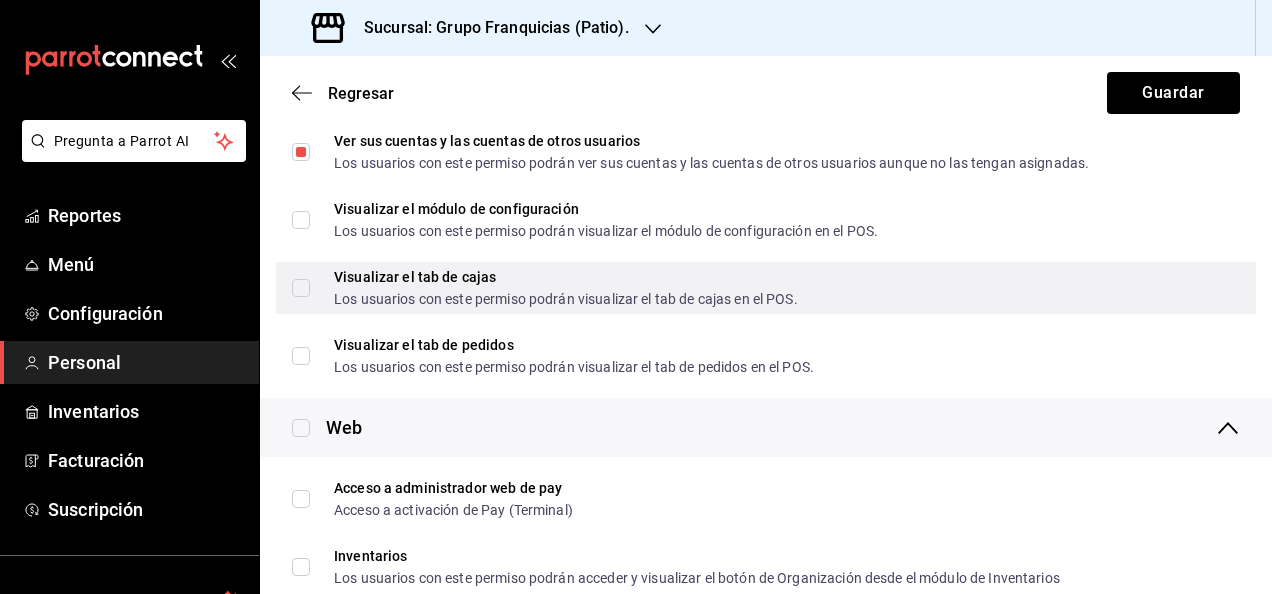 scroll, scrollTop: 850, scrollLeft: 0, axis: vertical 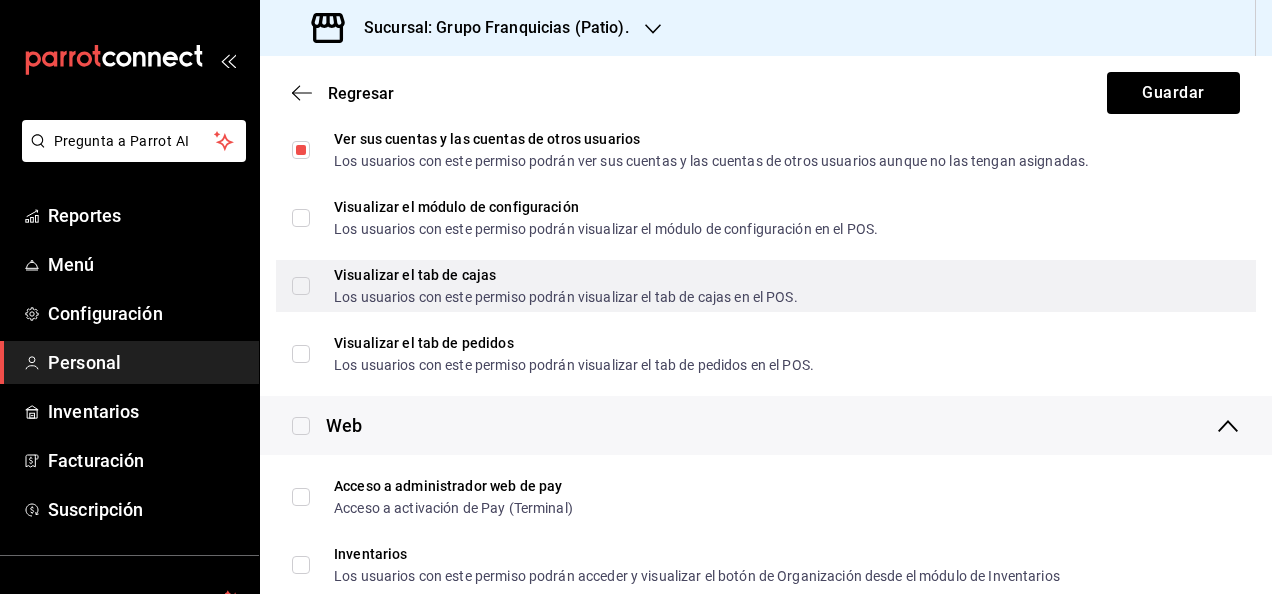click on "Visualizar el tab [PERSON_NAME] Los usuarios con este permiso podrán visualizar el tab [PERSON_NAME] en el POS." at bounding box center (301, 286) 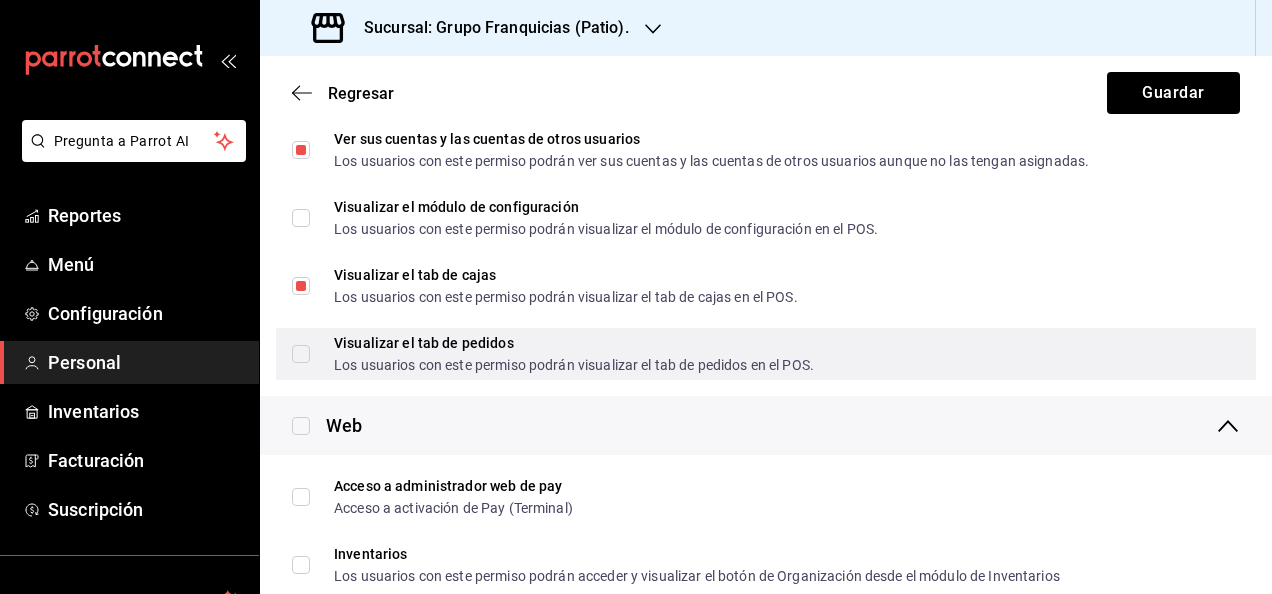 click on "Visualizar el tab de pedidos Los usuarios con este permiso podrán visualizar el tab de pedidos en el POS." at bounding box center (301, 354) 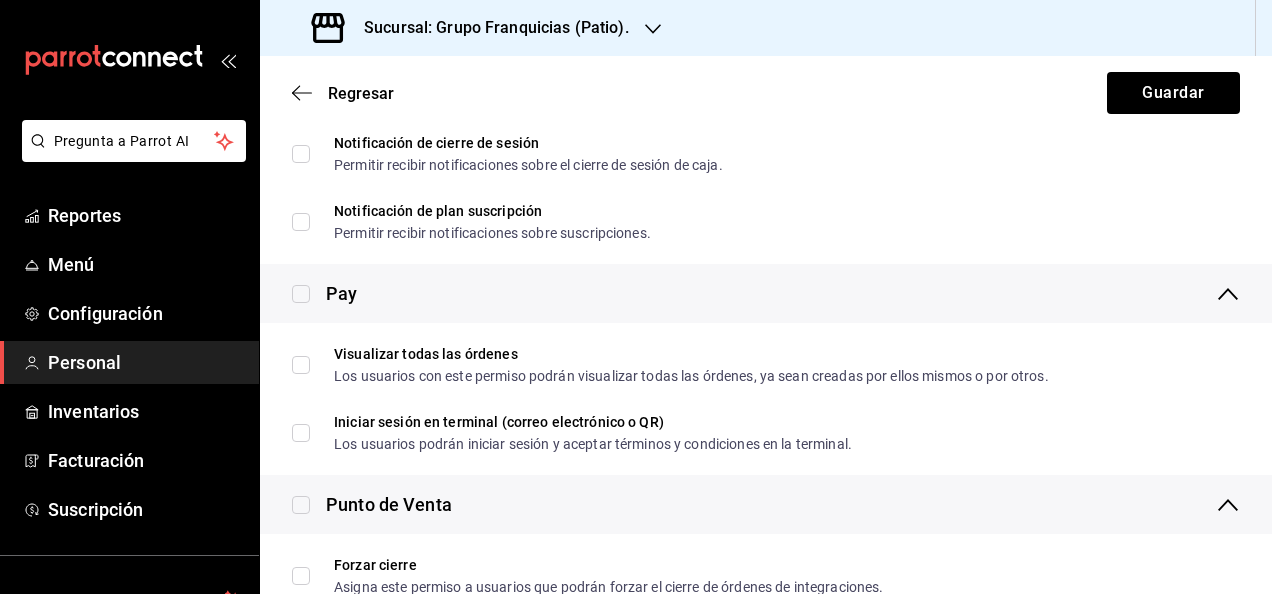 scroll, scrollTop: 1813, scrollLeft: 0, axis: vertical 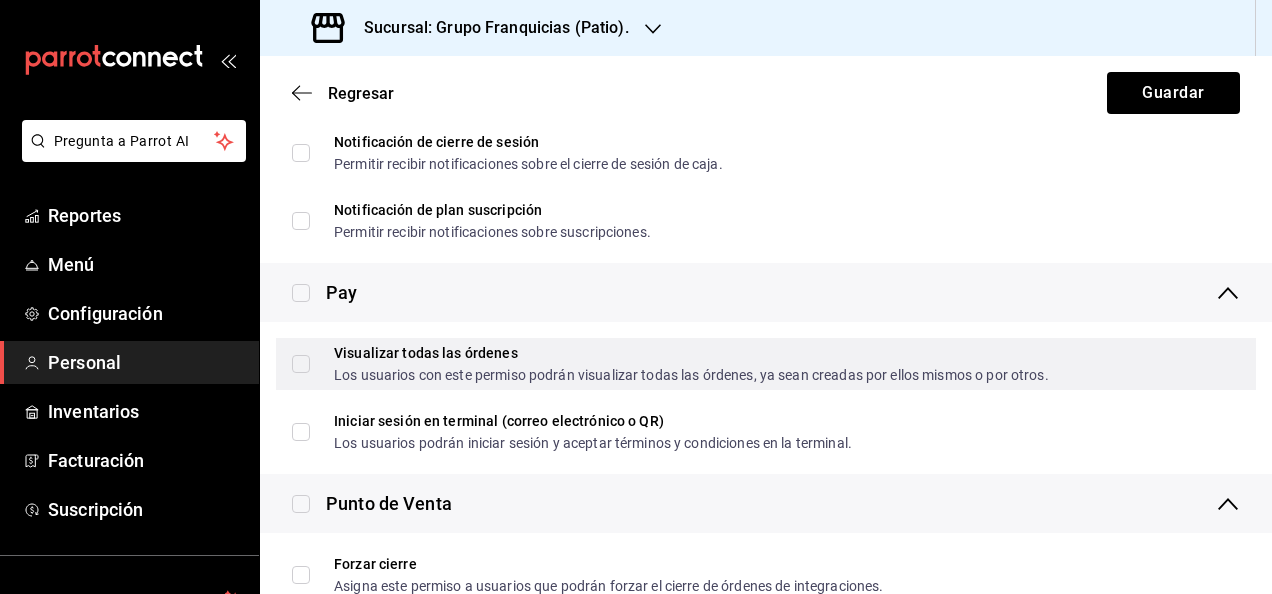 click on "Visualizar todas las órdenes Los usuarios con este permiso podrán visualizar todas las órdenes, ya sean creadas por ellos mismos o por otros." at bounding box center (301, 364) 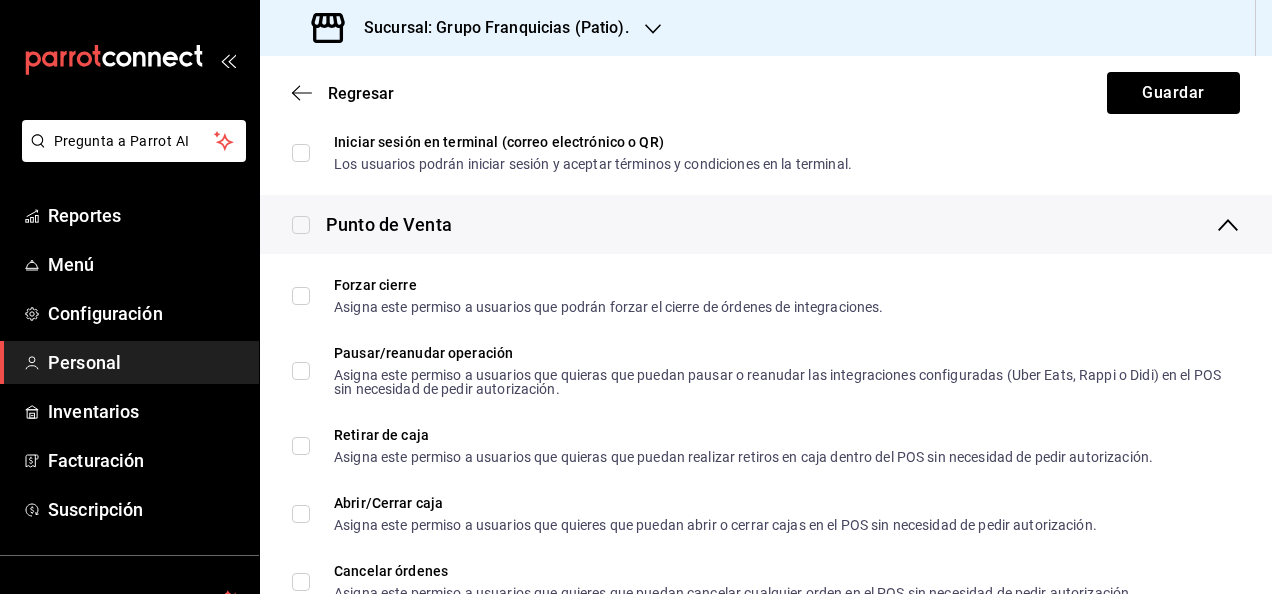 scroll, scrollTop: 2093, scrollLeft: 0, axis: vertical 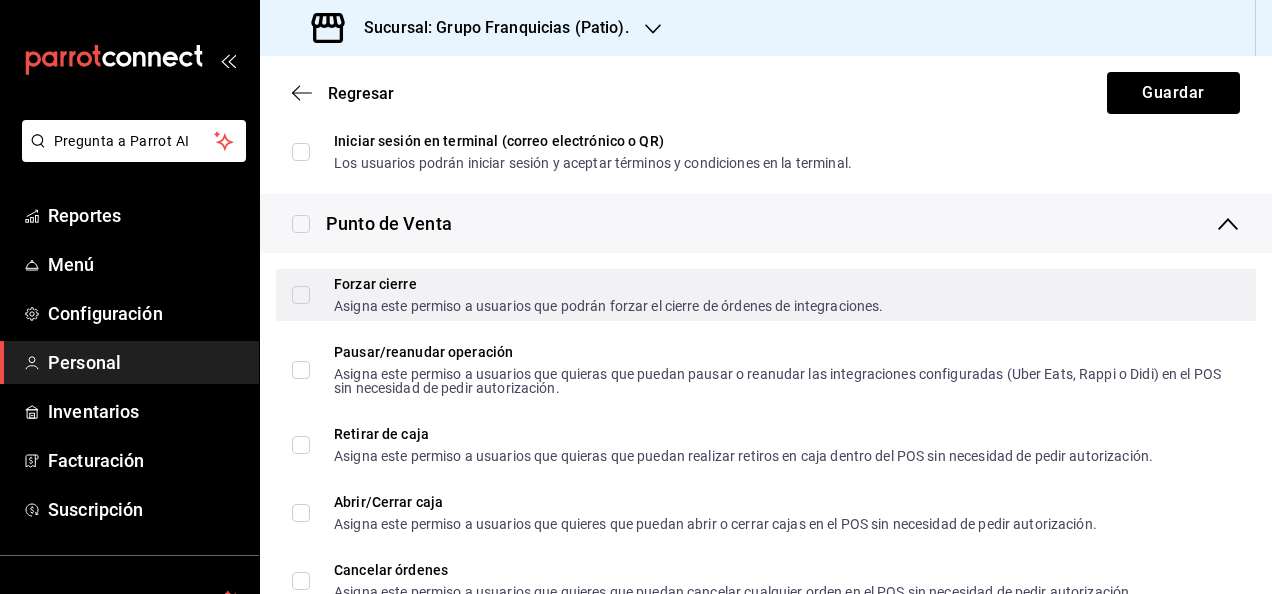 click on "Forzar cierre Asigna este permiso a usuarios que podrán forzar el cierre de órdenes de integraciones." at bounding box center [301, 295] 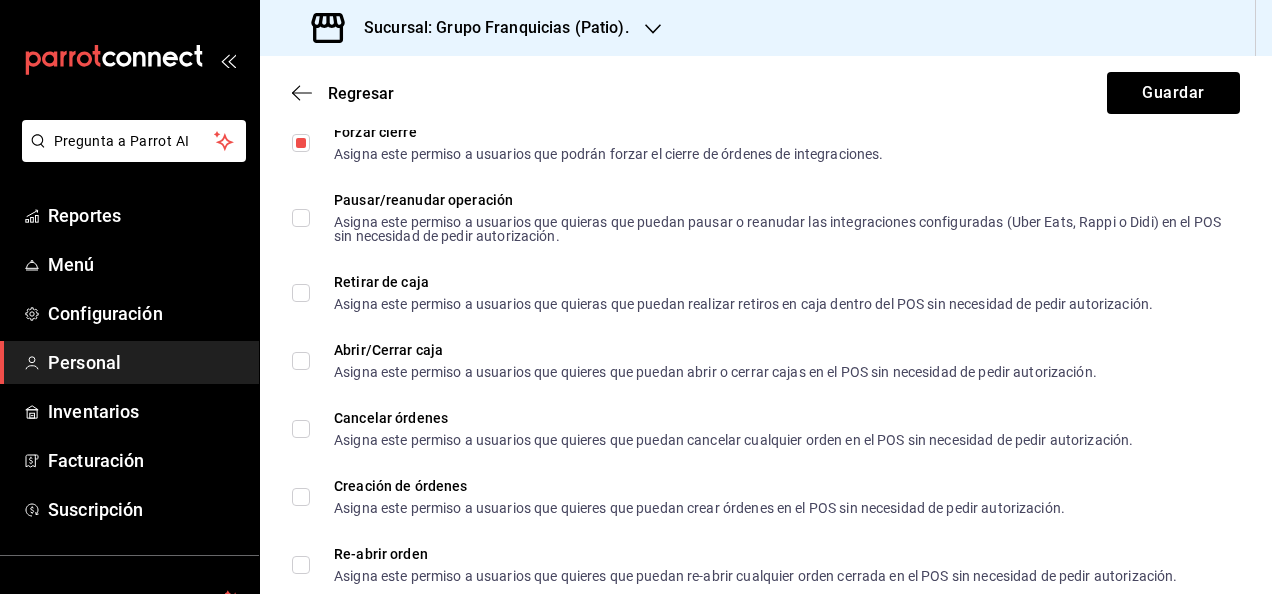 scroll, scrollTop: 2259, scrollLeft: 0, axis: vertical 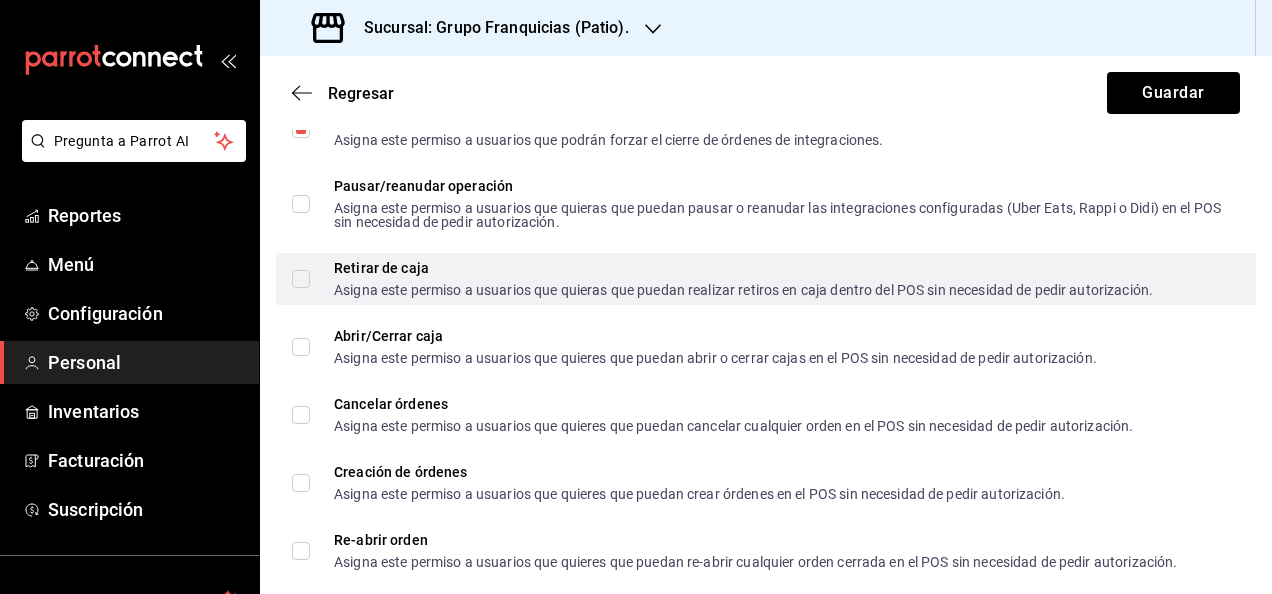 click on "Retirar de caja Asigna este permiso a usuarios que quieras que puedan realizar retiros en caja dentro del POS sin necesidad de pedir autorización." at bounding box center (301, 279) 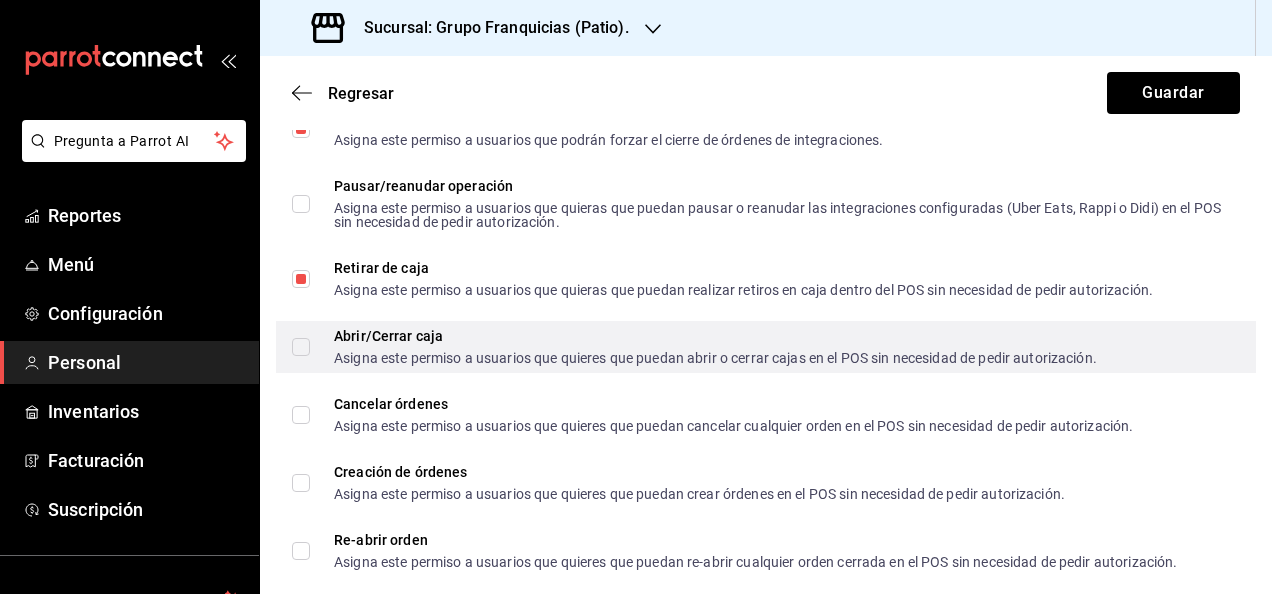 click on "Abrir/Cerrar caja Asigna este permiso a usuarios que quieres que puedan abrir o cerrar cajas en el POS sin necesidad de pedir autorización." at bounding box center [301, 347] 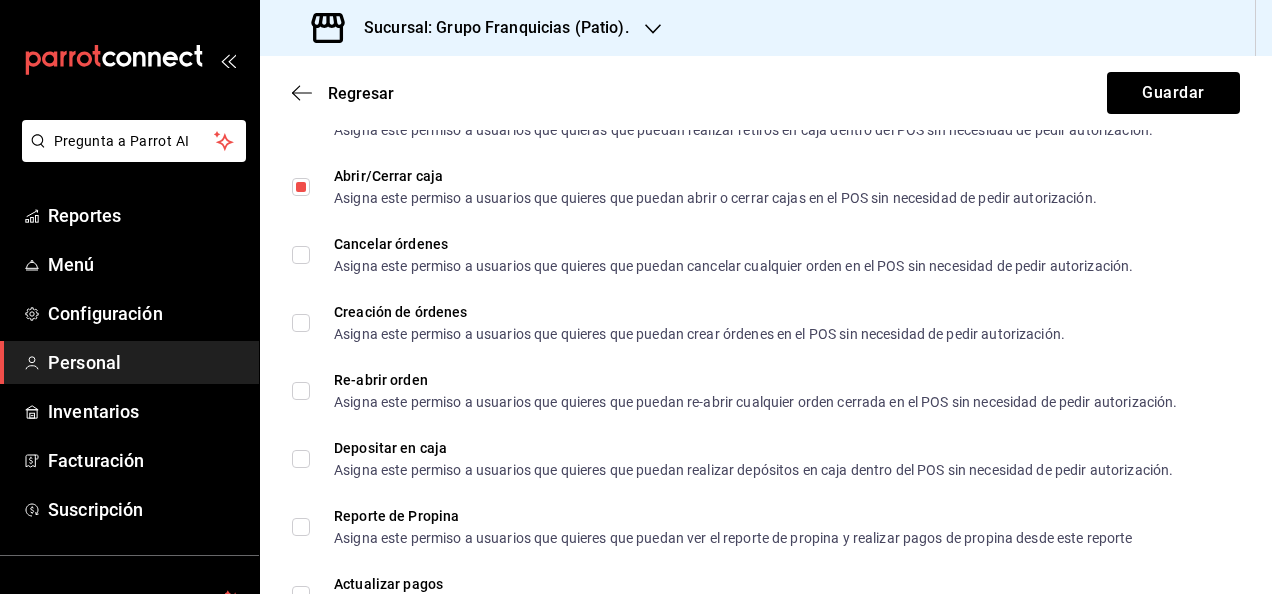 scroll, scrollTop: 2420, scrollLeft: 0, axis: vertical 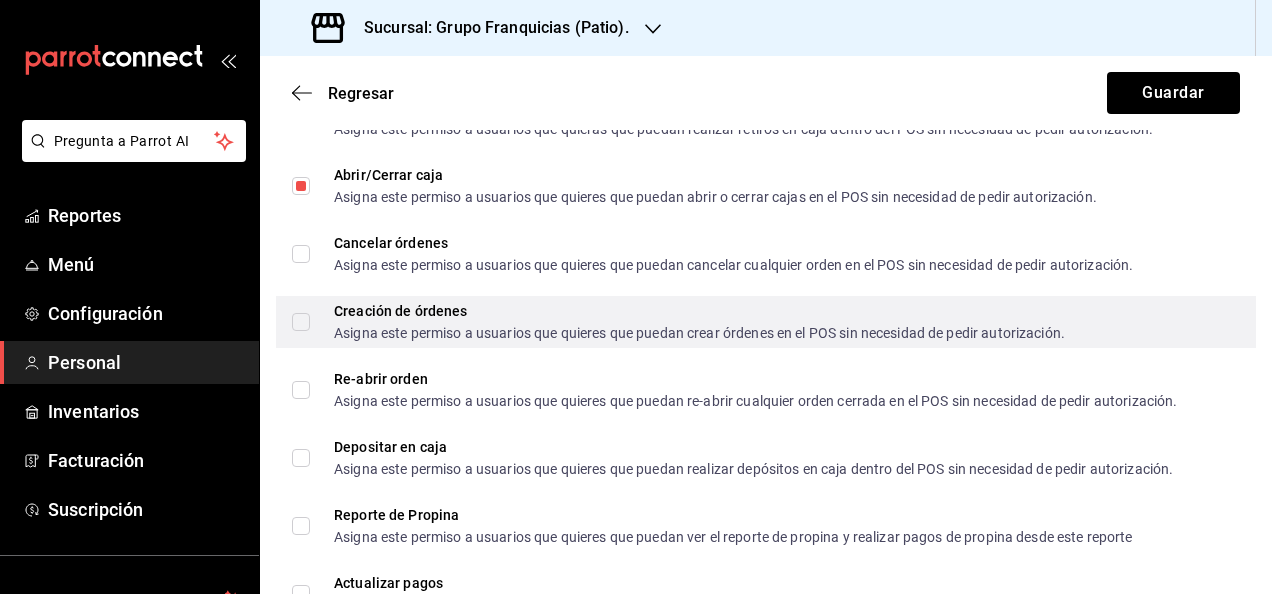 click on "Creación de órdenes Asigna este permiso a usuarios que quieres que puedan crear órdenes en el POS sin necesidad de pedir autorización." at bounding box center [301, 322] 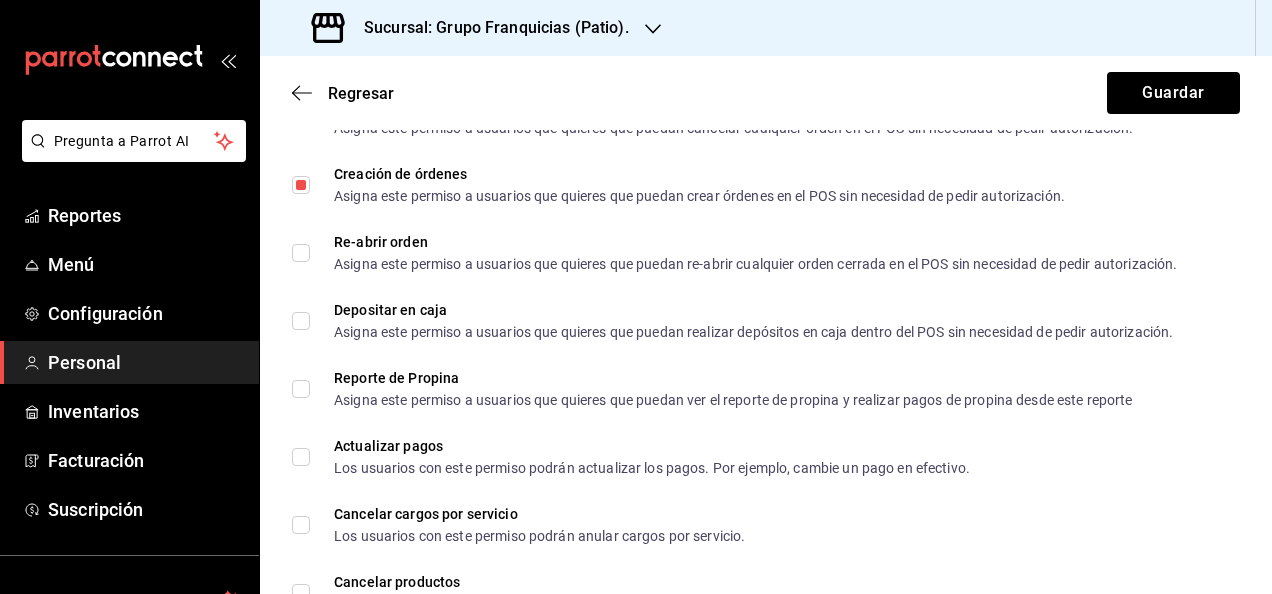scroll, scrollTop: 2561, scrollLeft: 0, axis: vertical 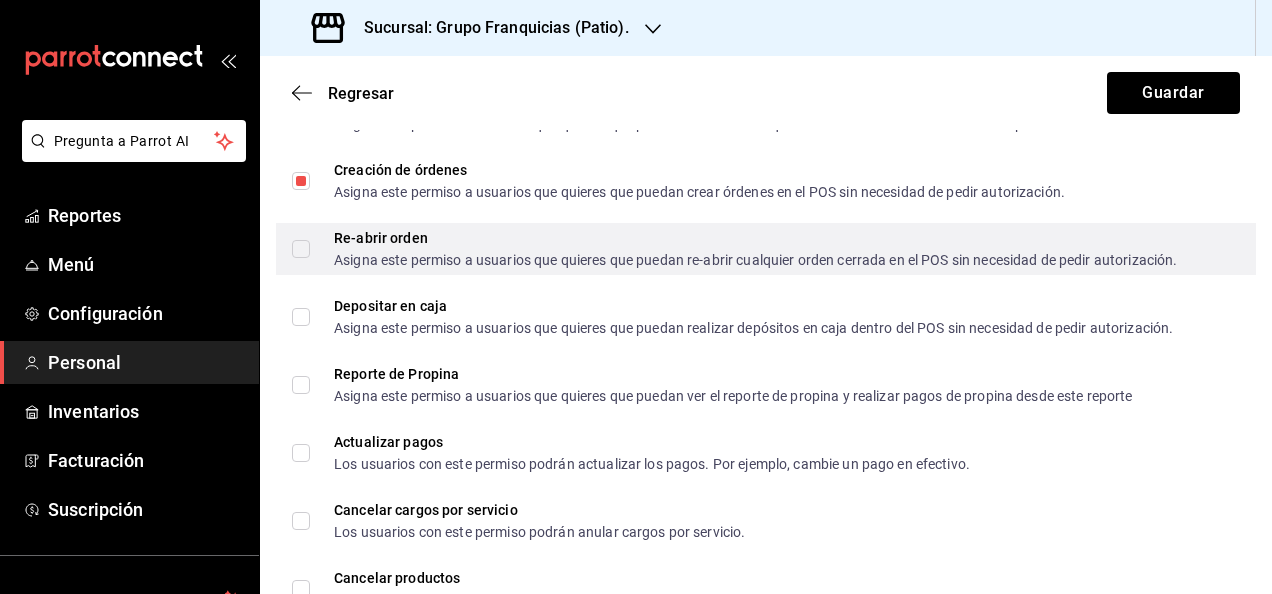 click on "Re-abrir orden Asigna este permiso a usuarios que quieres que puedan re-abrir cualquier orden cerrada en el POS sin necesidad de pedir autorización." at bounding box center (301, 249) 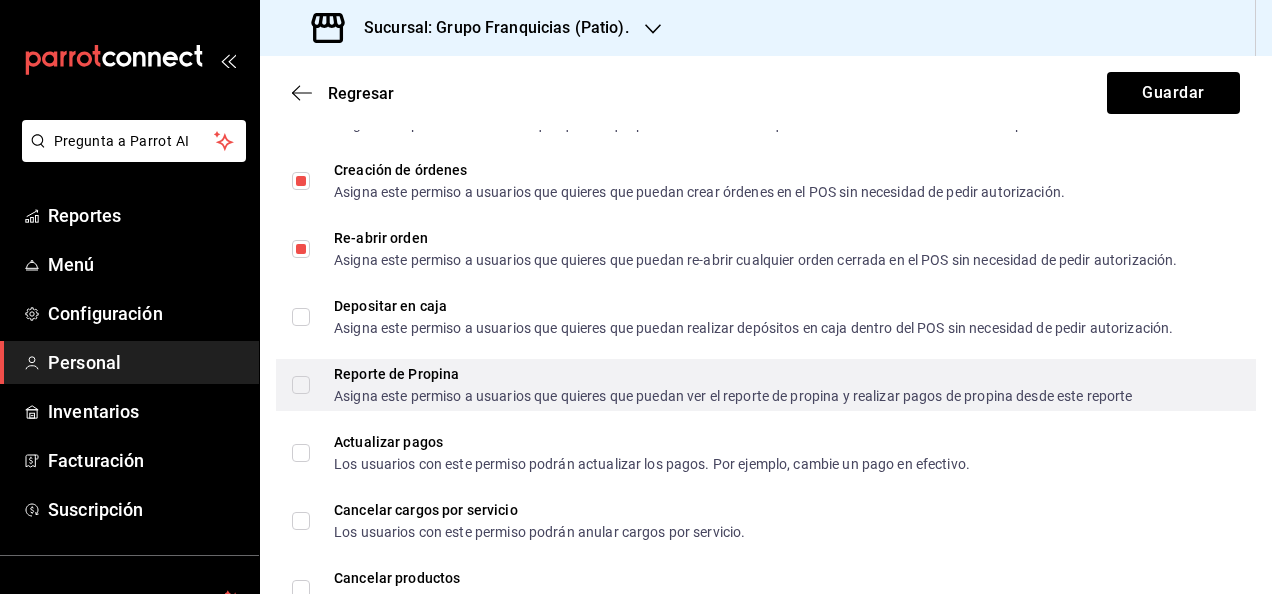 click on "Reporte de Propina Asigna este permiso a usuarios que quieres que puedan ver el reporte de propina y realizar pagos de propina desde este reporte" at bounding box center [301, 385] 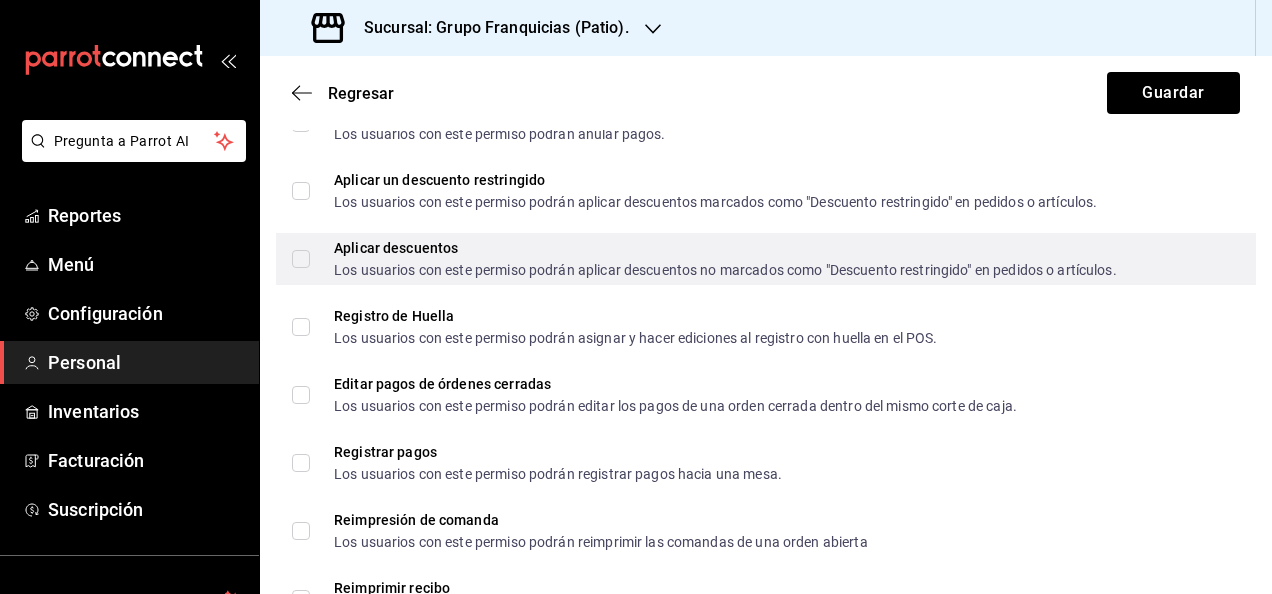 scroll, scrollTop: 3100, scrollLeft: 0, axis: vertical 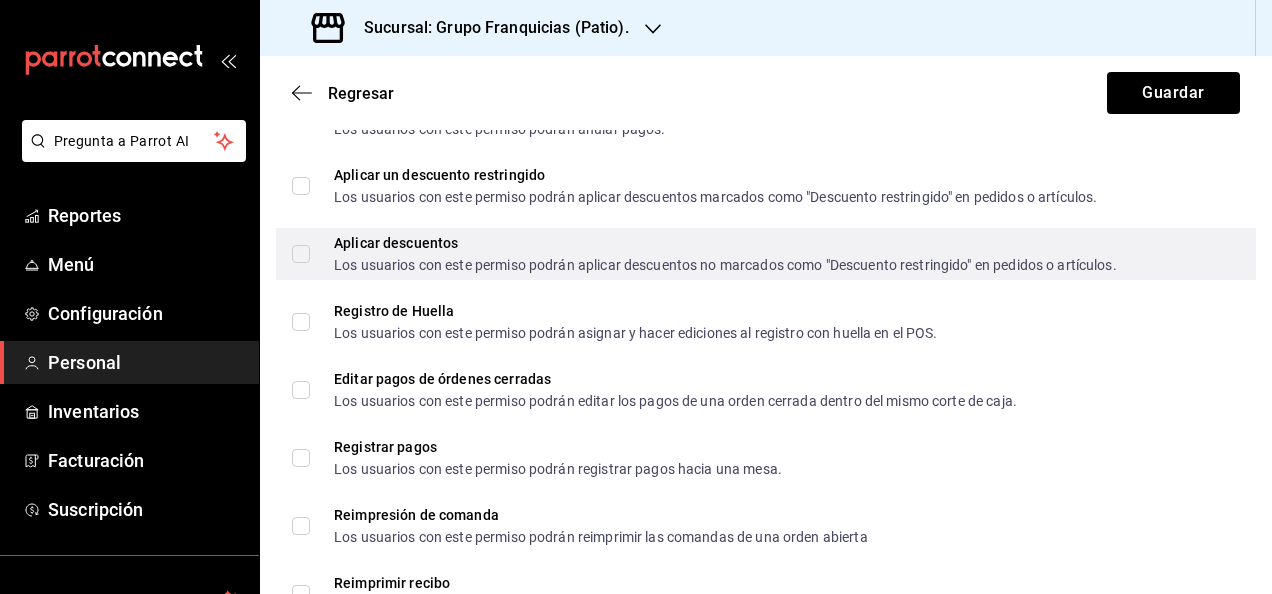 click on "Aplicar descuentos Los usuarios con este permiso podrán aplicar descuentos no marcados como "Descuento restringido" en pedidos o artículos." at bounding box center [301, 254] 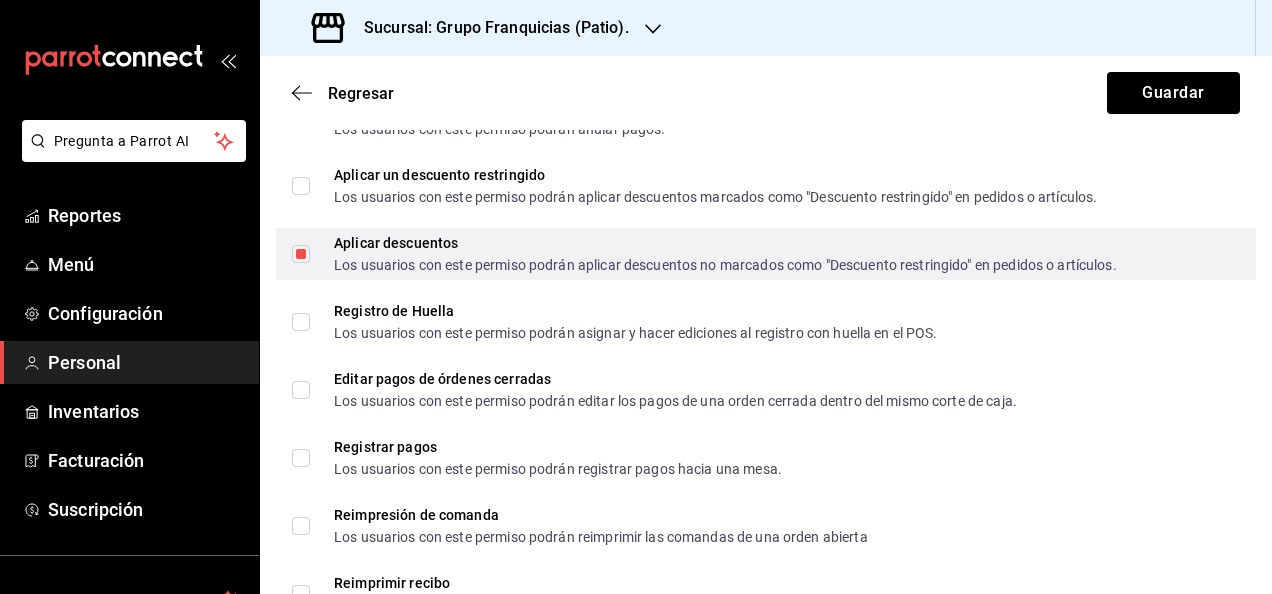 click on "Aplicar descuentos Los usuarios con este permiso podrán aplicar descuentos no marcados como "Descuento restringido" en pedidos o artículos." at bounding box center [301, 254] 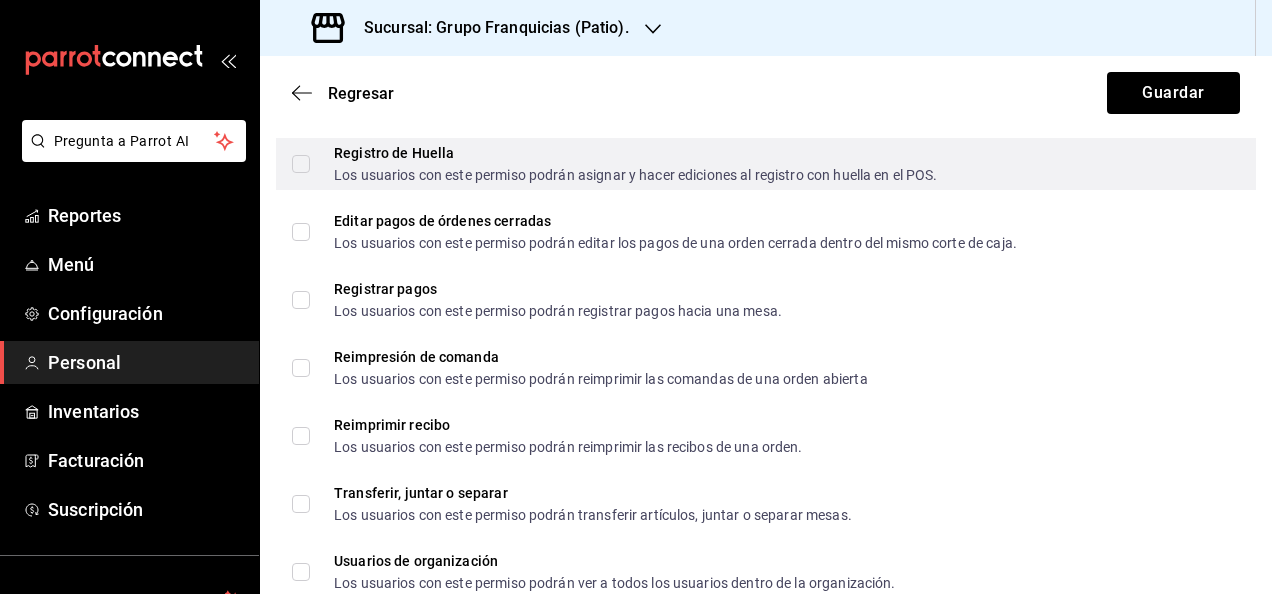 scroll, scrollTop: 3252, scrollLeft: 0, axis: vertical 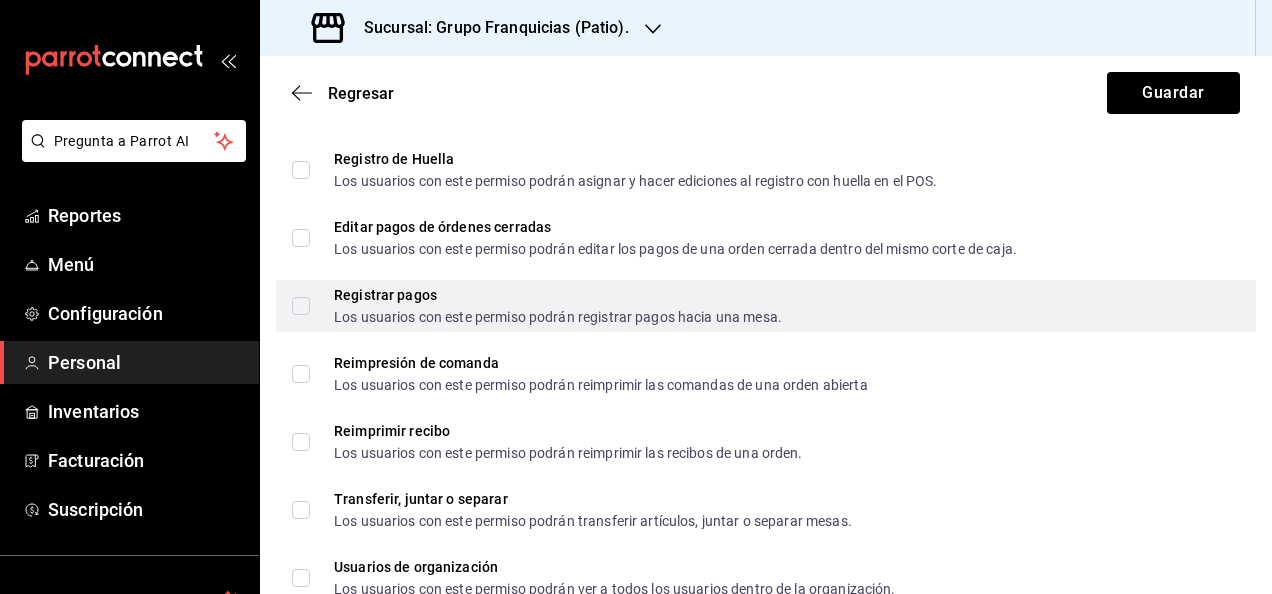 click on "Registrar pagos Los usuarios con este permiso podrán registrar pagos hacia una mesa." at bounding box center (301, 306) 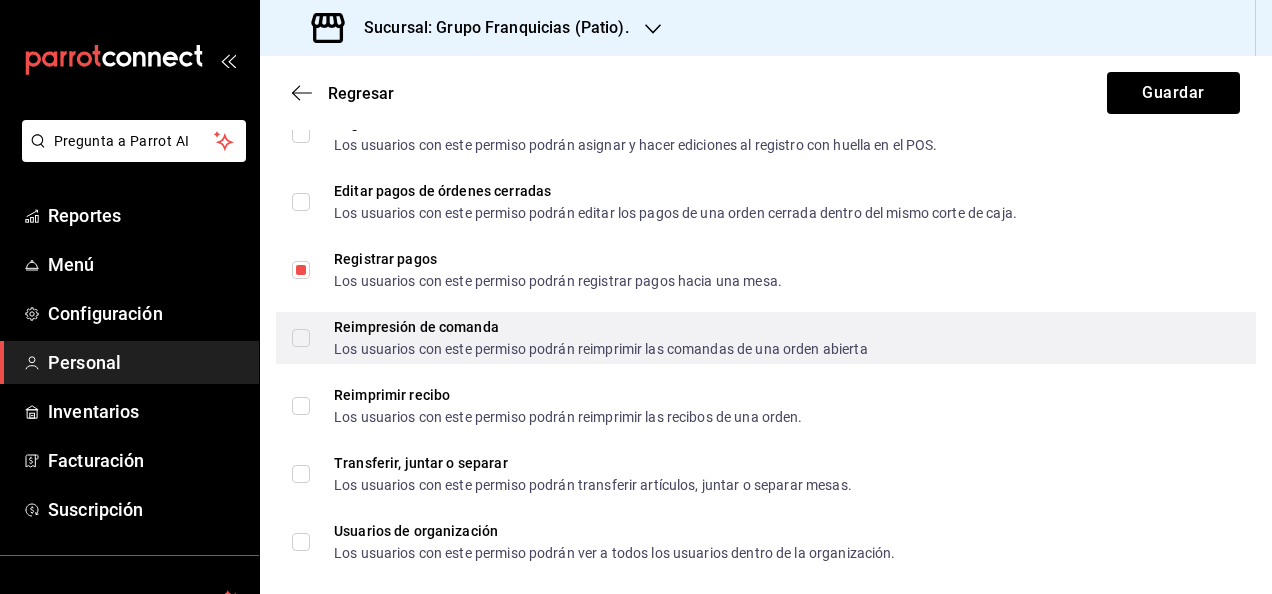 scroll, scrollTop: 3328, scrollLeft: 0, axis: vertical 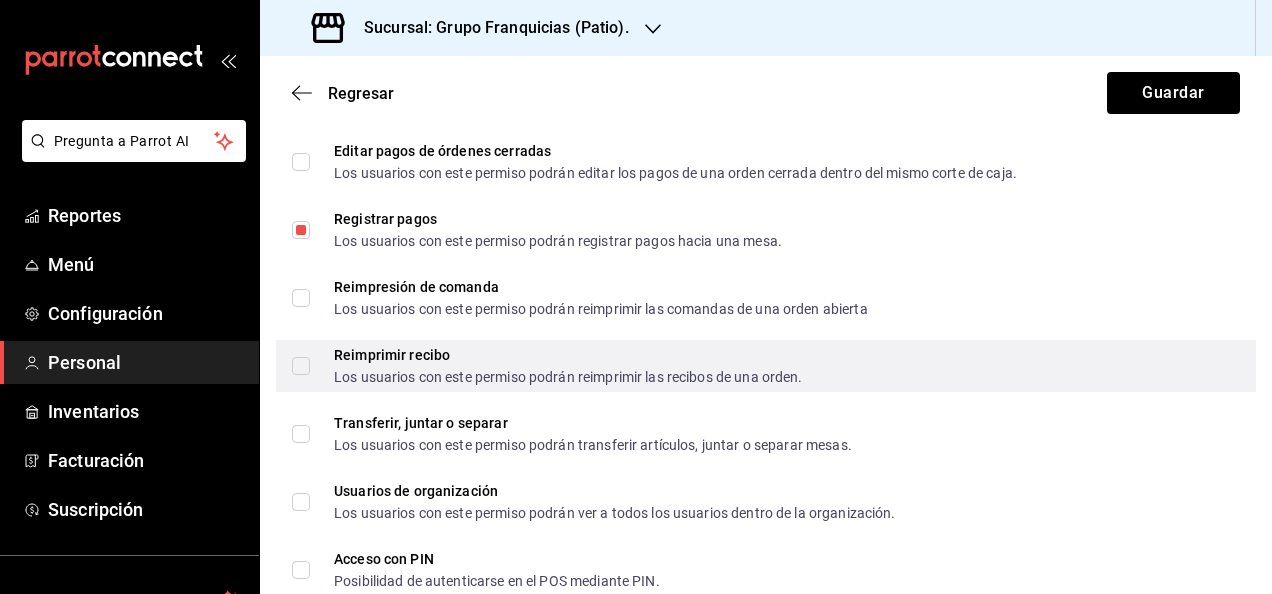 click on "Reimprimir recibo Los usuarios con este permiso podrán reimprimir las recibos de una orden." at bounding box center (301, 366) 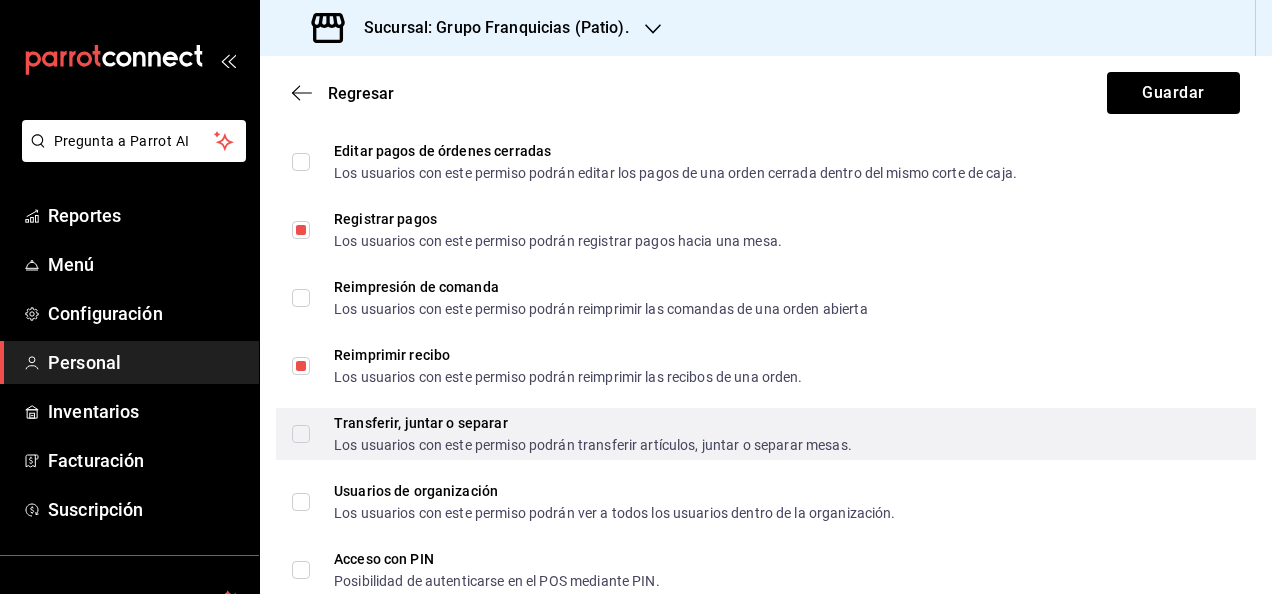 click on "Transferir, juntar o separar Los usuarios con este permiso podrán transferir artículos, juntar o separar mesas." at bounding box center (301, 434) 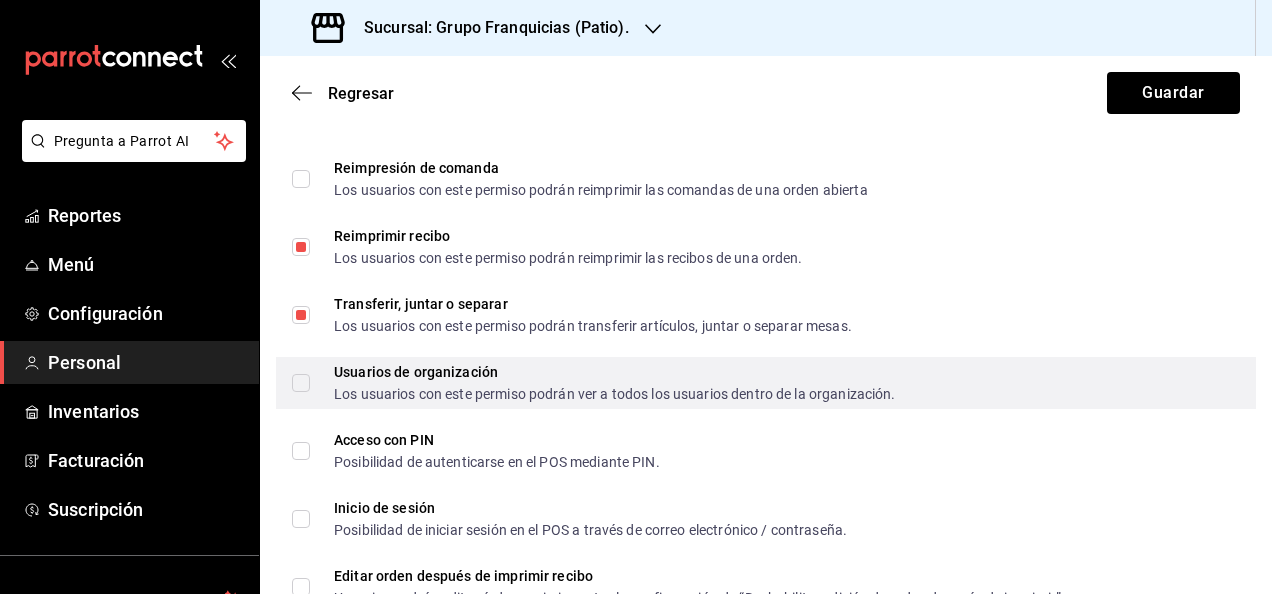 scroll, scrollTop: 3514, scrollLeft: 0, axis: vertical 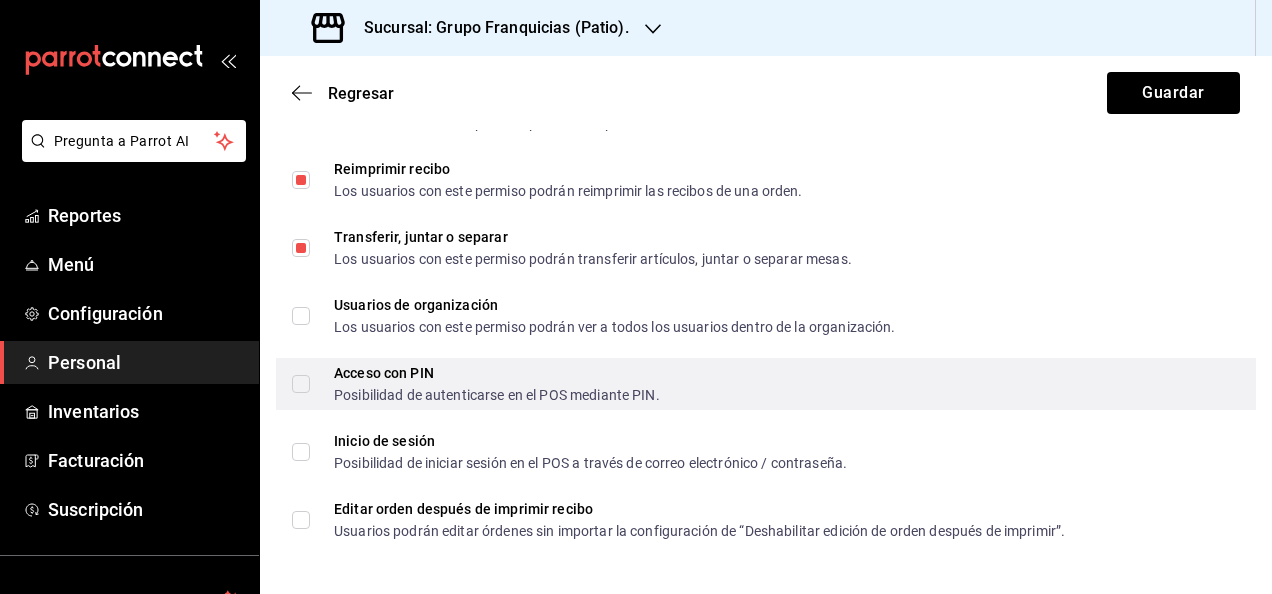 click on "Acceso con PIN Posibilidad de autenticarse en el POS mediante PIN." at bounding box center (301, 384) 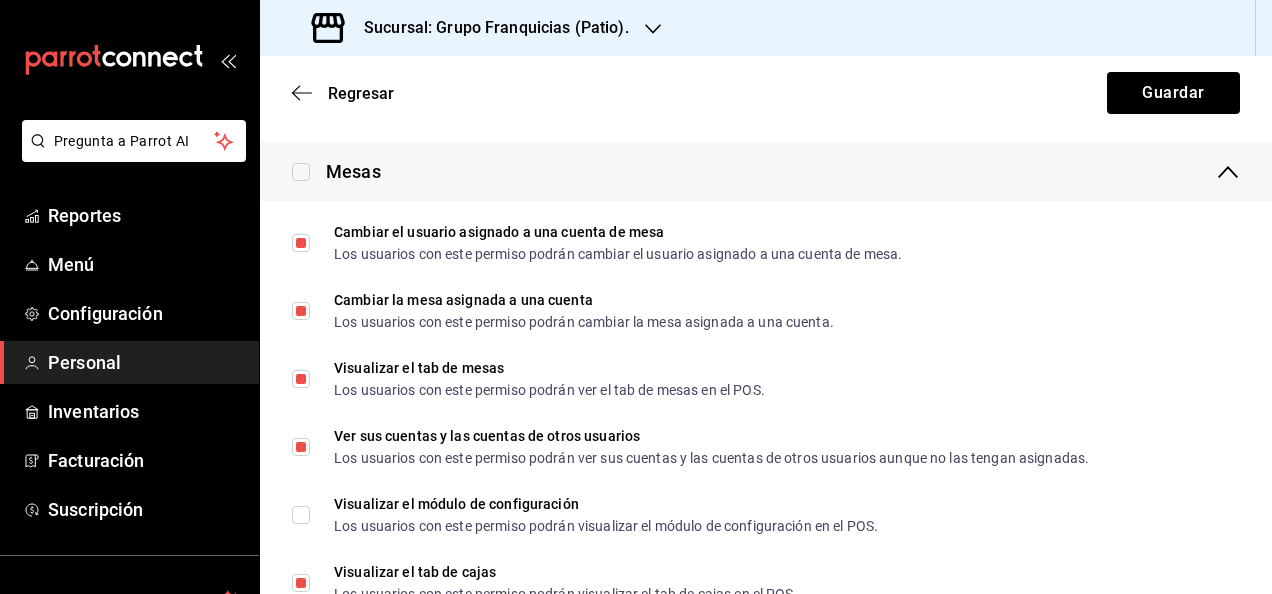 scroll, scrollTop: 0, scrollLeft: 0, axis: both 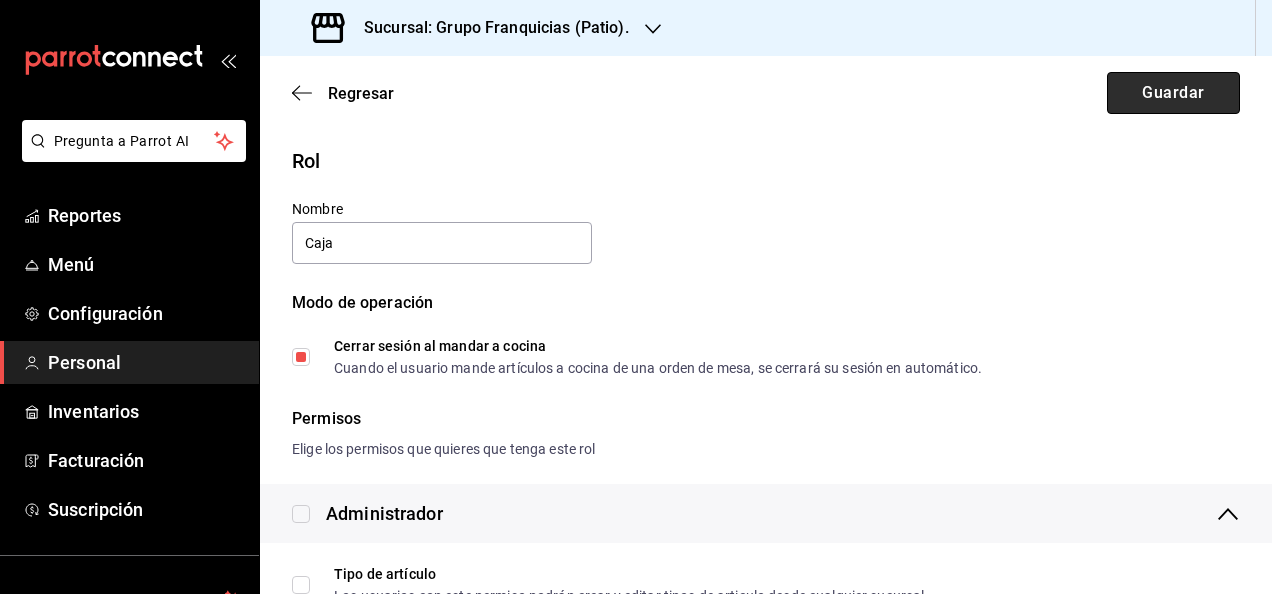 click on "Guardar" at bounding box center [1173, 93] 